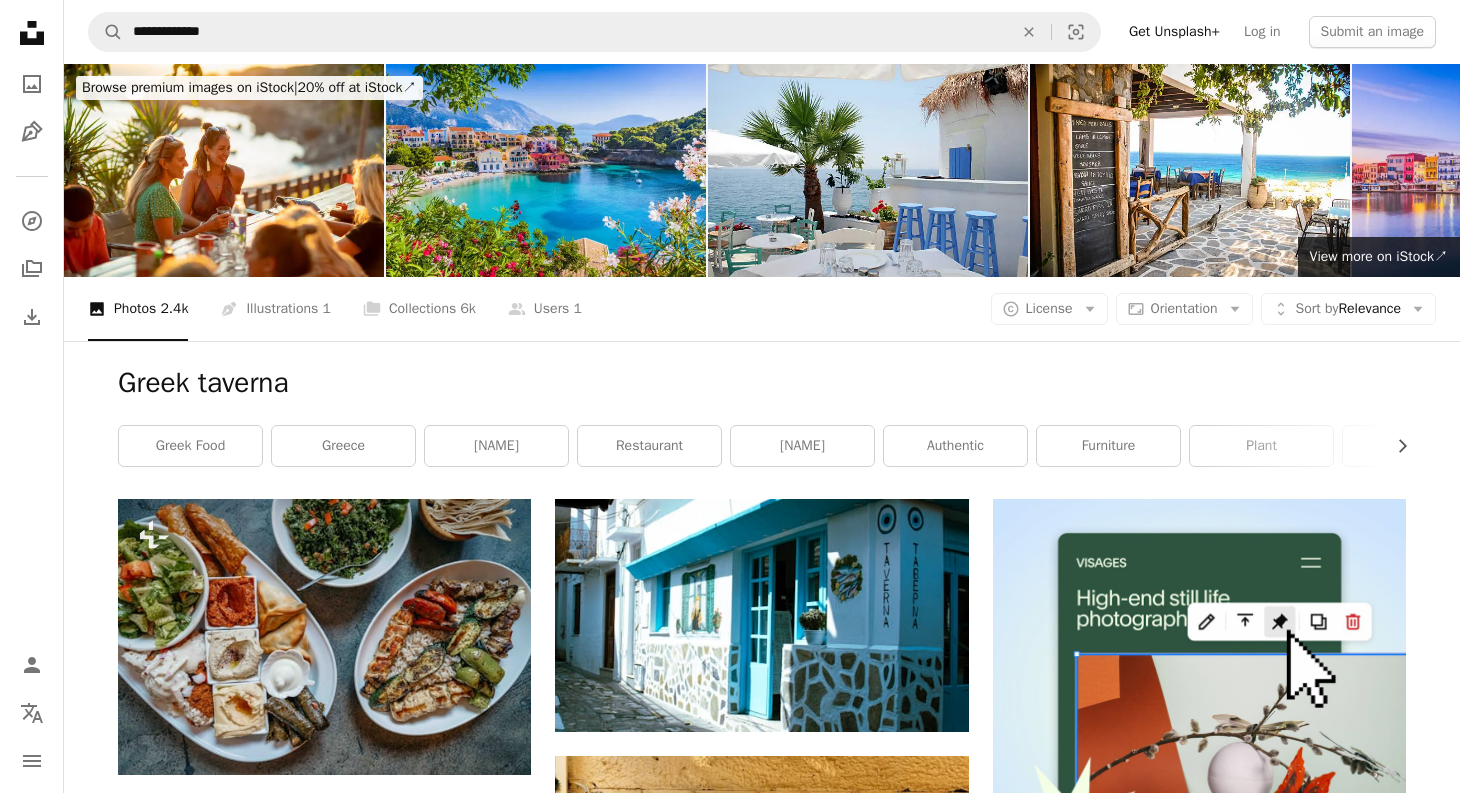 scroll, scrollTop: 23362, scrollLeft: 0, axis: vertical 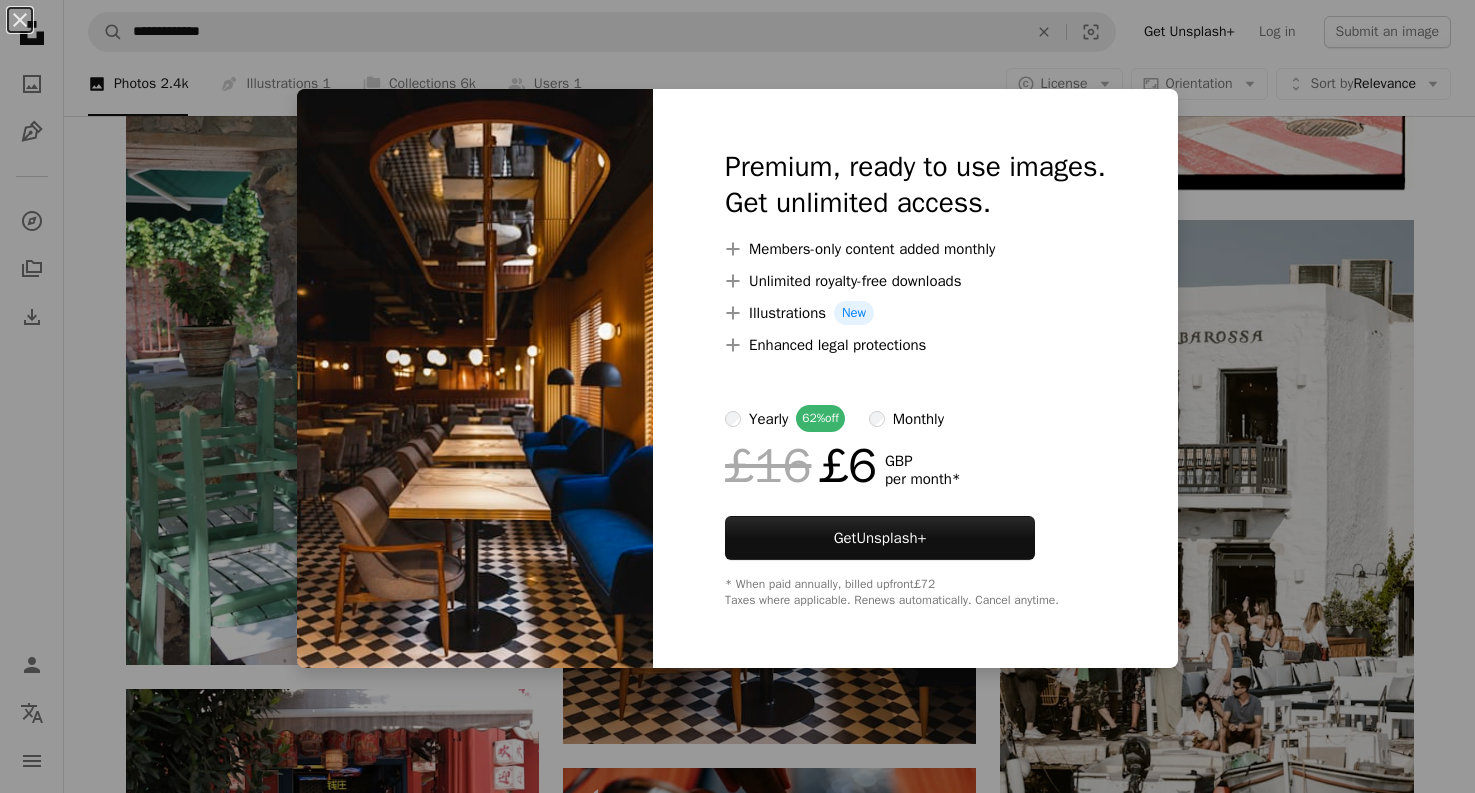 click on "An X shape Premium, ready to use images. Get unlimited access. A plus sign Members-only content added monthly A plus sign Unlimited royalty-free downloads A plus sign Illustrations  New A plus sign Enhanced legal protections yearly 62%  off monthly £16   £6 GBP per month * Get  Unsplash+ * When paid annually, billed upfront  £72 Taxes where applicable. Renews automatically. Cancel anytime." at bounding box center (737, 396) 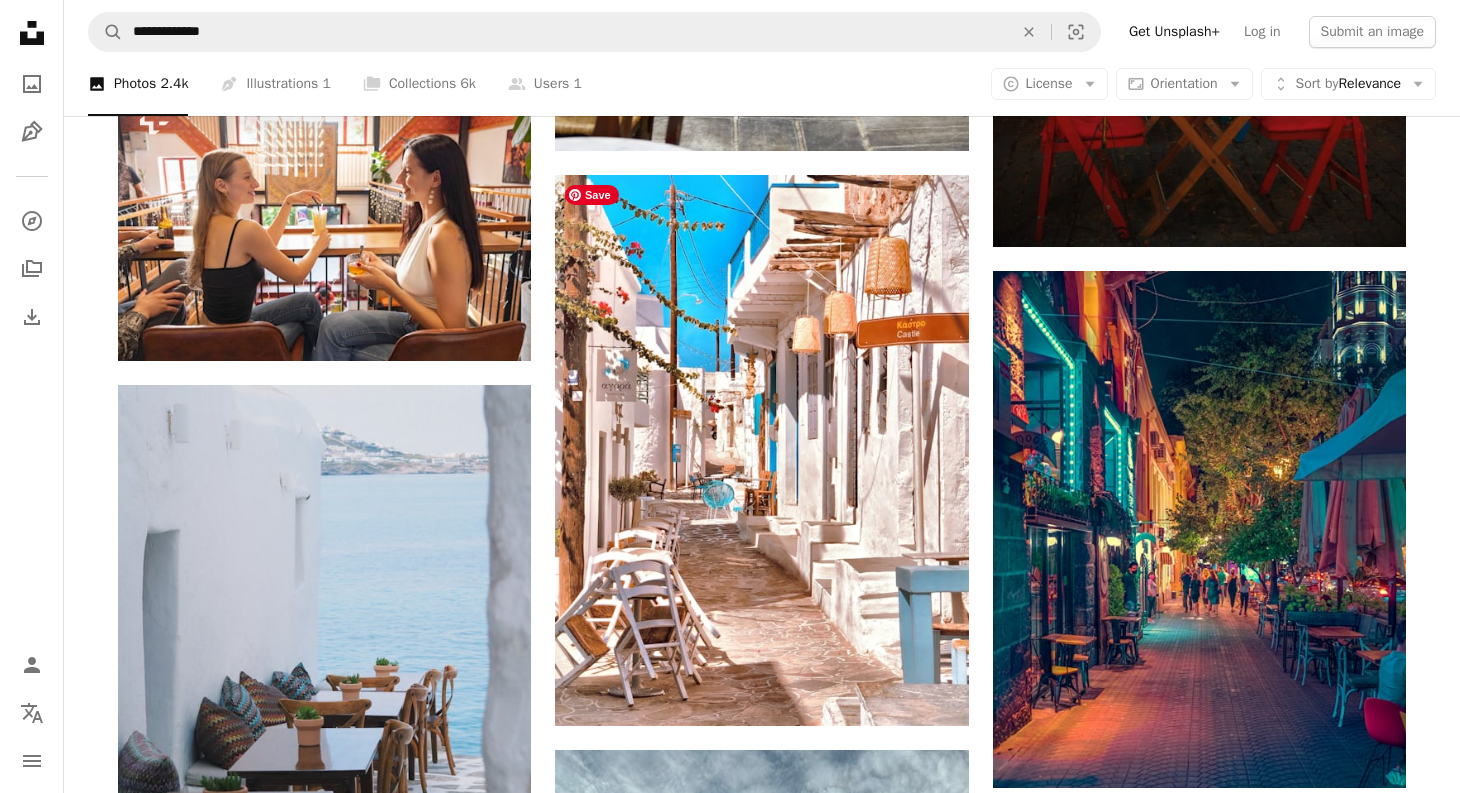 scroll, scrollTop: 25410, scrollLeft: 0, axis: vertical 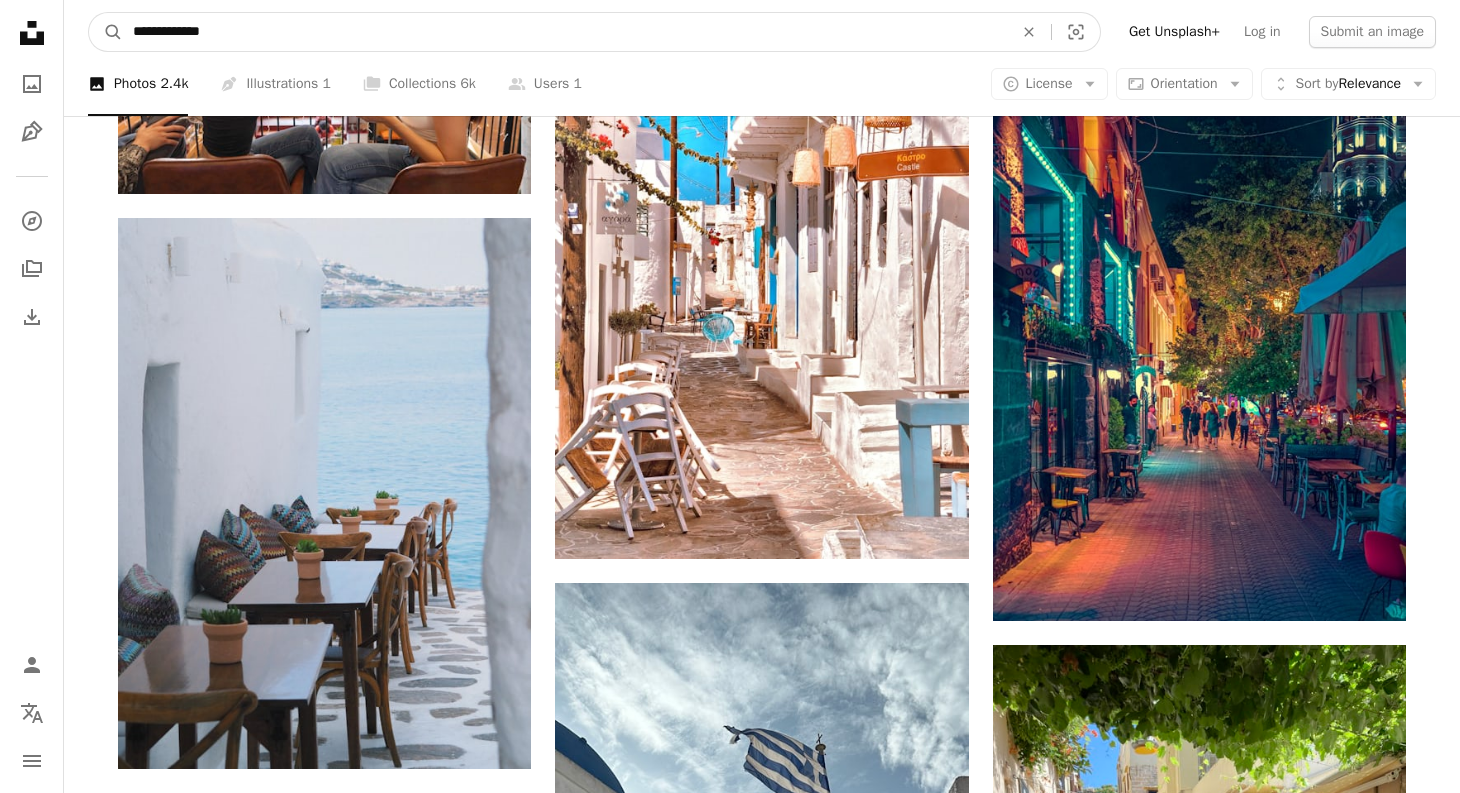 drag, startPoint x: 224, startPoint y: 35, endPoint x: 172, endPoint y: 28, distance: 52.46904 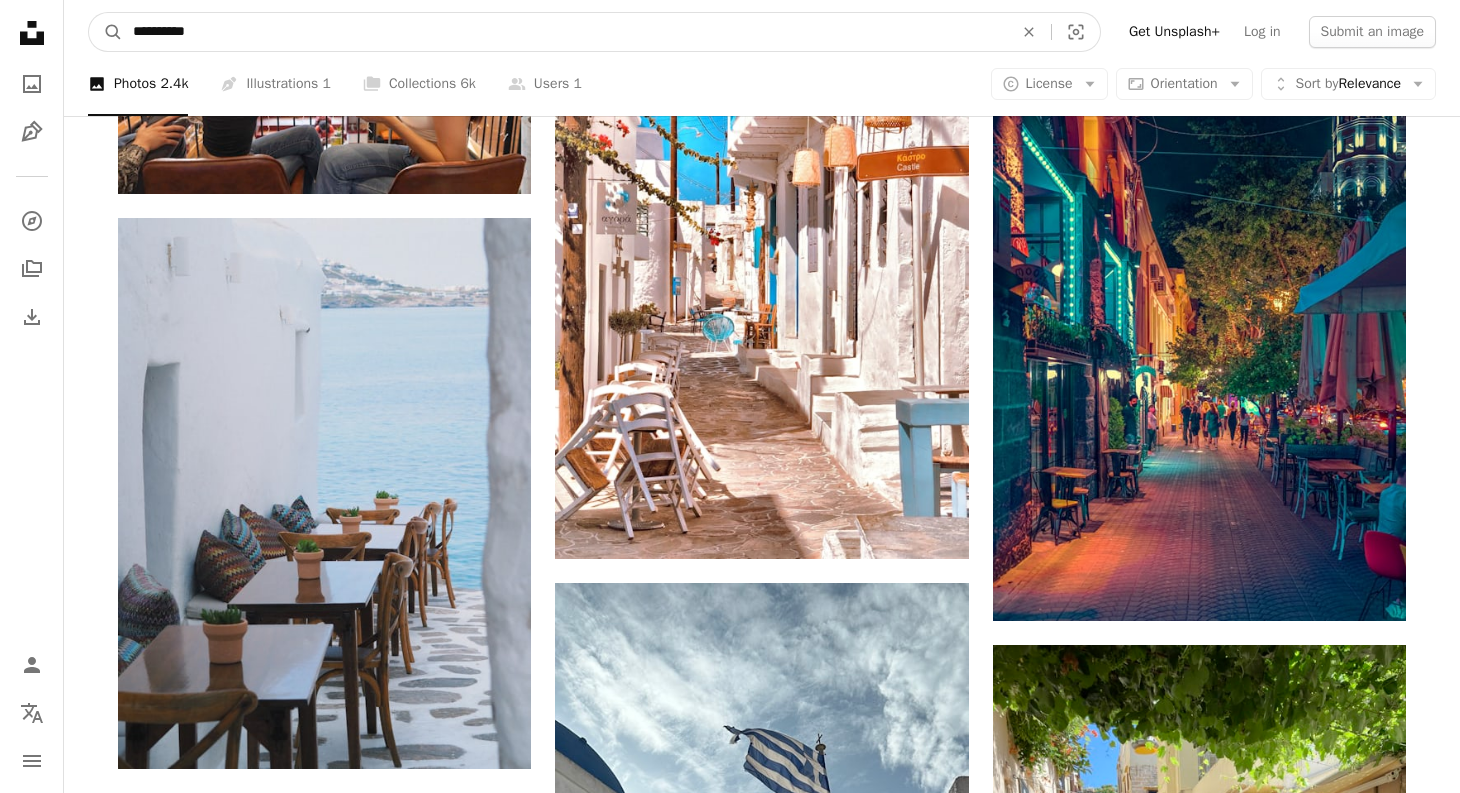 type on "**********" 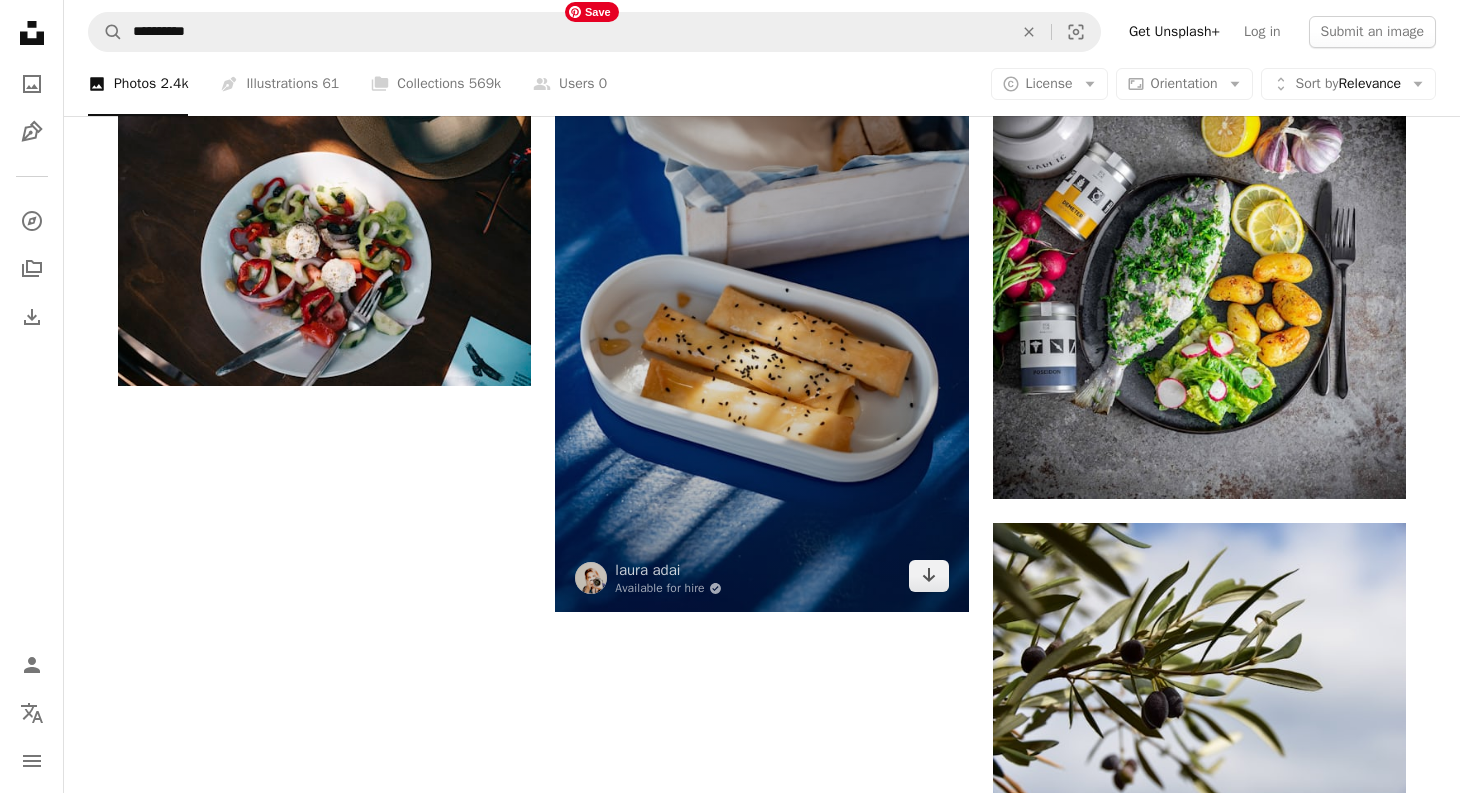 scroll, scrollTop: 3389, scrollLeft: 0, axis: vertical 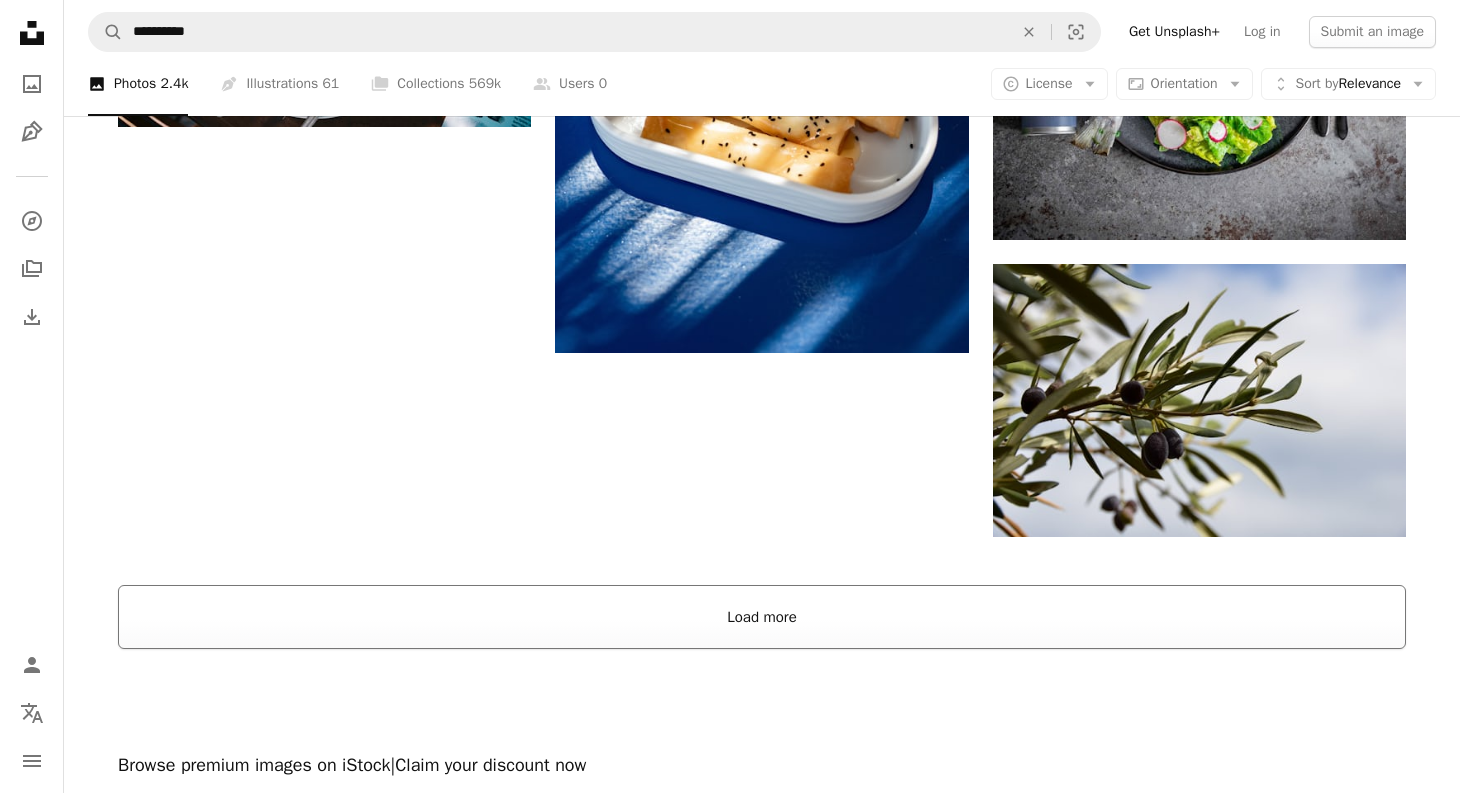 click on "Load more" at bounding box center (762, 617) 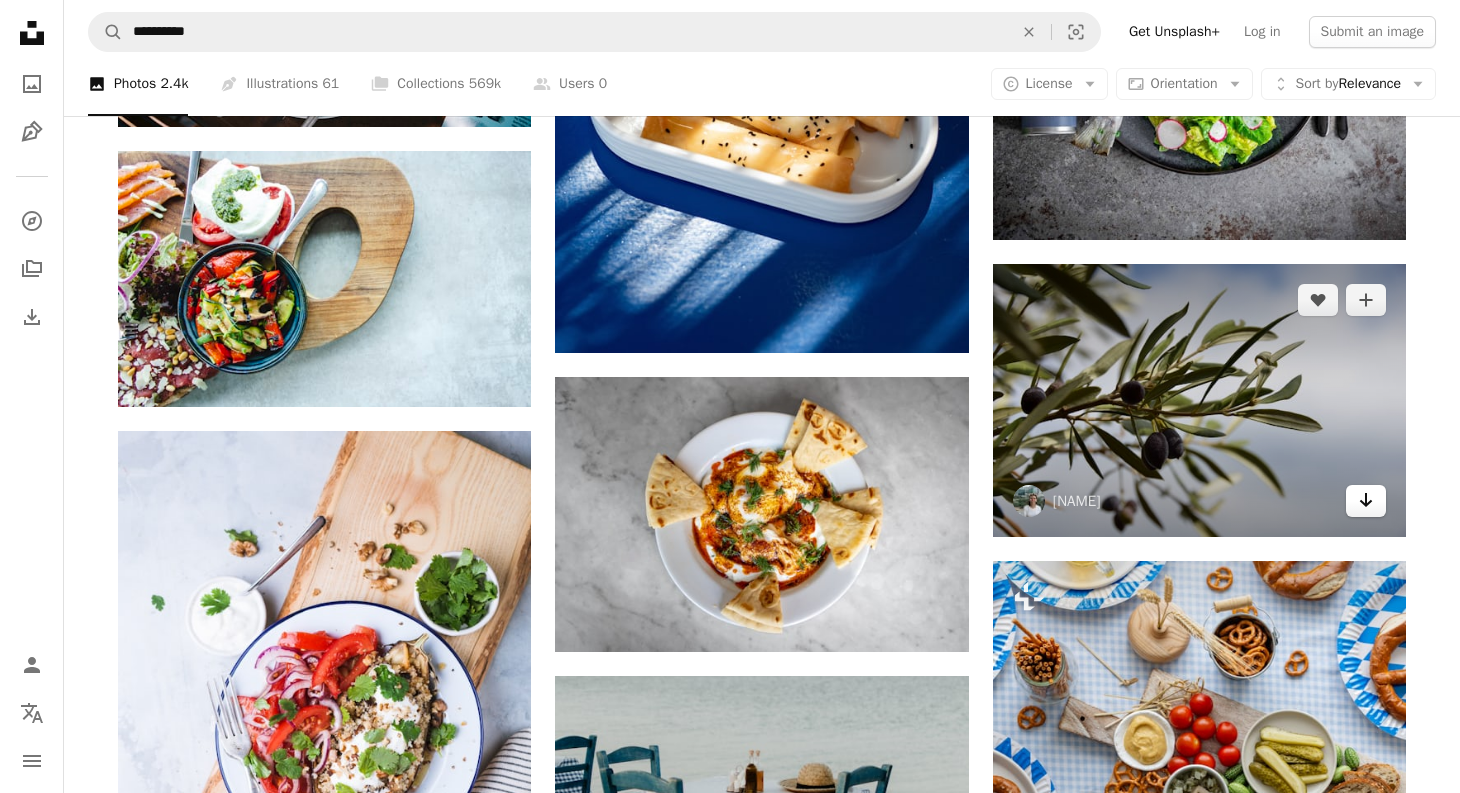 click 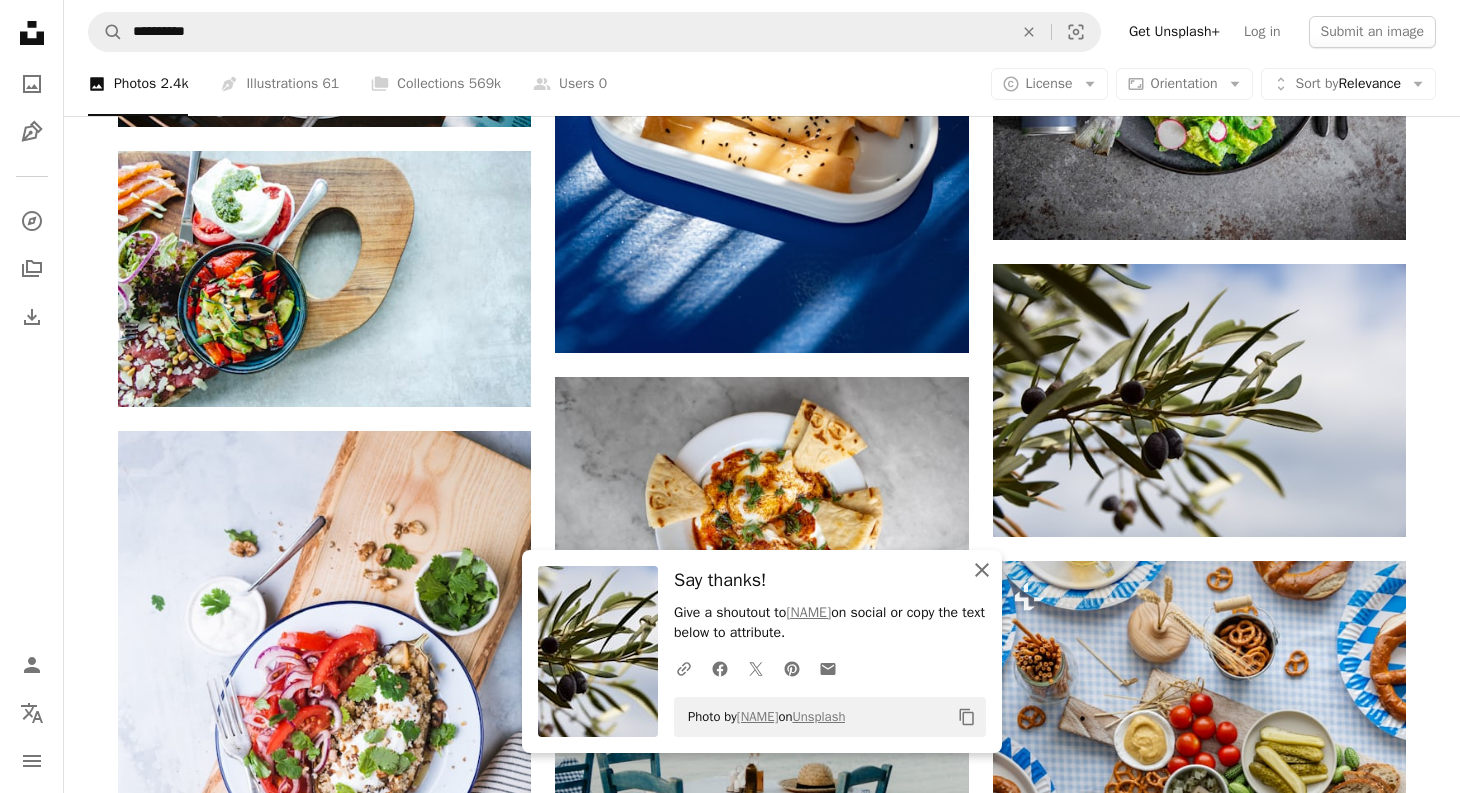 click on "An X shape" 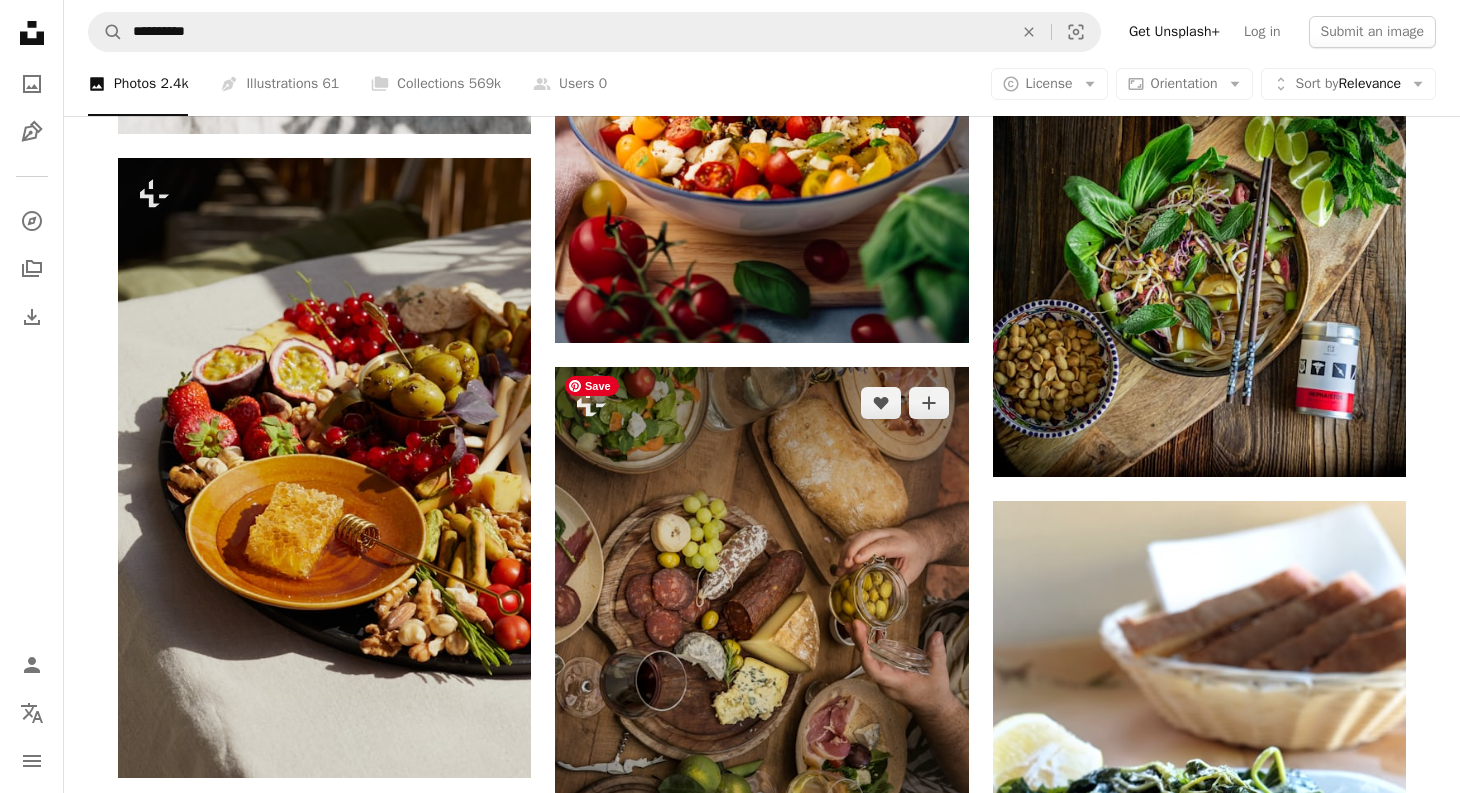 scroll, scrollTop: 7777, scrollLeft: 0, axis: vertical 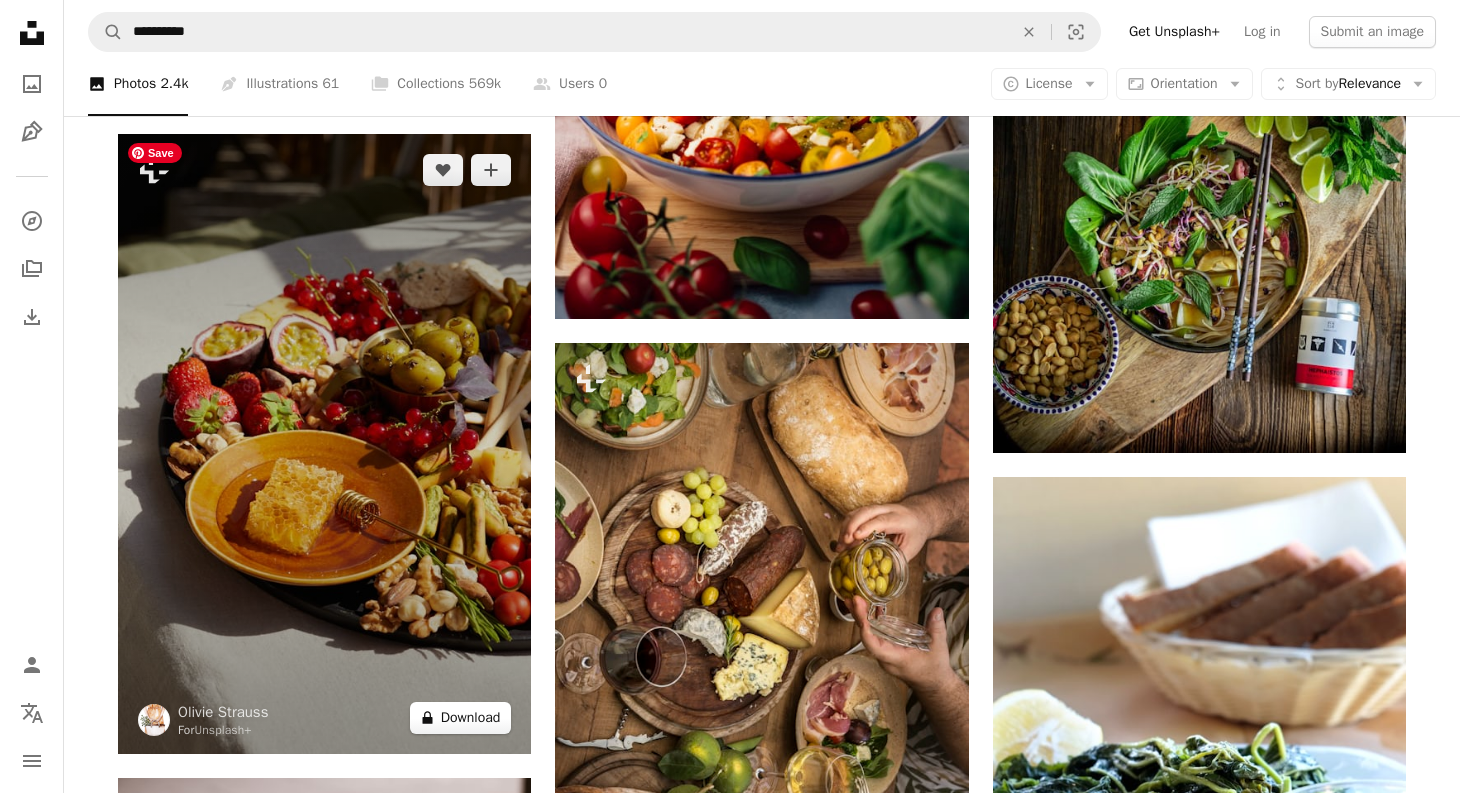 click on "A lock   Download" at bounding box center (461, 718) 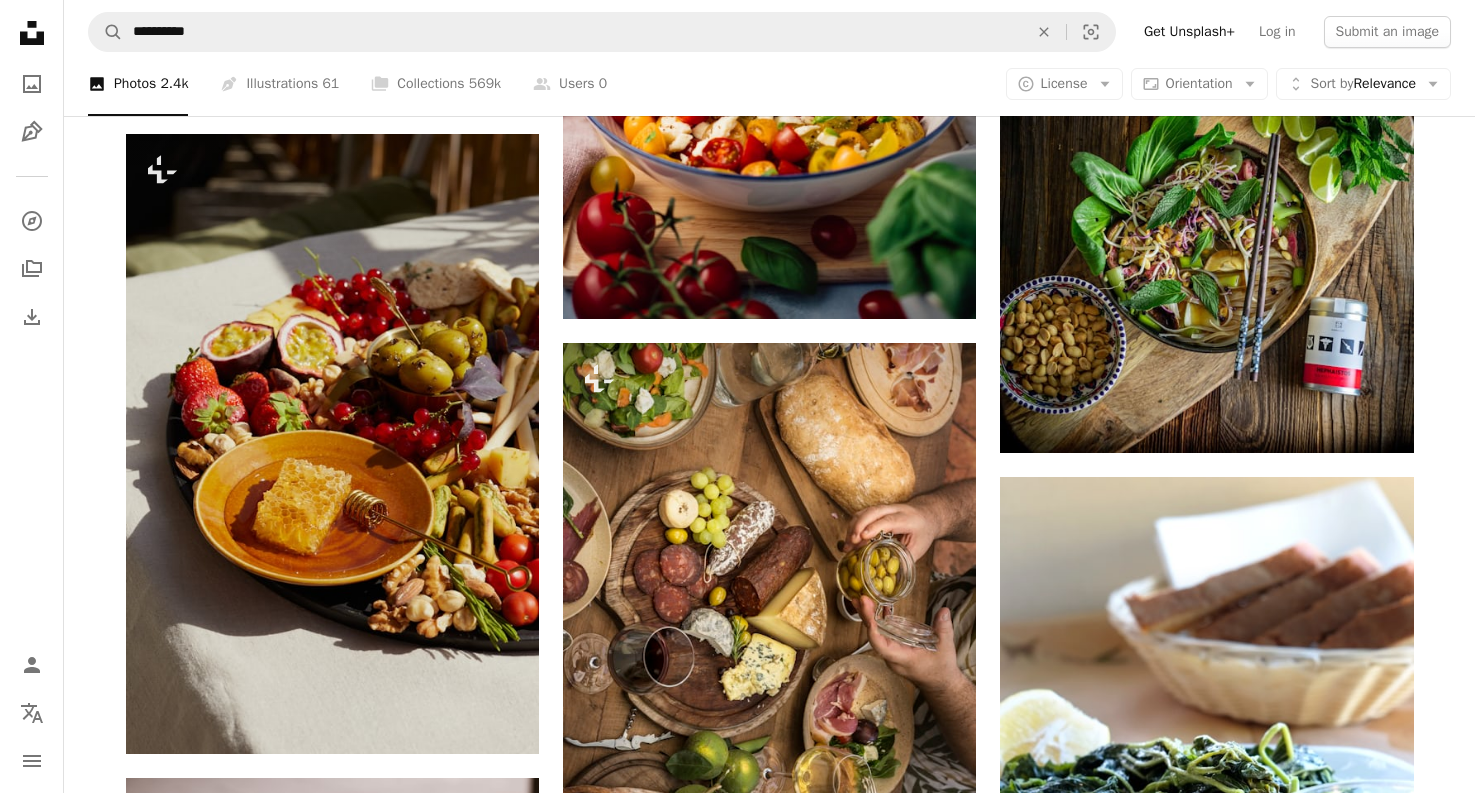click on "An X shape Premium, ready to use images. Get unlimited access. A plus sign Members-only content added monthly A plus sign Unlimited royalty-free downloads A plus sign Illustrations  New A plus sign Enhanced legal protections yearly 62%  off monthly £16   £6 GBP per month * Get  Unsplash+ * When paid annually, billed upfront  £72 Taxes where applicable. Renews automatically. Cancel anytime." at bounding box center (737, 3580) 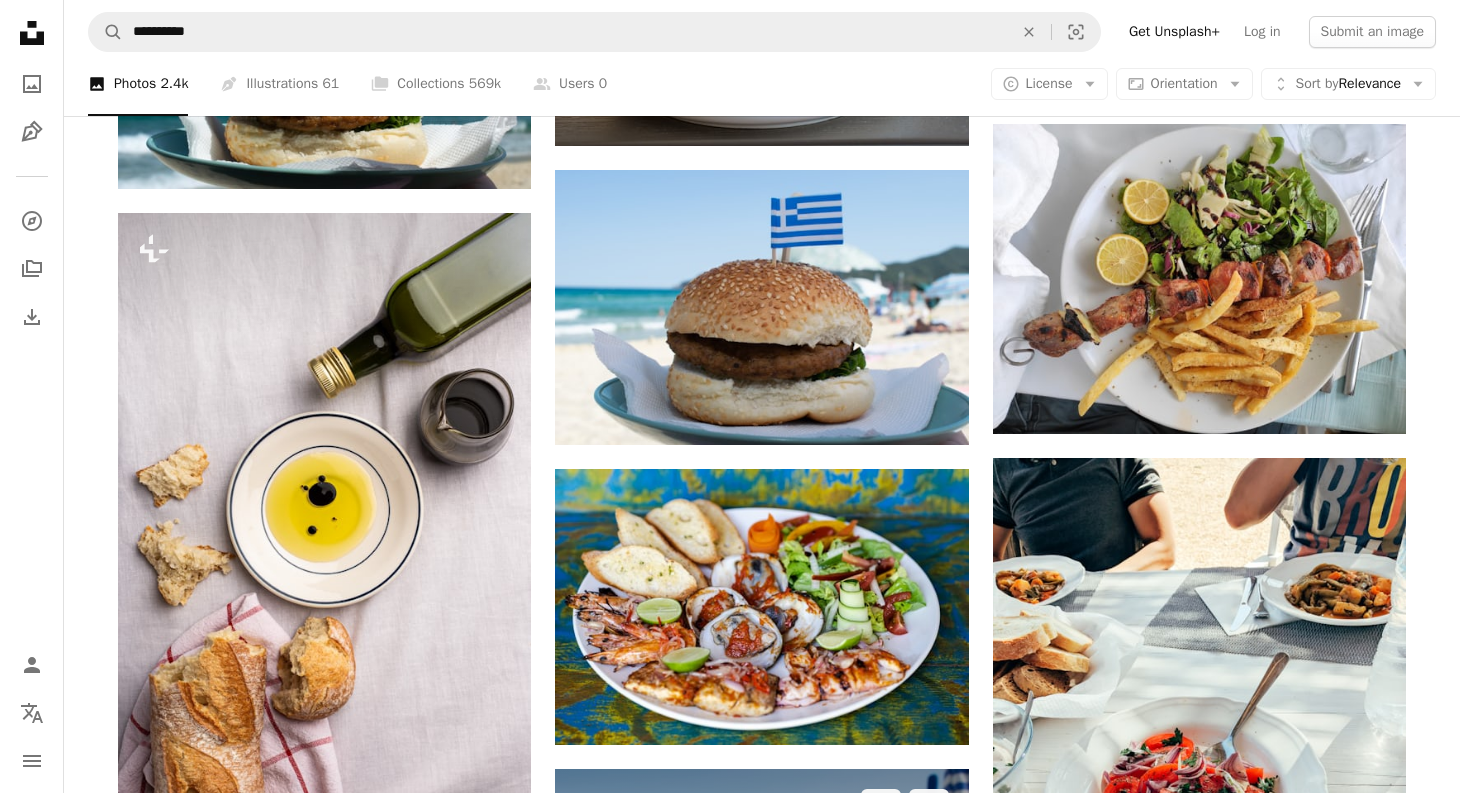 scroll, scrollTop: 17733, scrollLeft: 0, axis: vertical 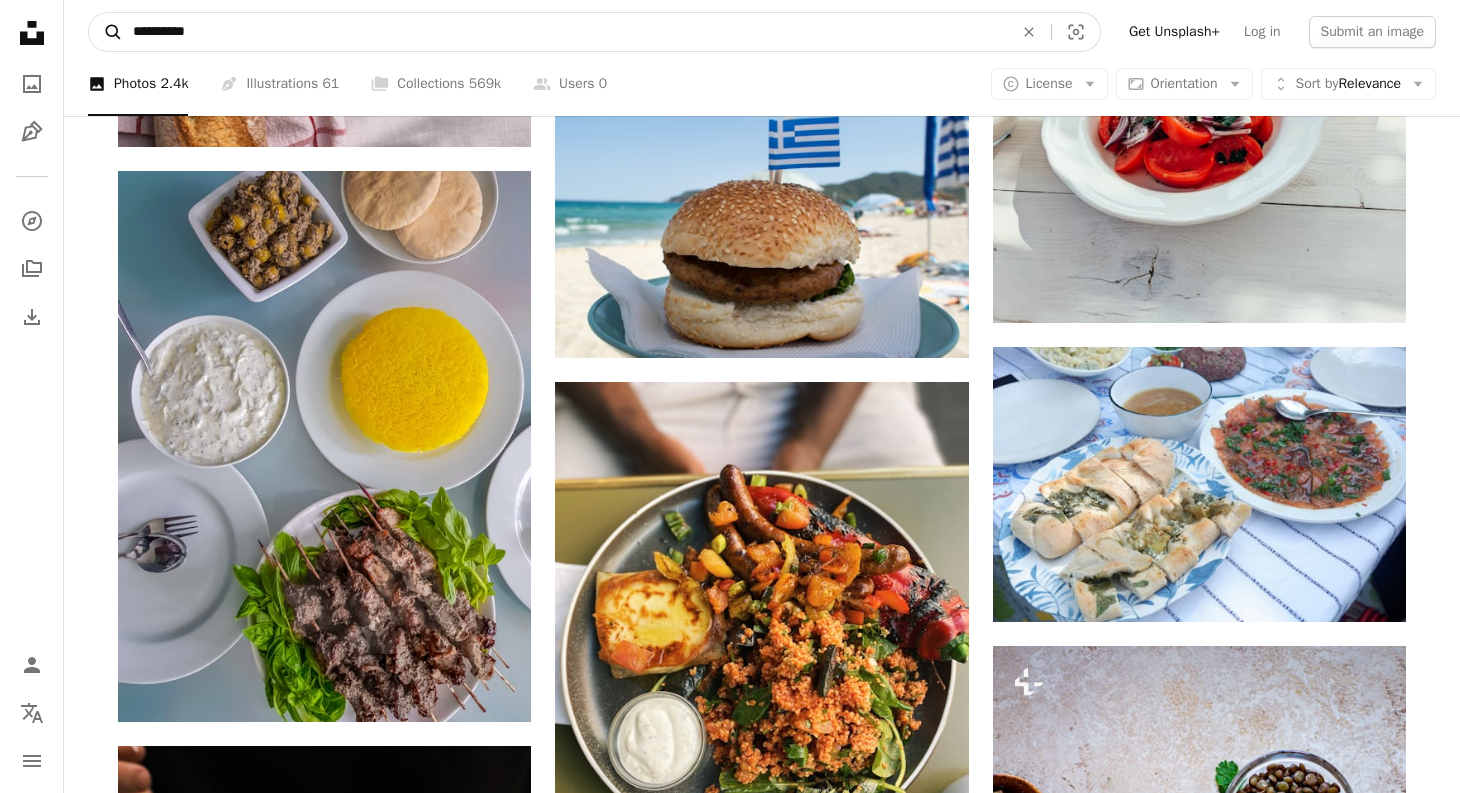 drag, startPoint x: 205, startPoint y: 34, endPoint x: 114, endPoint y: 41, distance: 91.26884 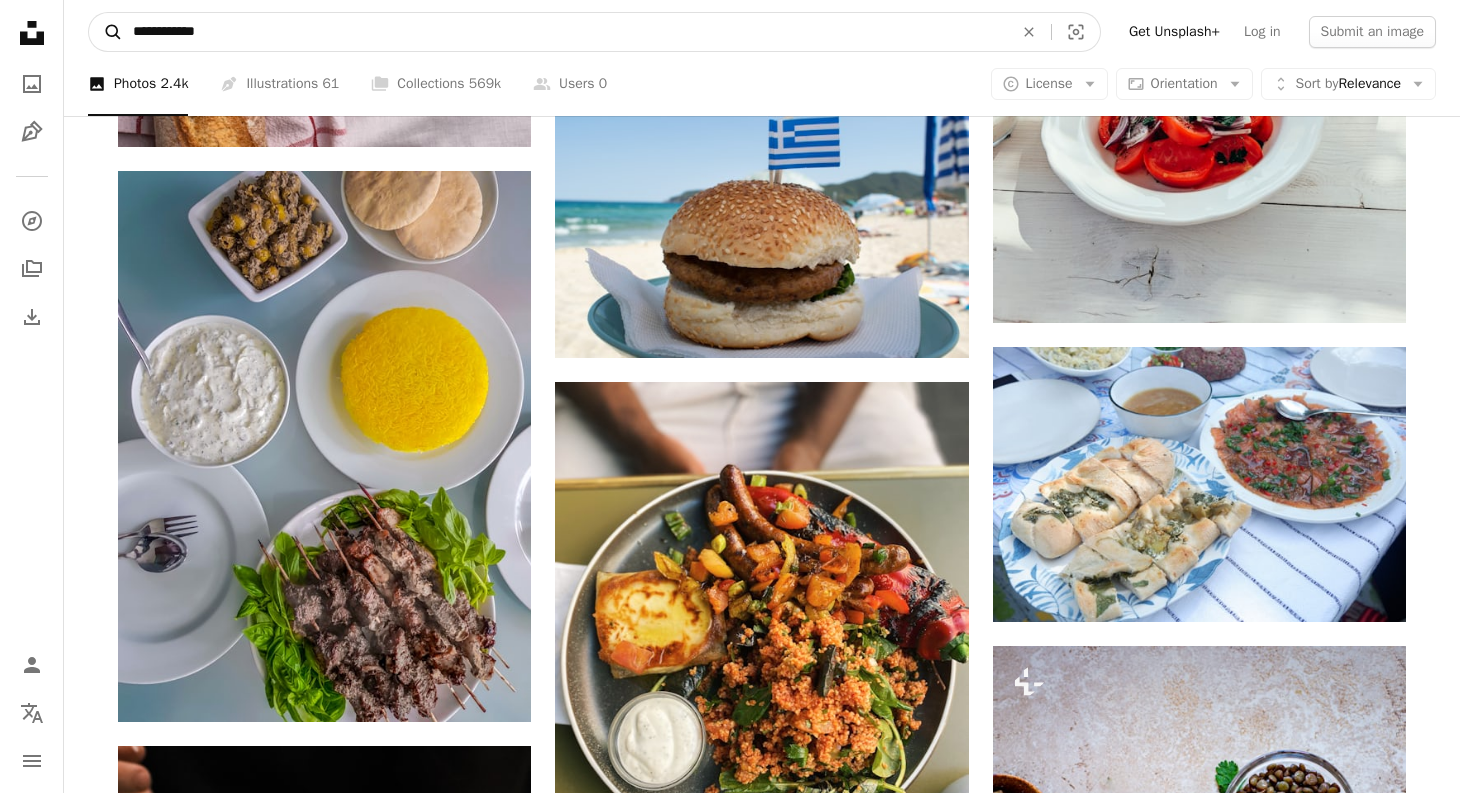 type on "**********" 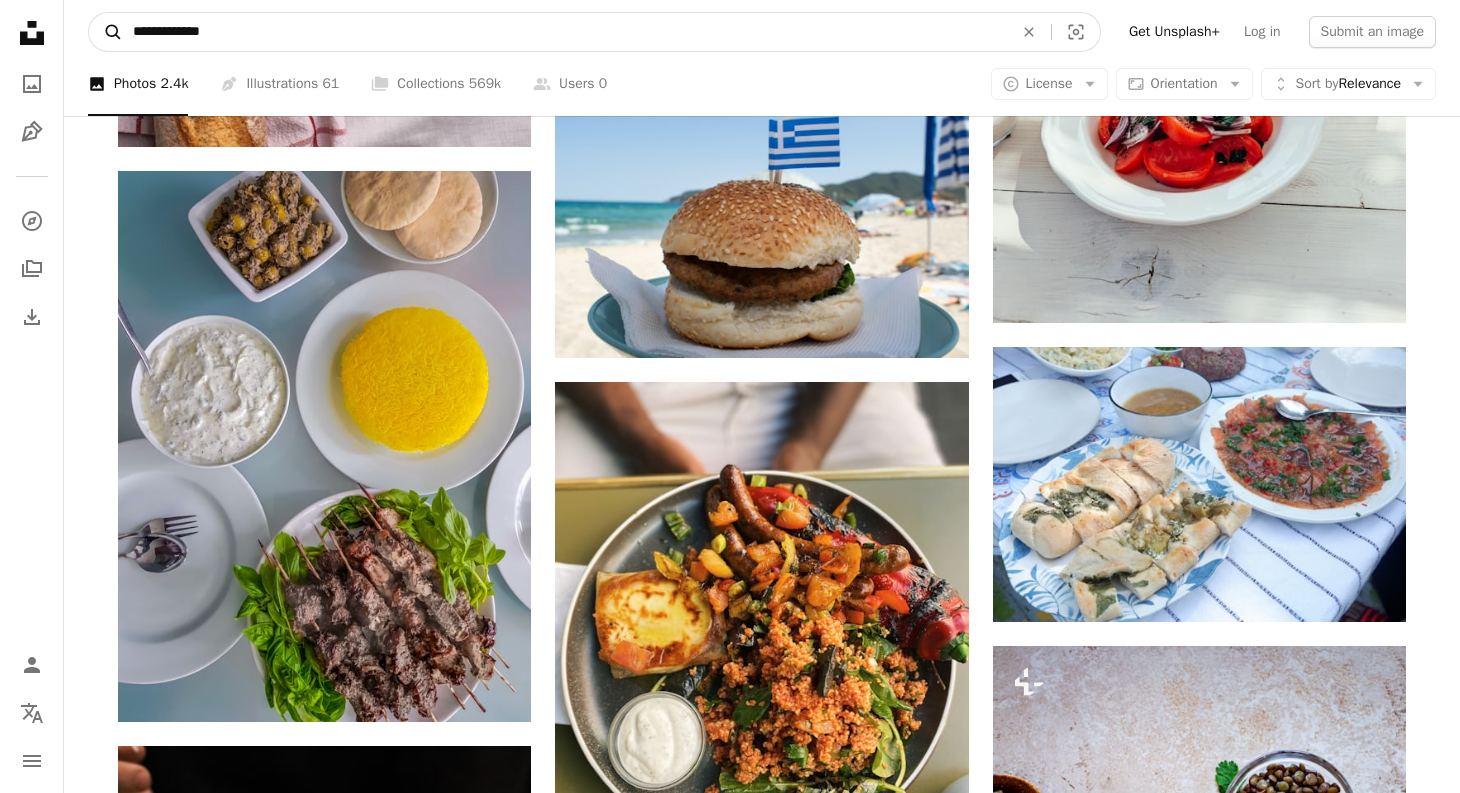 click on "A magnifying glass" at bounding box center (106, 32) 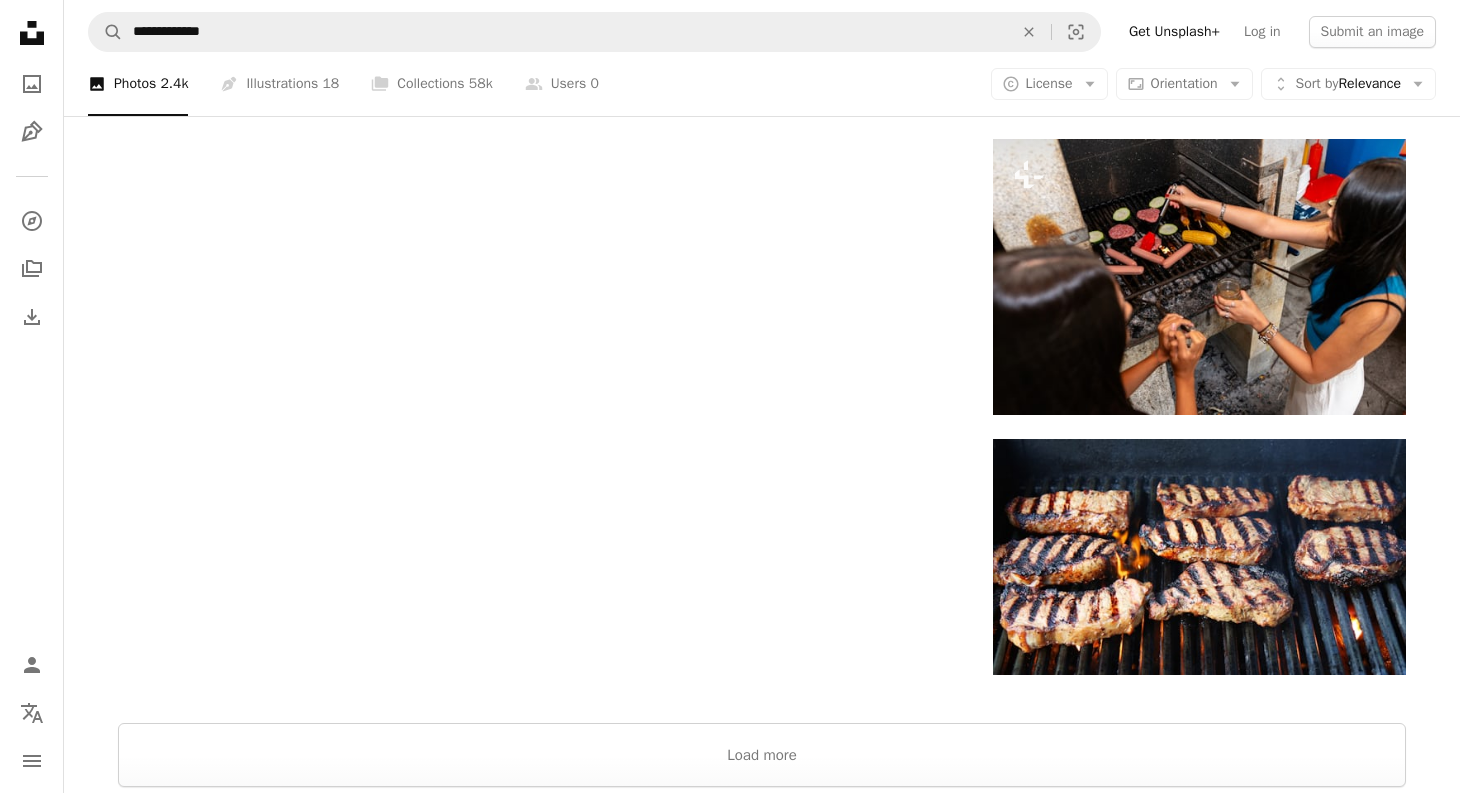 scroll, scrollTop: 2758, scrollLeft: 0, axis: vertical 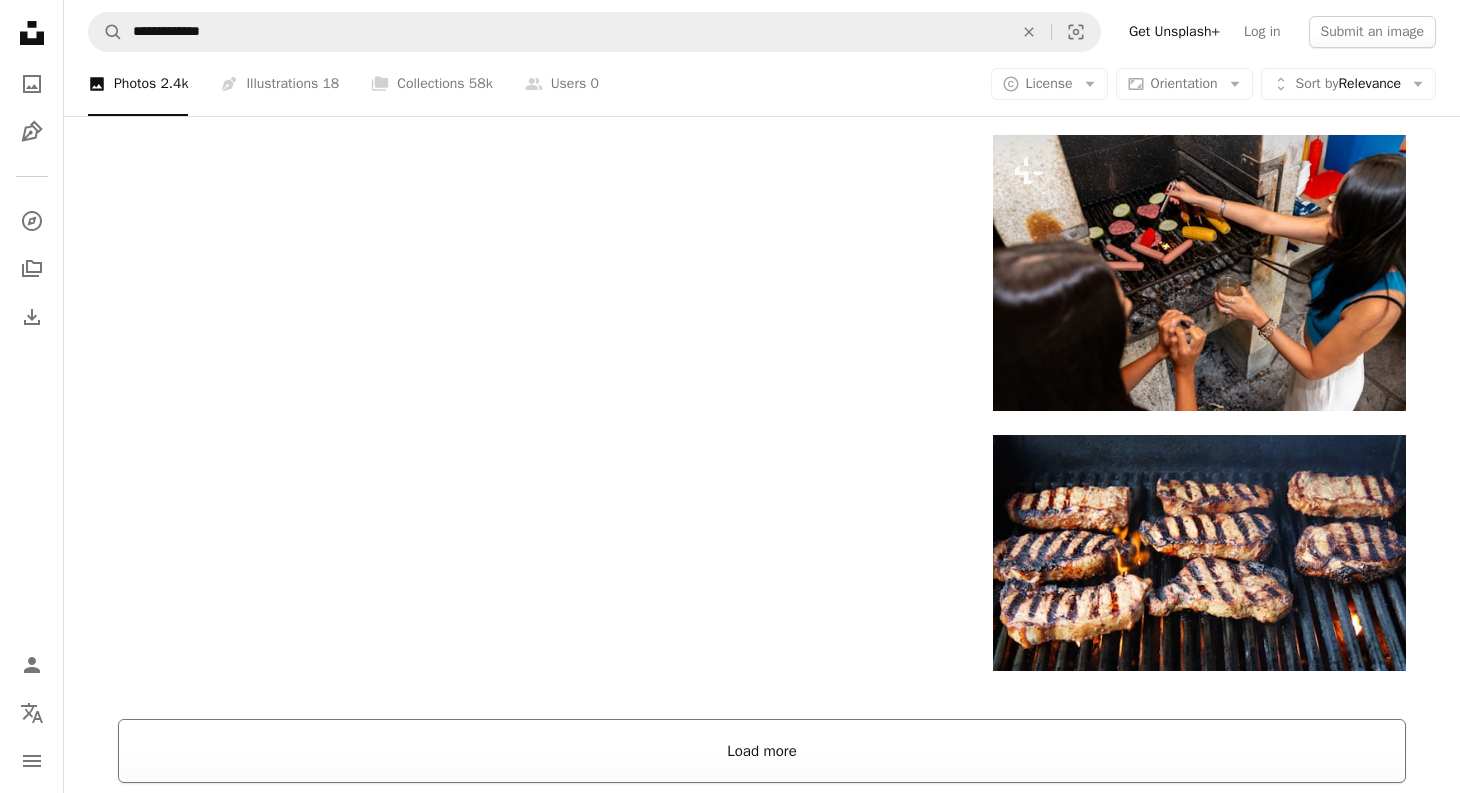 click on "Load more" at bounding box center (762, 751) 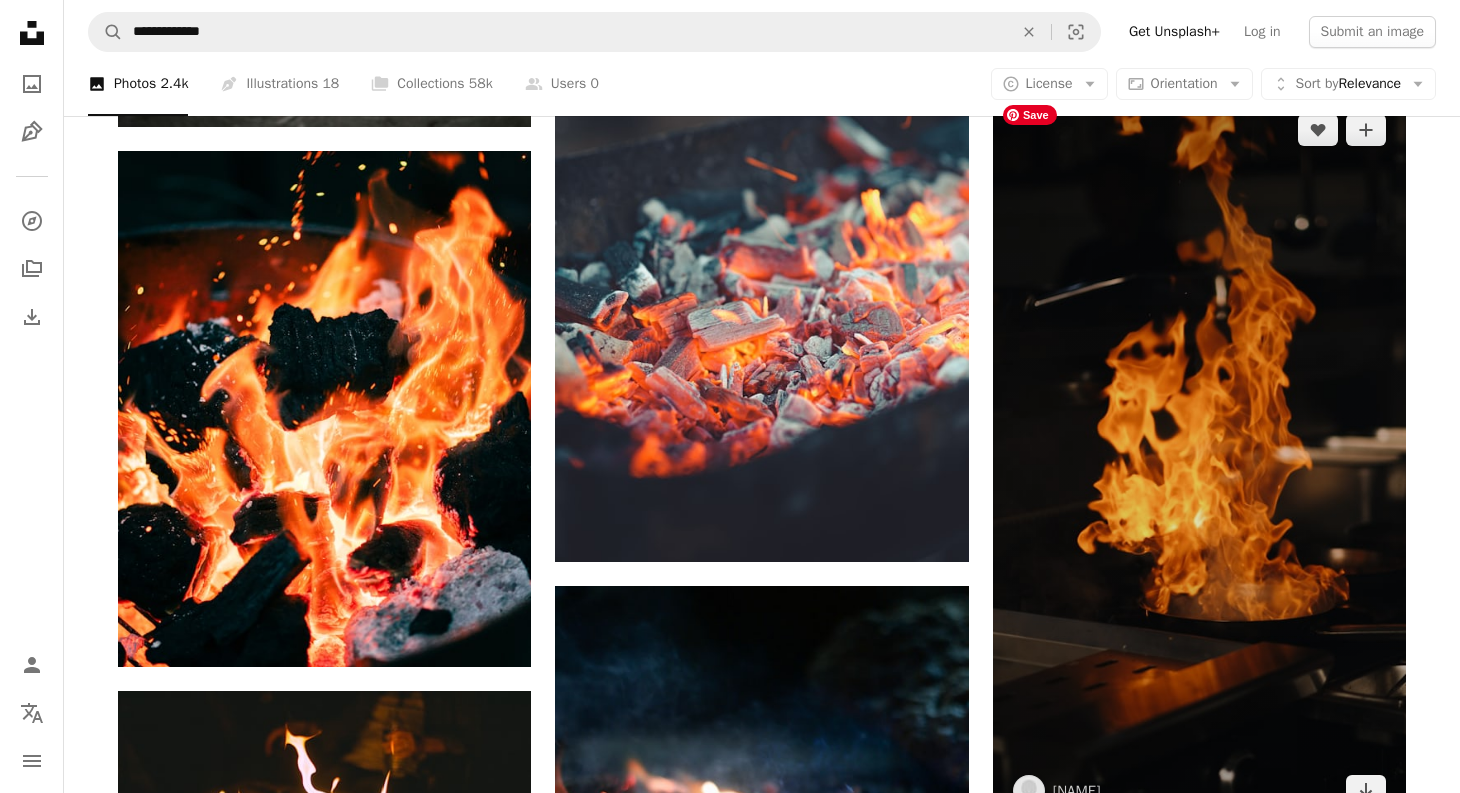 scroll, scrollTop: 13229, scrollLeft: 0, axis: vertical 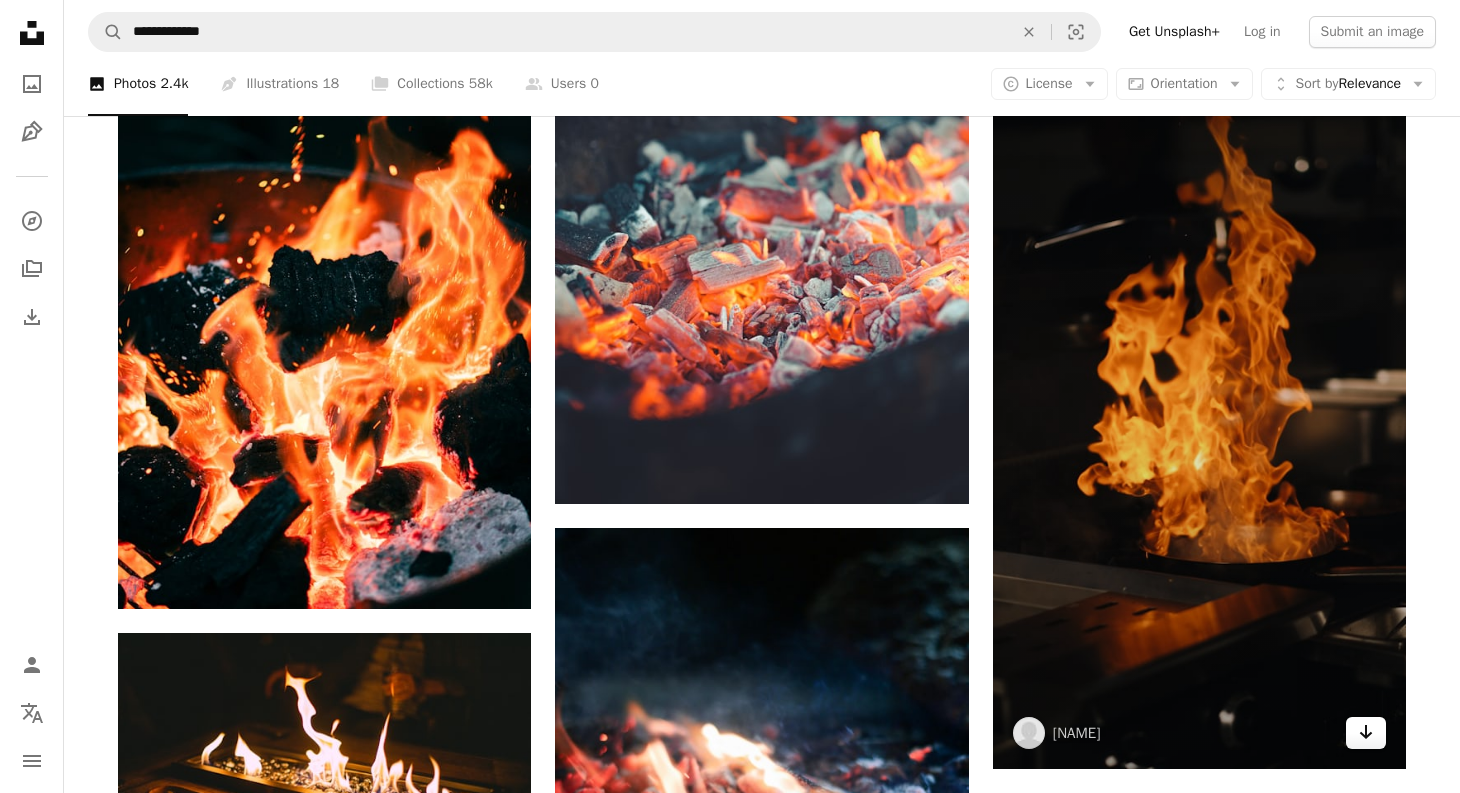 click on "Arrow pointing down" 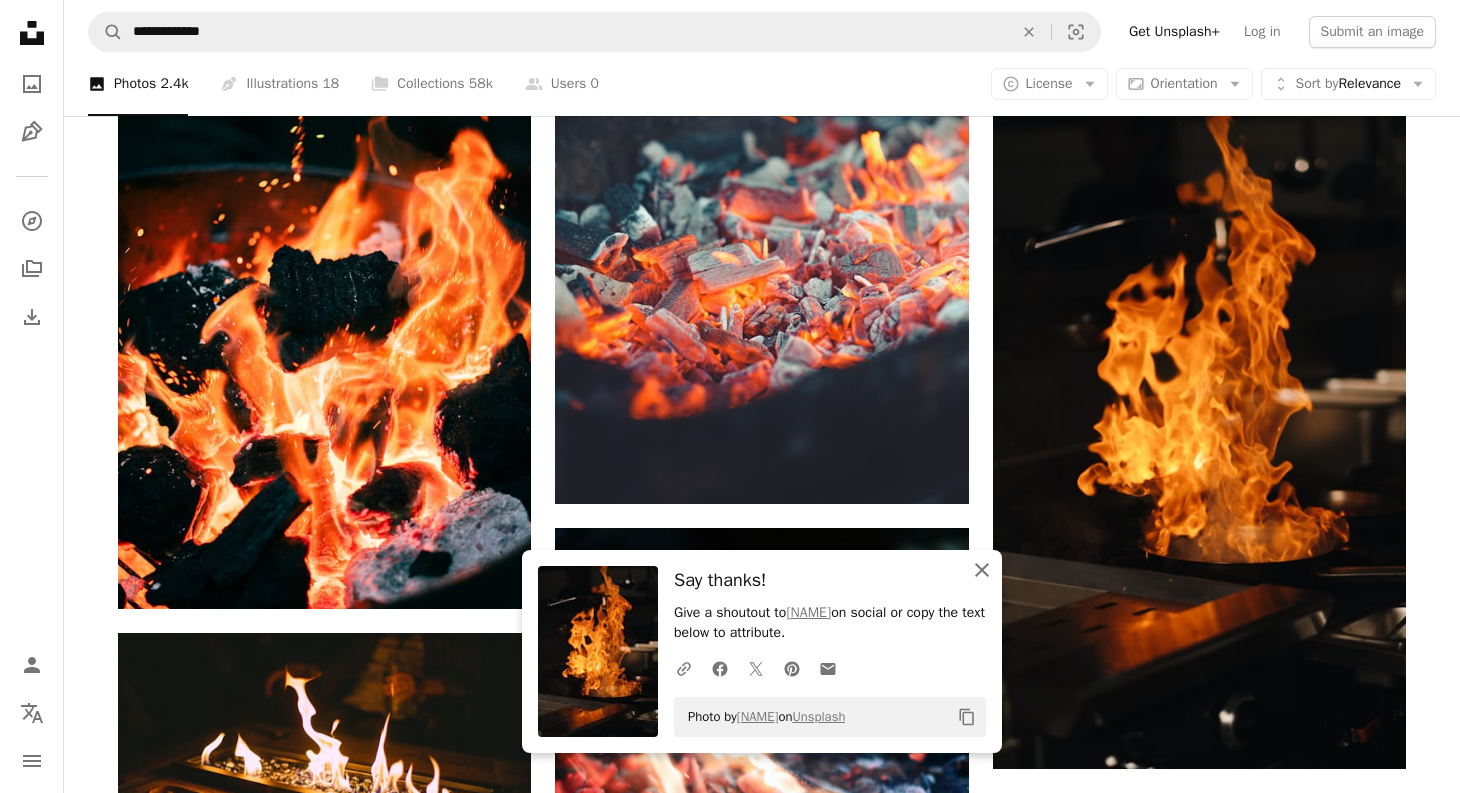click 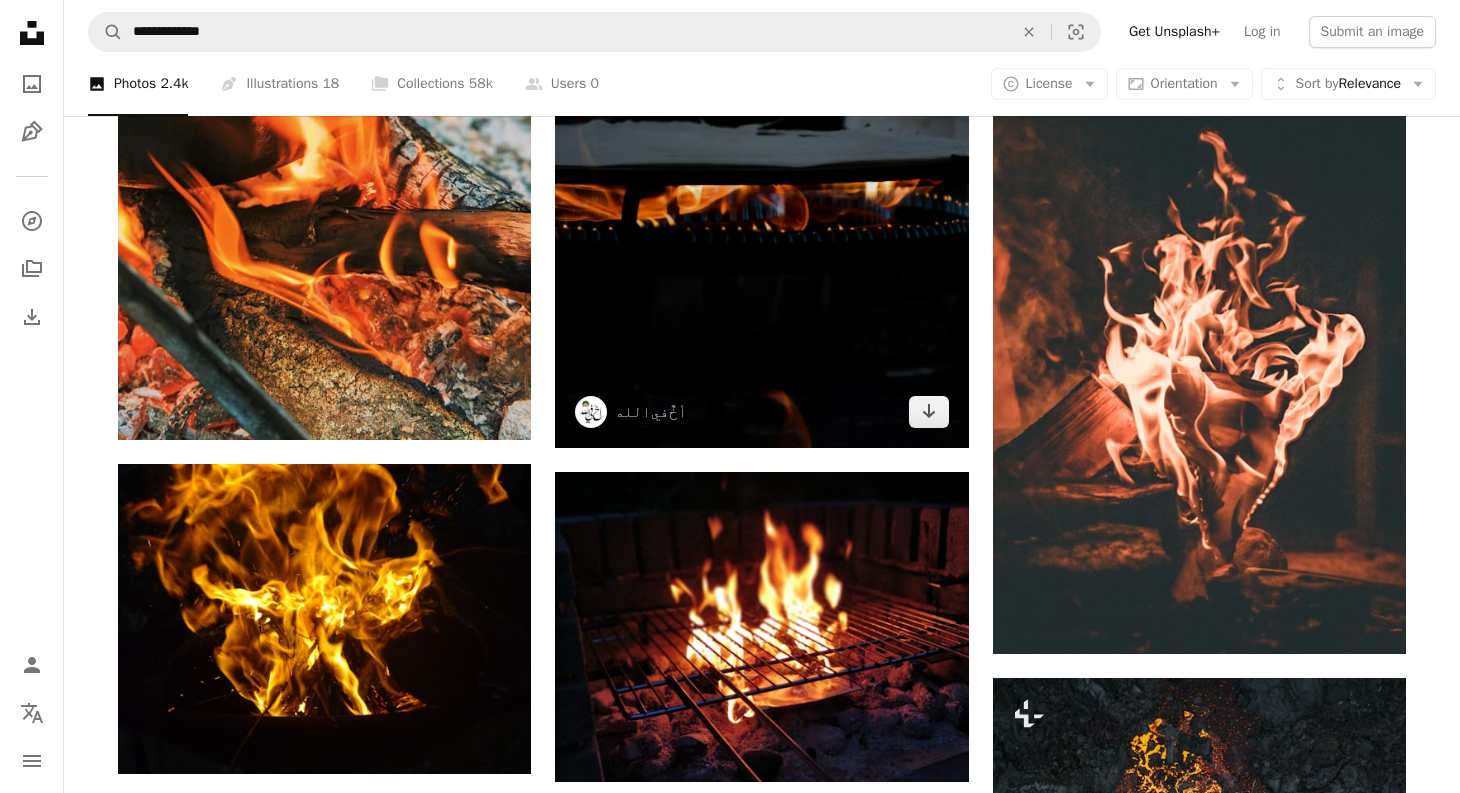 scroll, scrollTop: 15273, scrollLeft: 0, axis: vertical 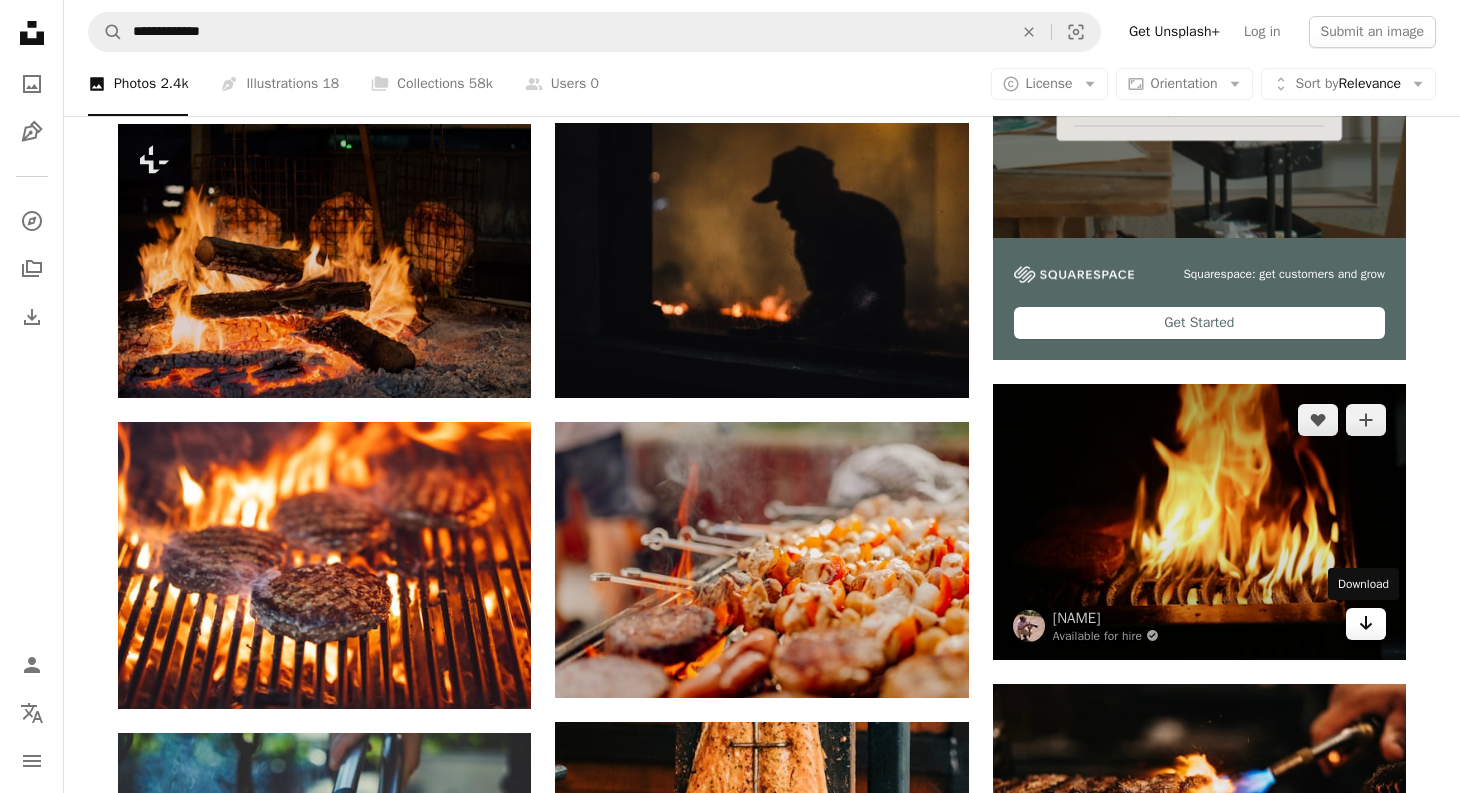 click 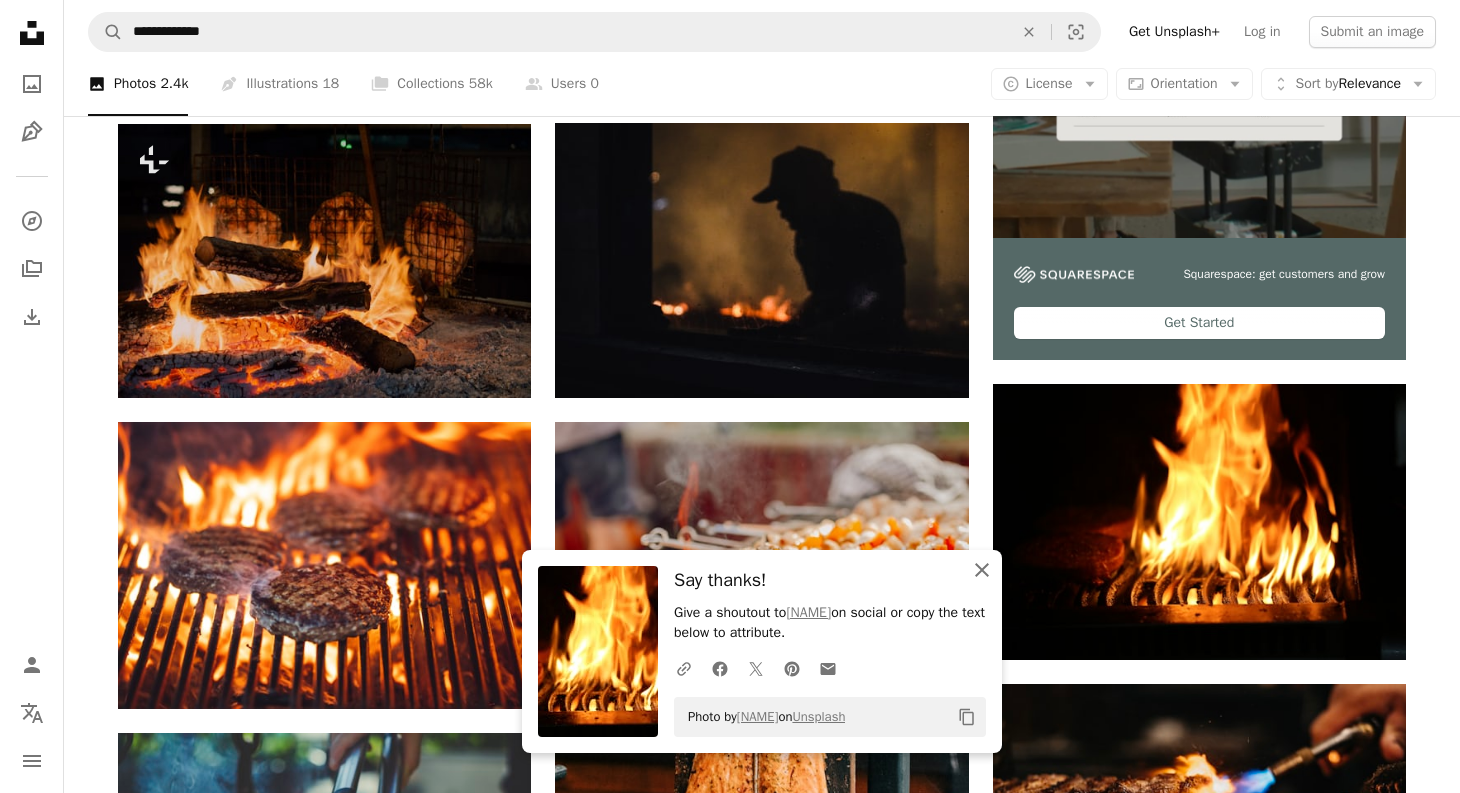 click on "An X shape" 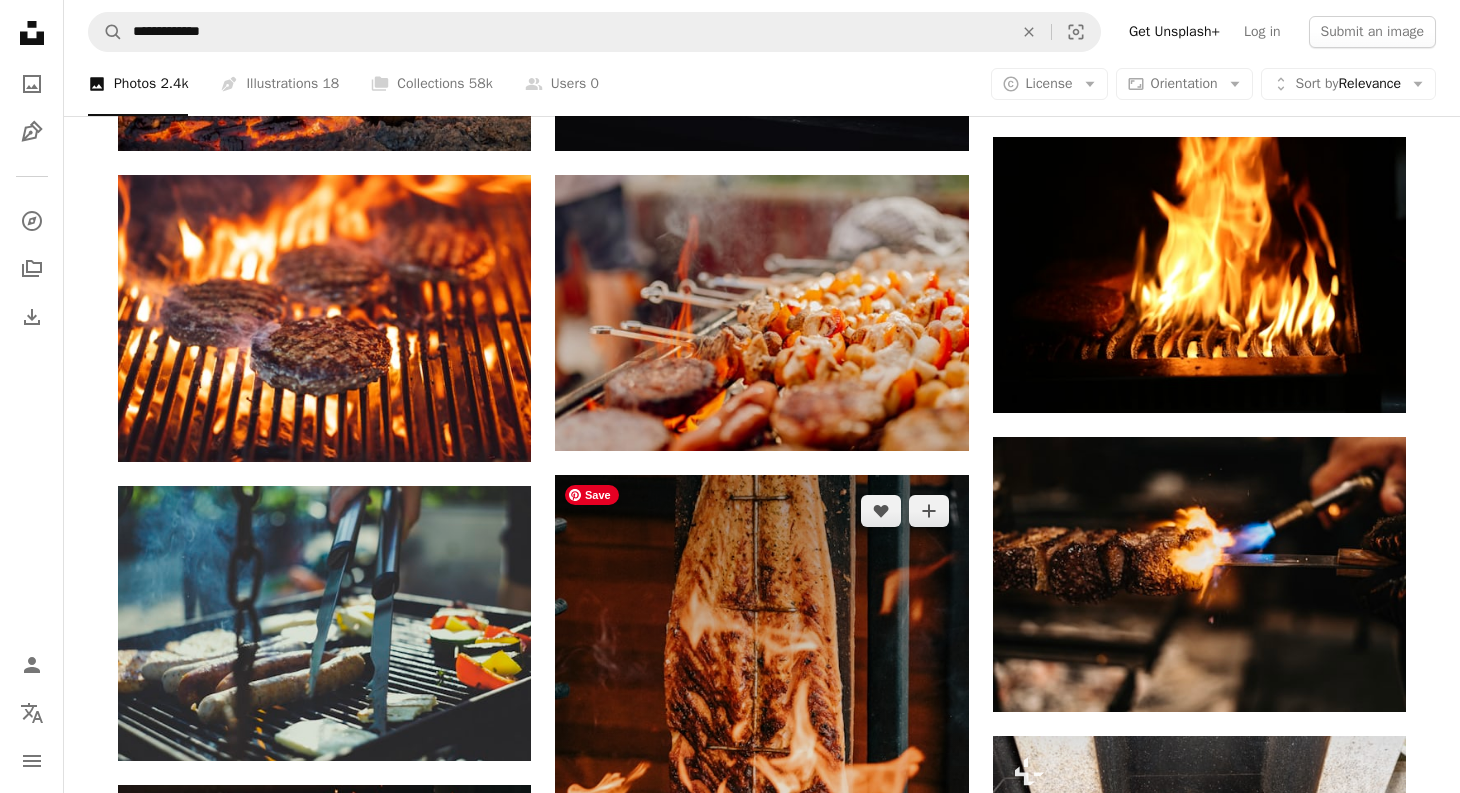 scroll, scrollTop: 1011, scrollLeft: 0, axis: vertical 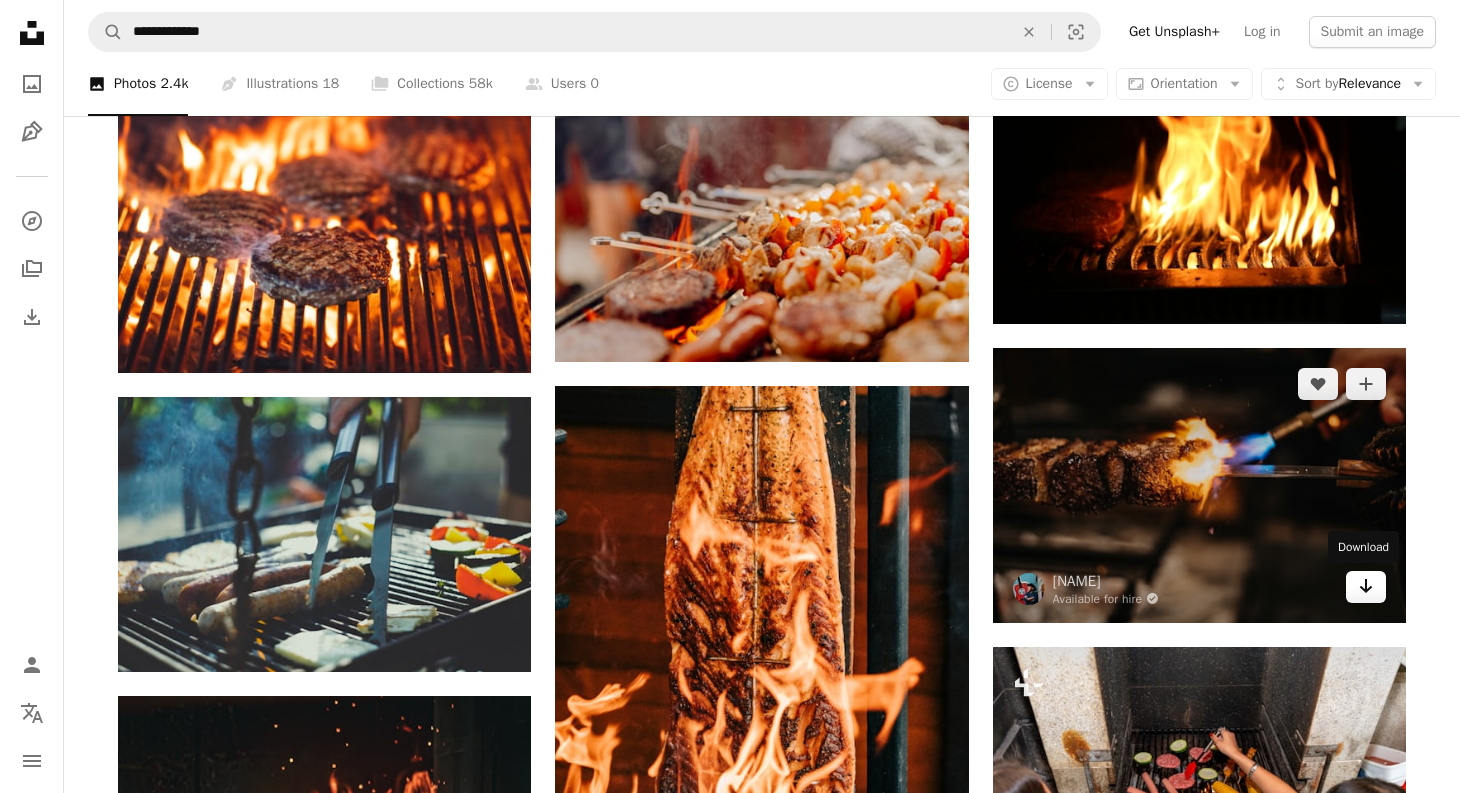 click on "Arrow pointing down" 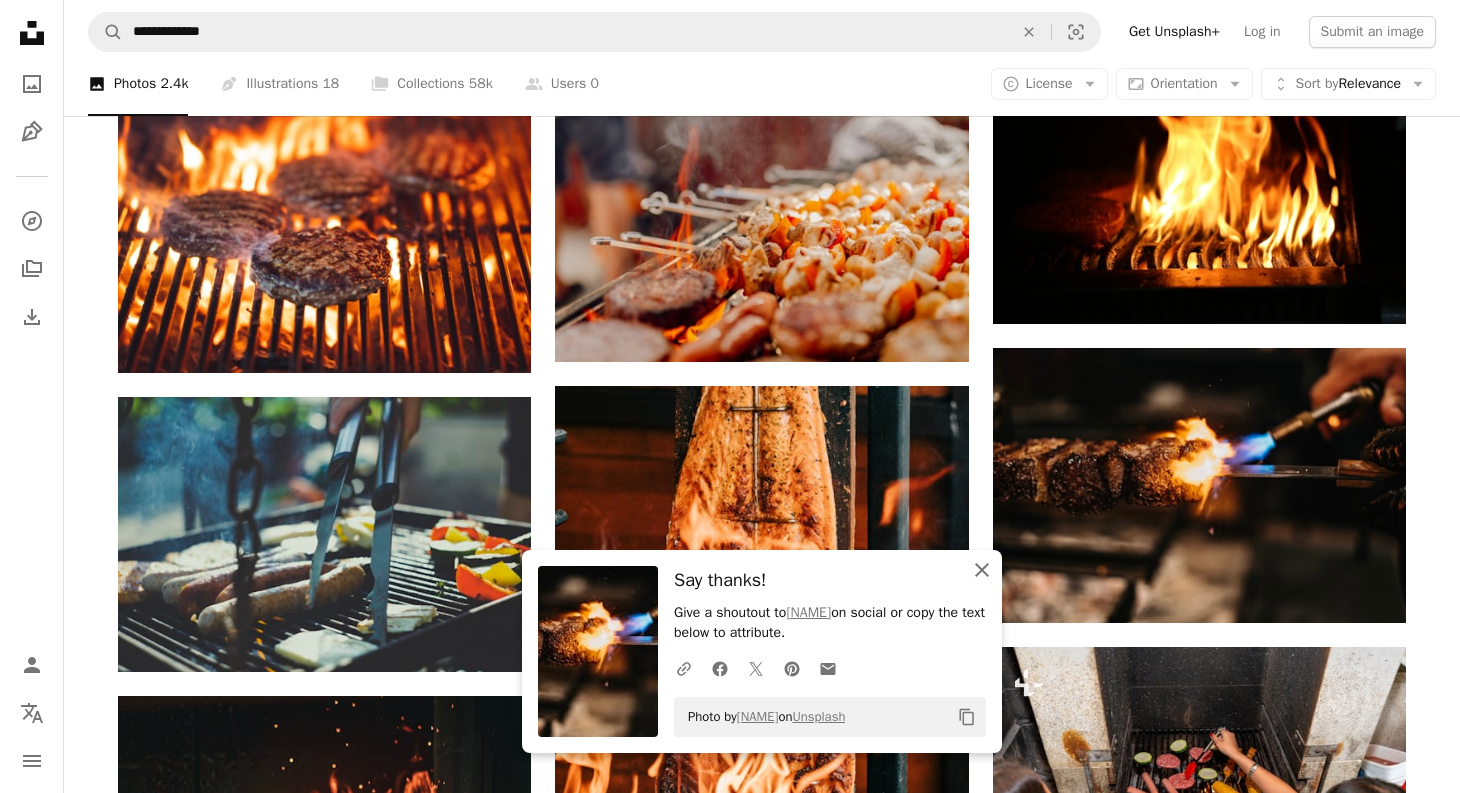 click on "An X shape" 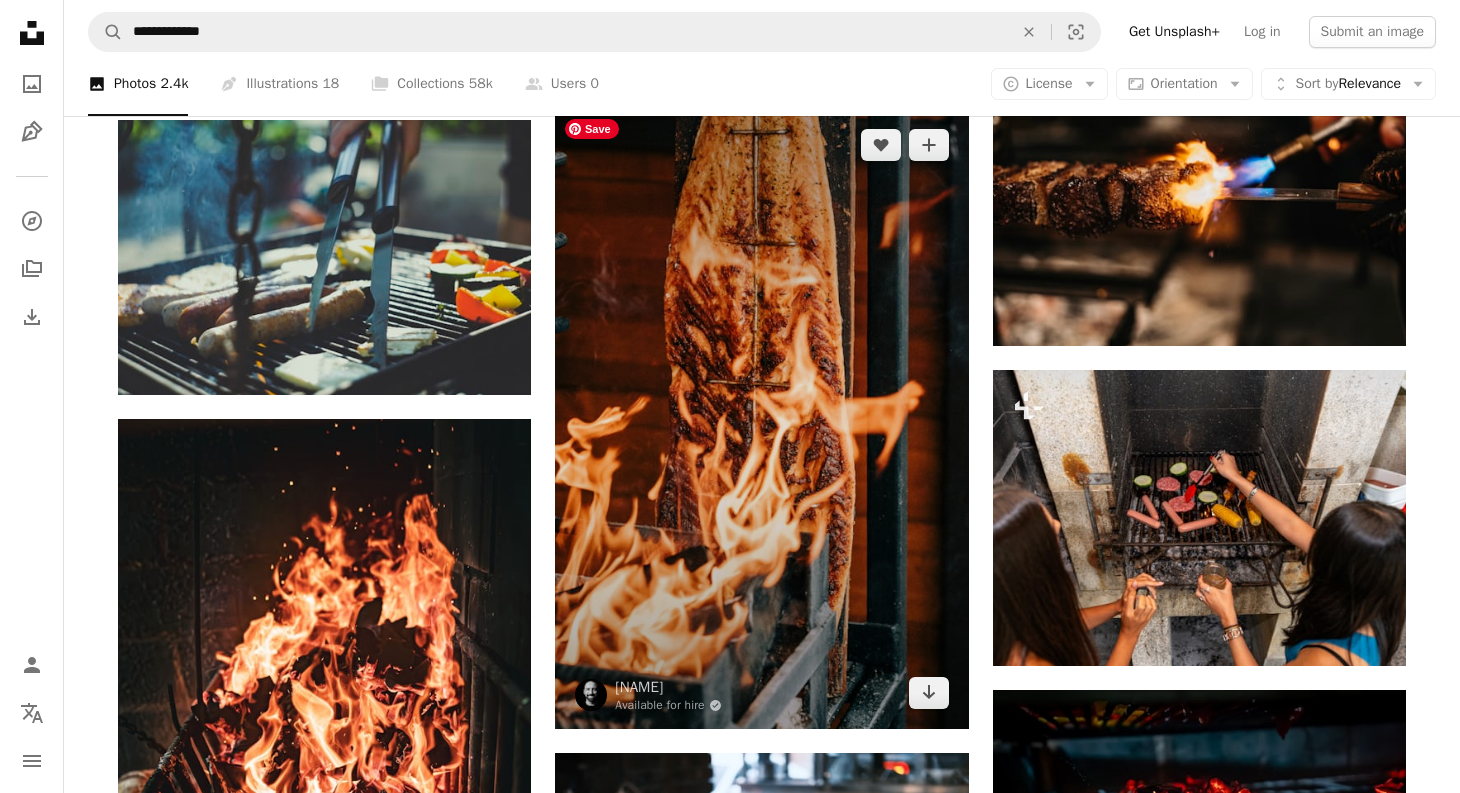 scroll, scrollTop: 1278, scrollLeft: 0, axis: vertical 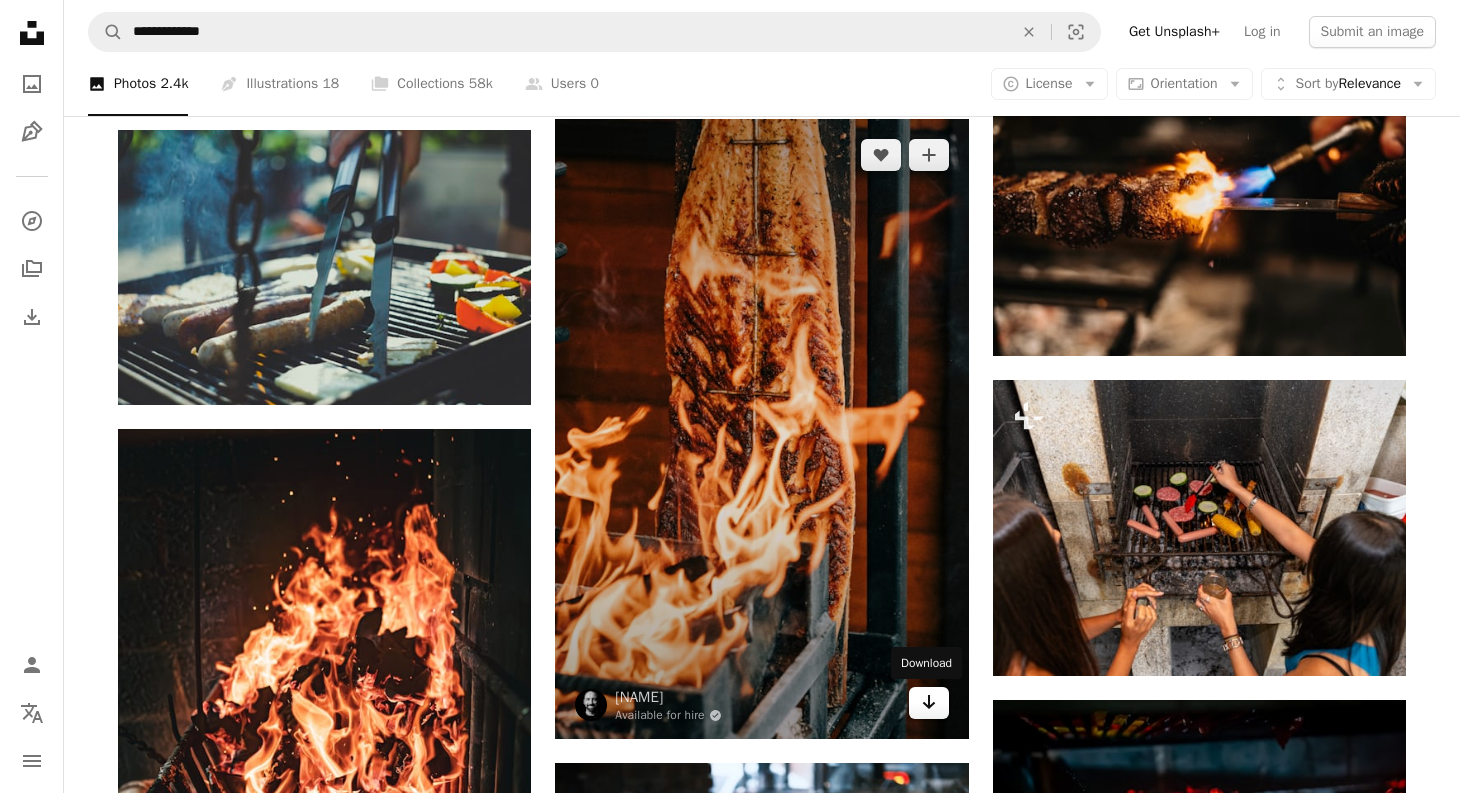 click 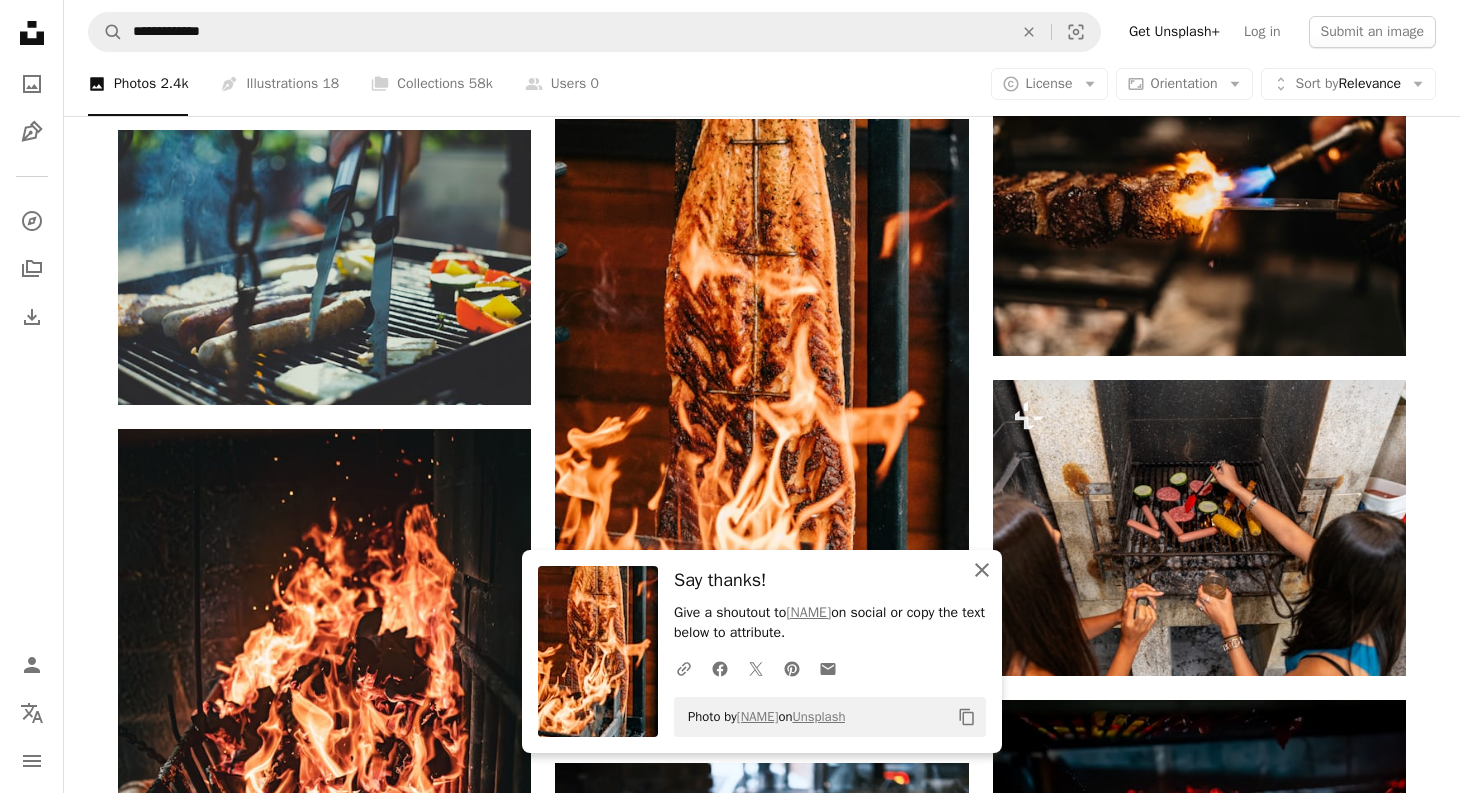 click on "An X shape" 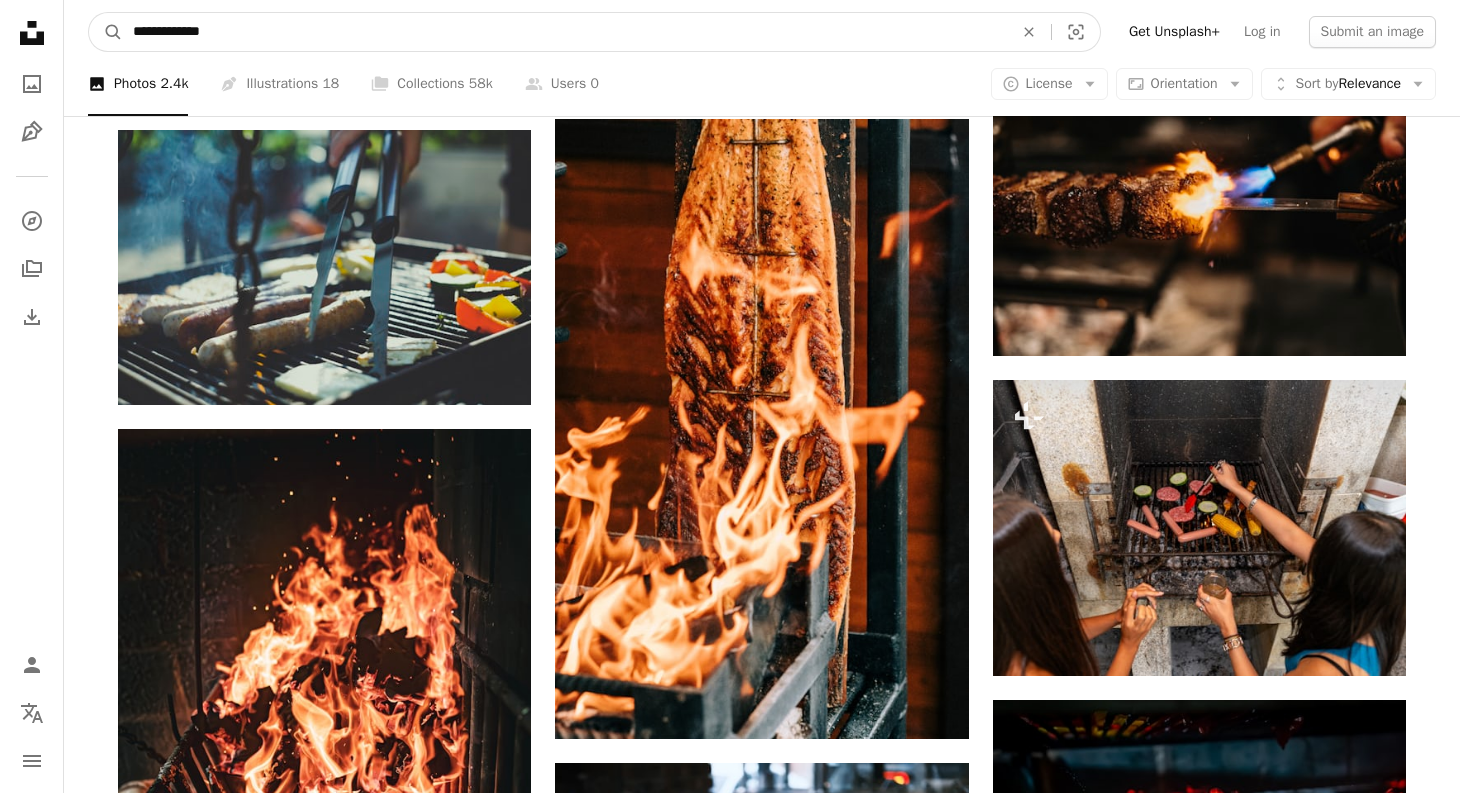 click on "**********" at bounding box center (565, 32) 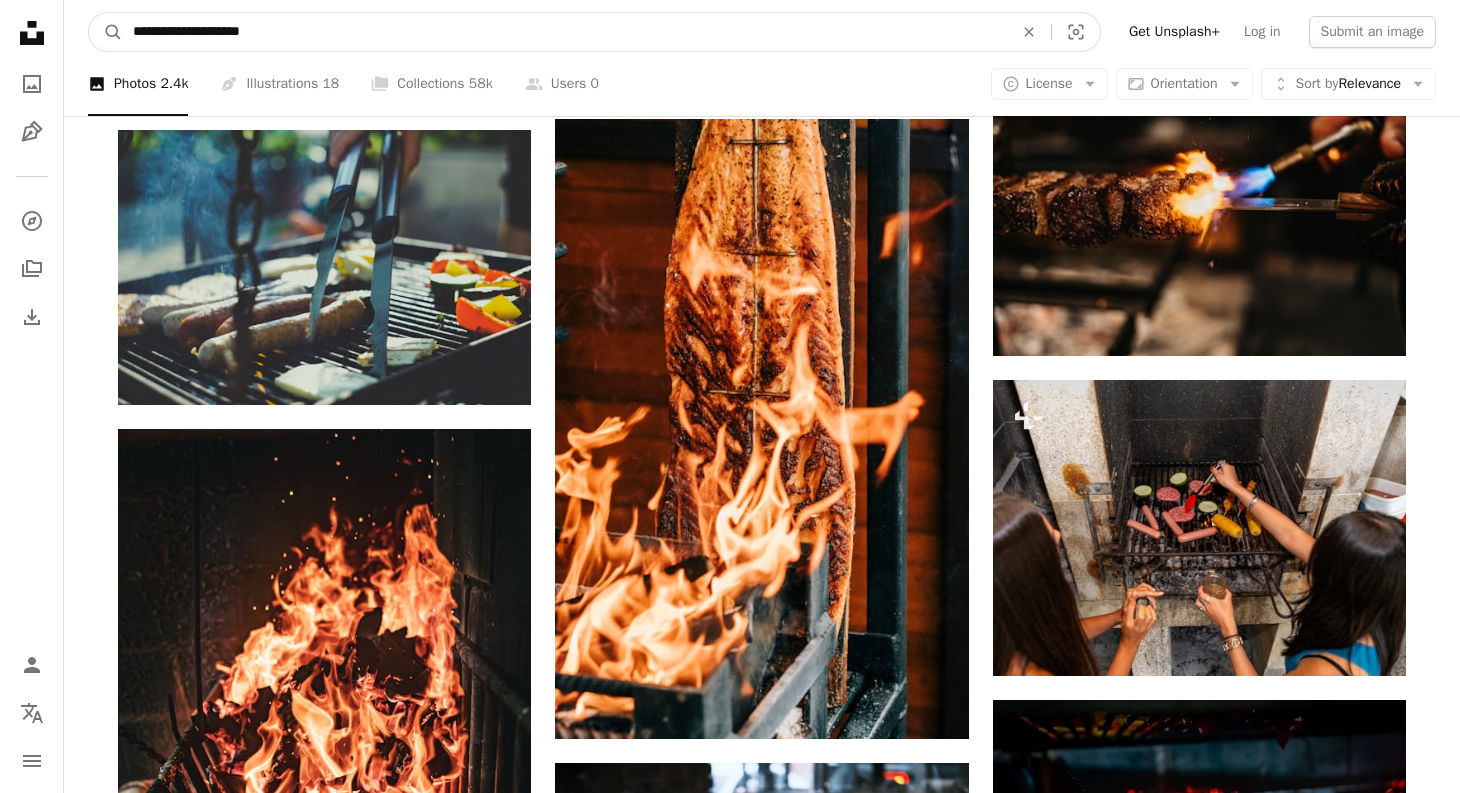 type on "**********" 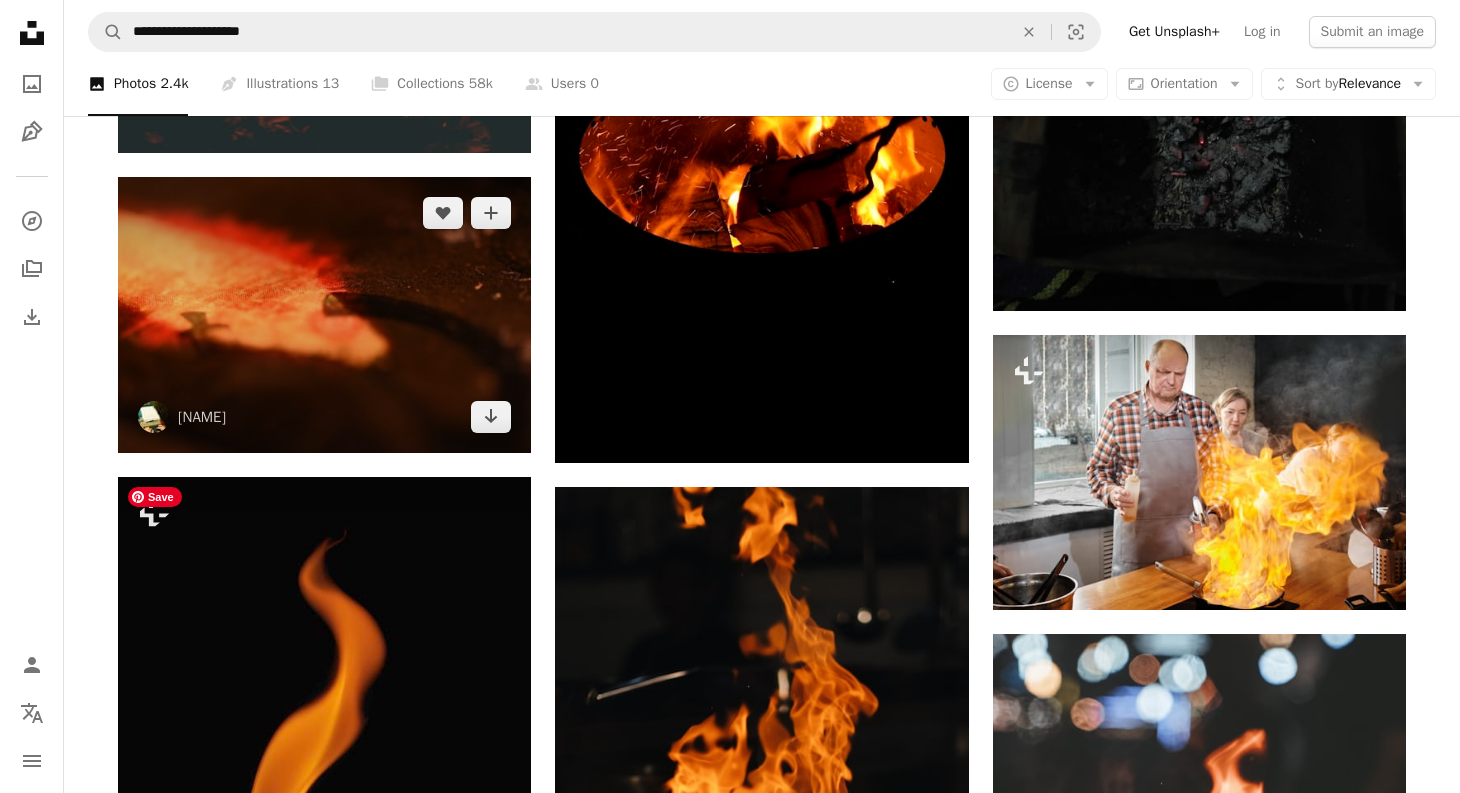 scroll, scrollTop: 1301, scrollLeft: 0, axis: vertical 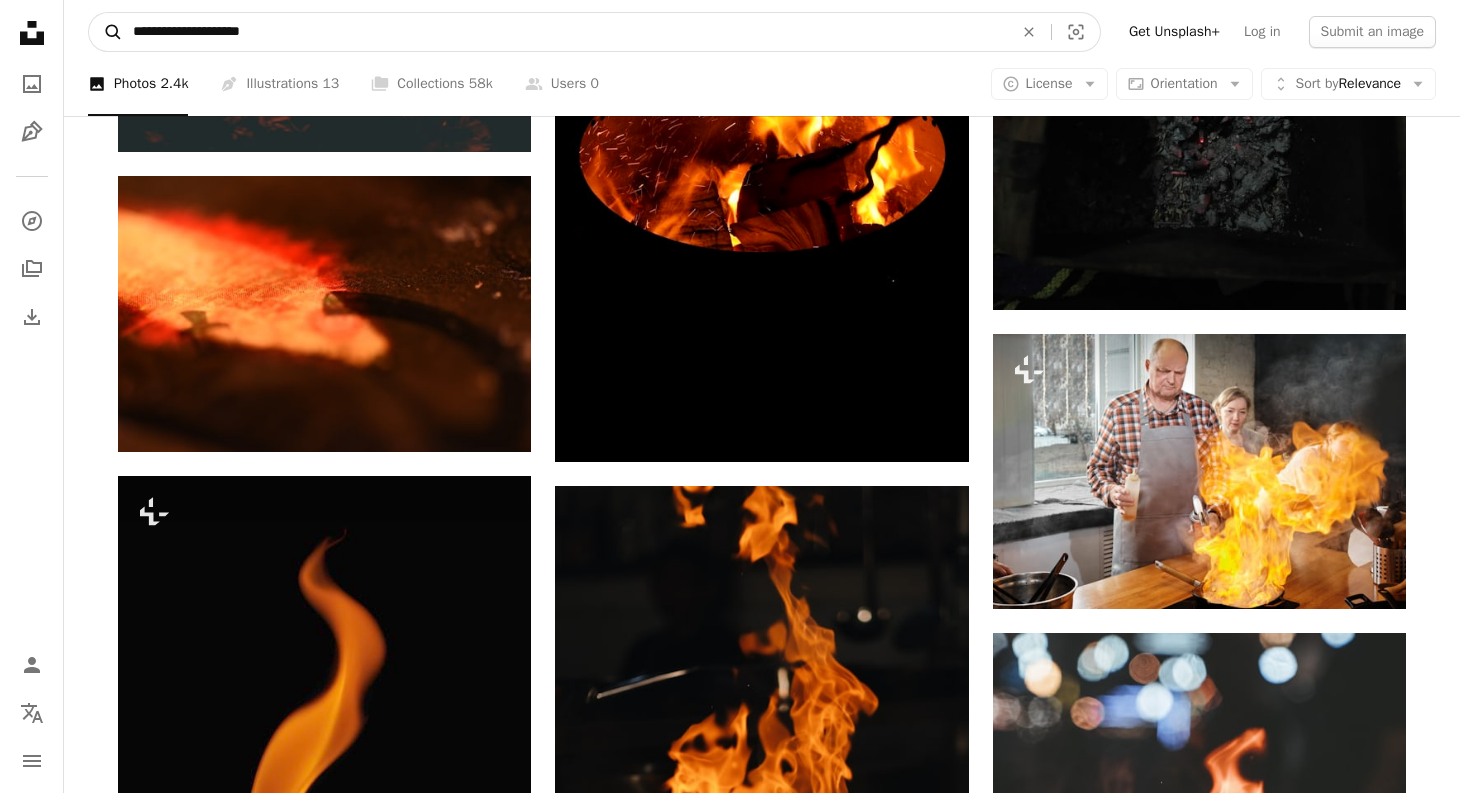 drag, startPoint x: 216, startPoint y: 32, endPoint x: 112, endPoint y: 28, distance: 104.0769 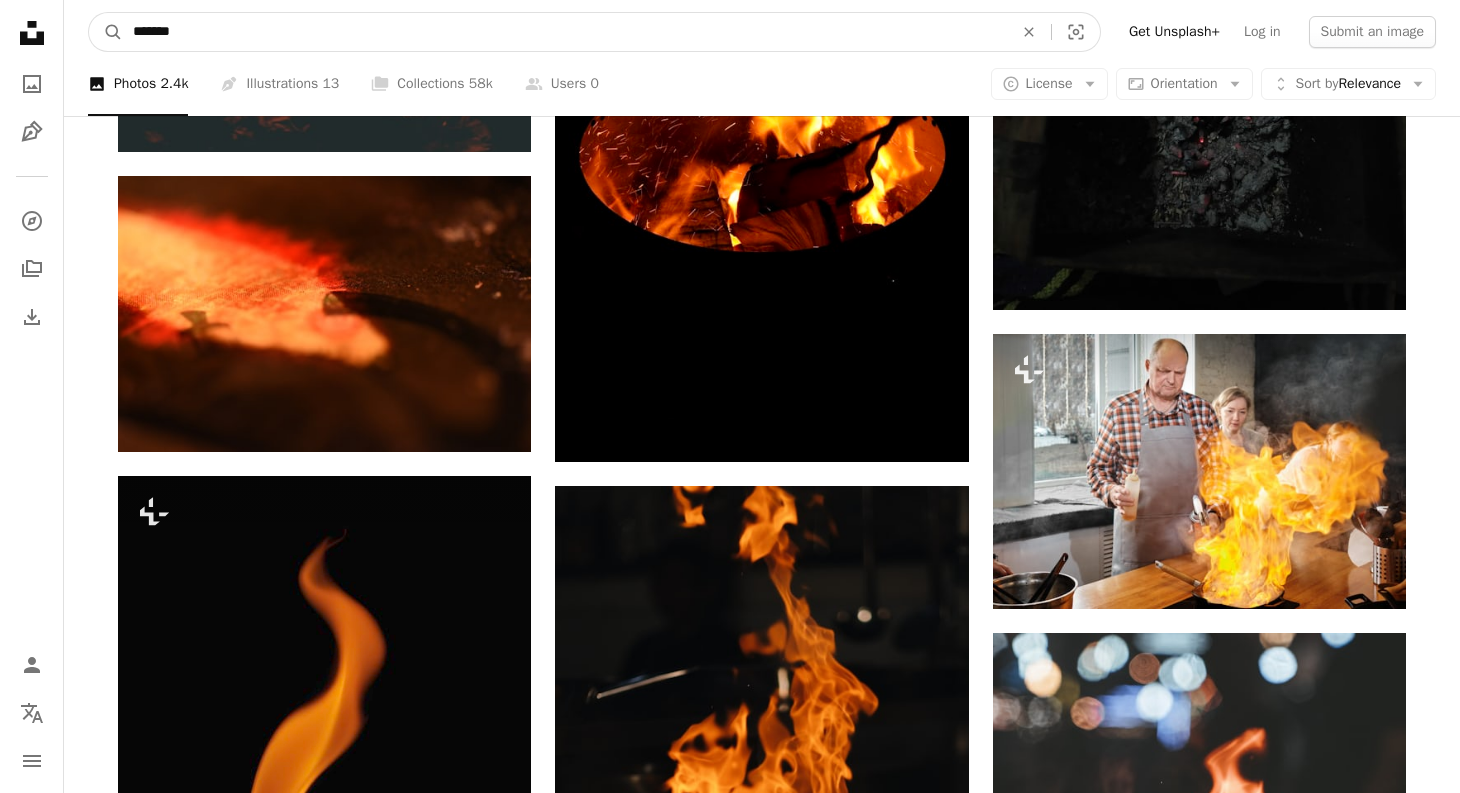 click on "*******" at bounding box center [565, 32] 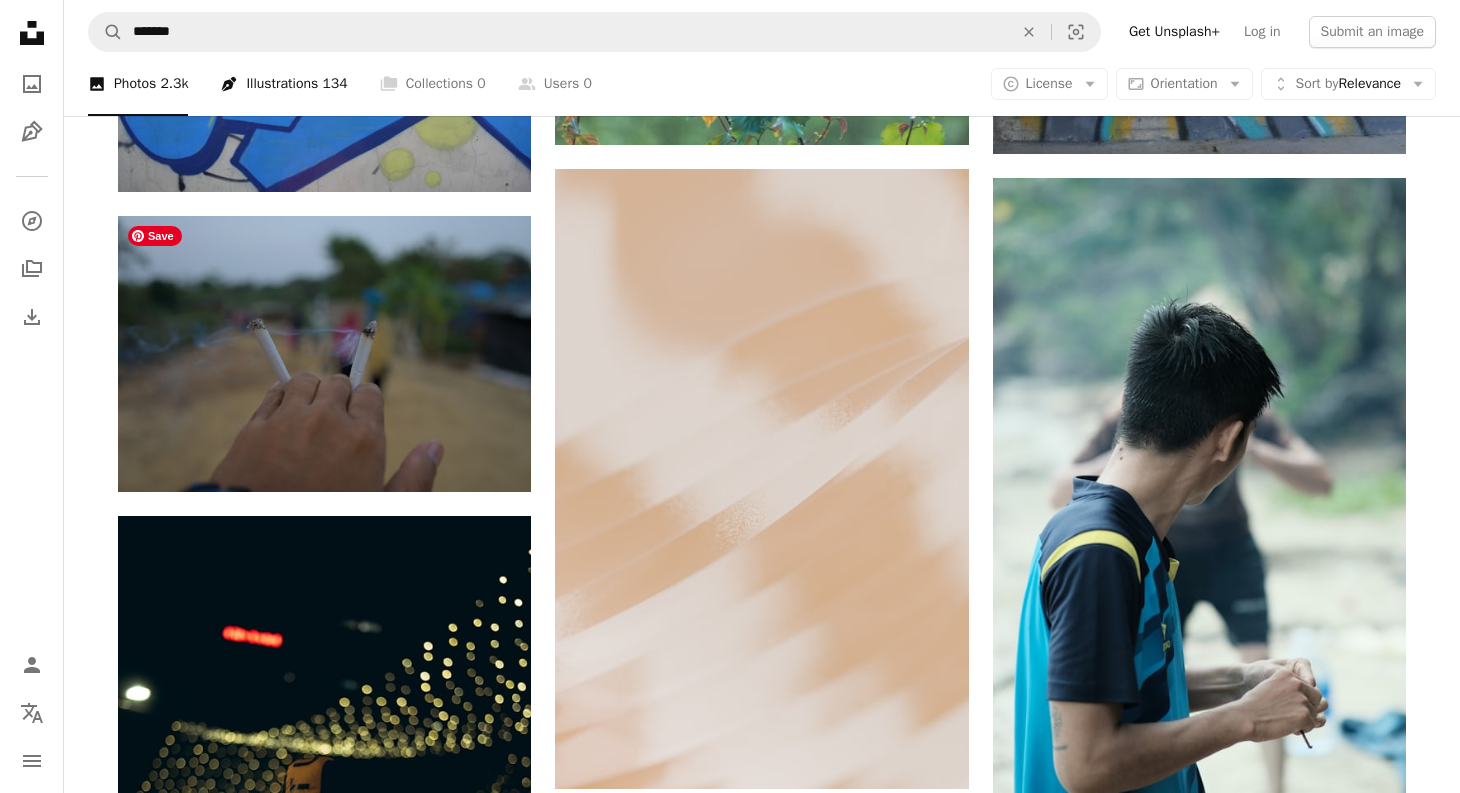 scroll, scrollTop: 771, scrollLeft: 0, axis: vertical 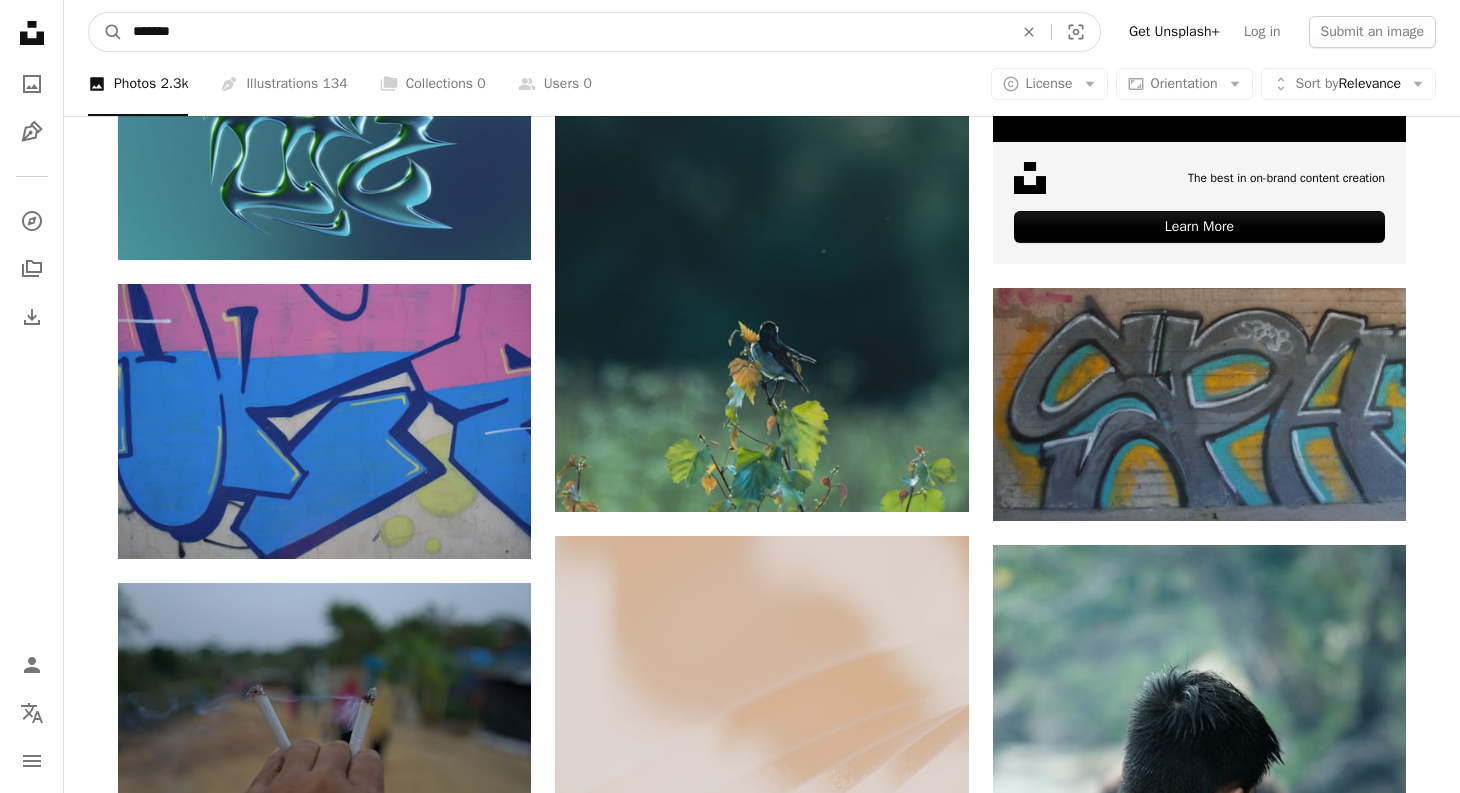 drag, startPoint x: 189, startPoint y: 28, endPoint x: 142, endPoint y: 32, distance: 47.169907 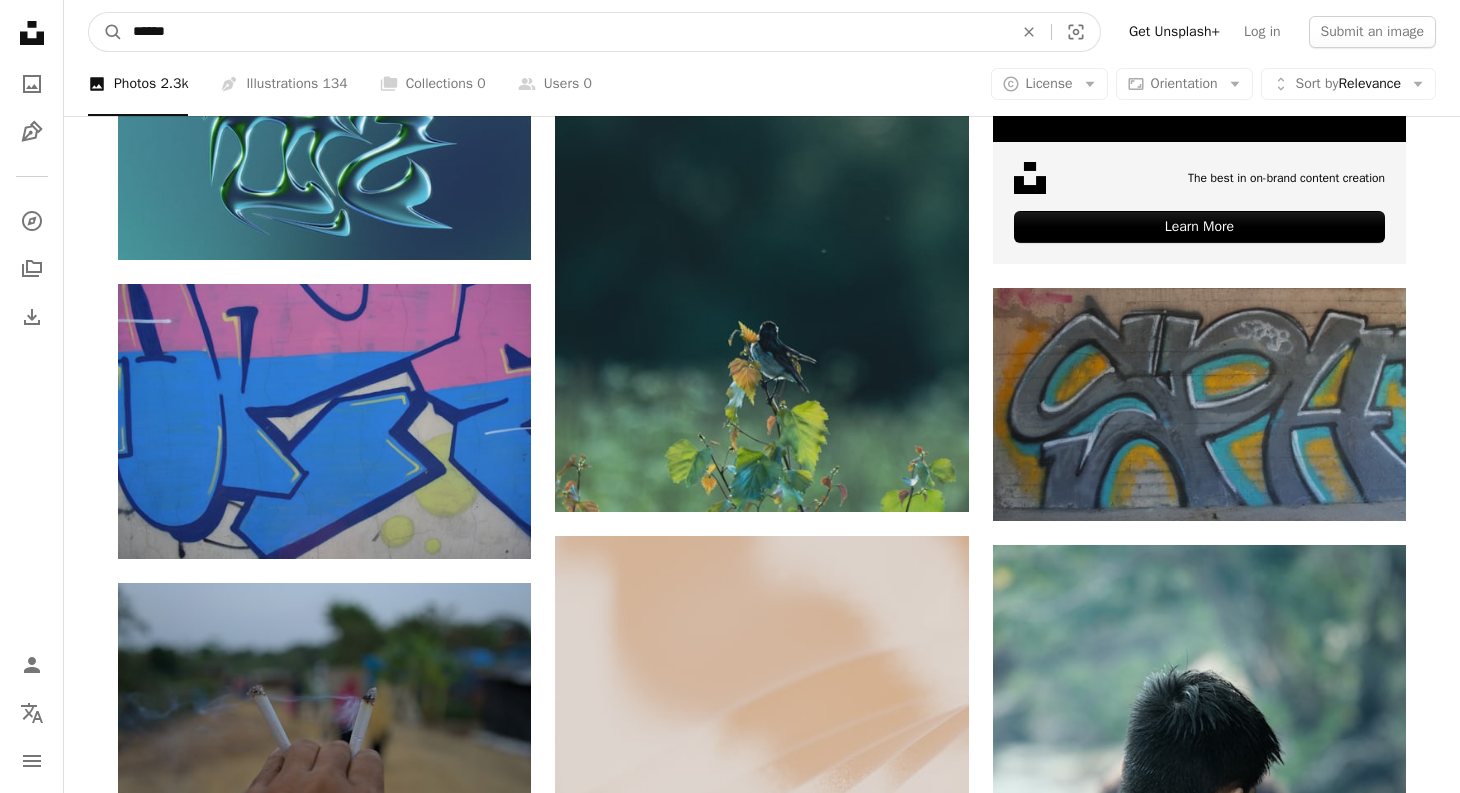 type on "*******" 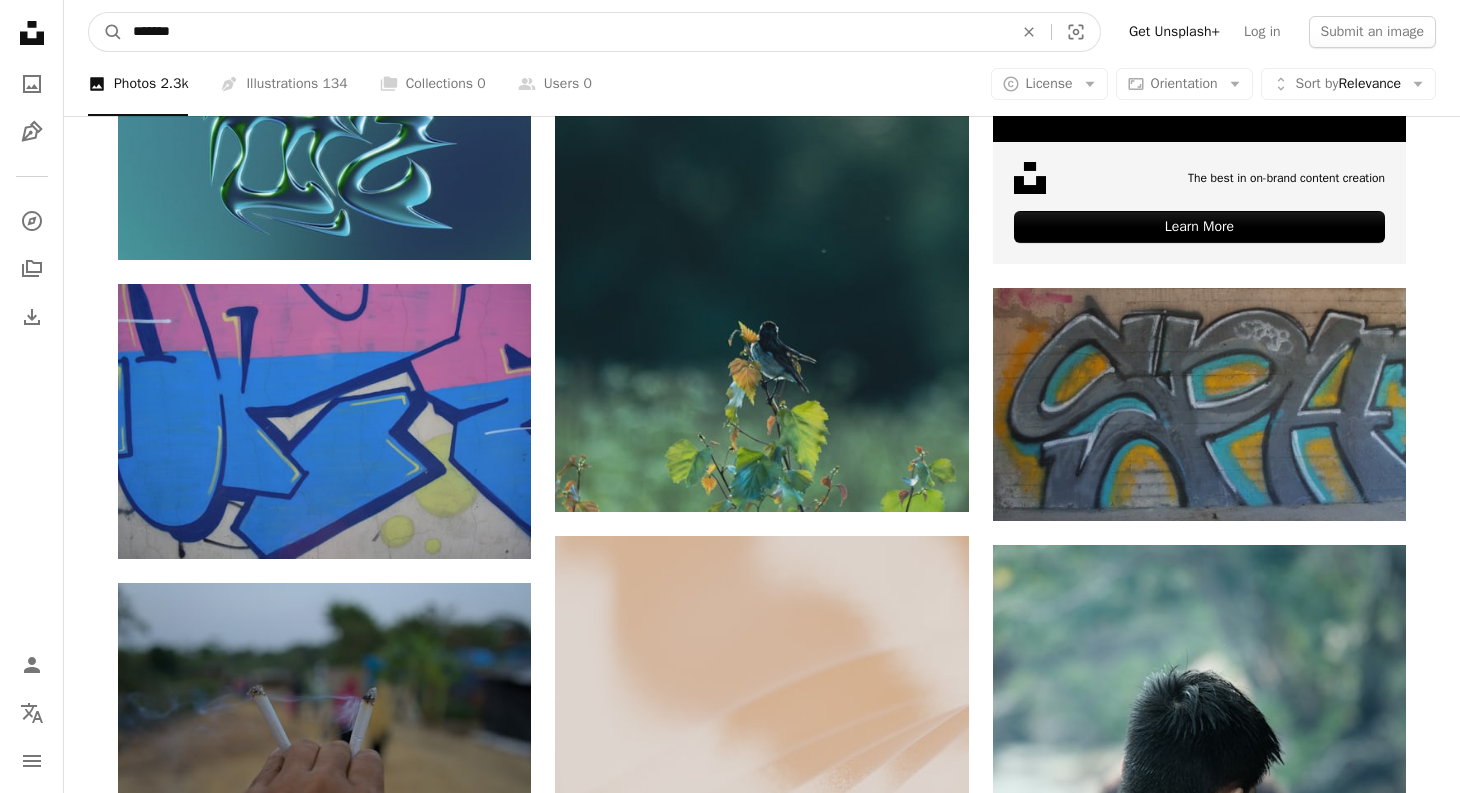 click on "A magnifying glass" at bounding box center [106, 32] 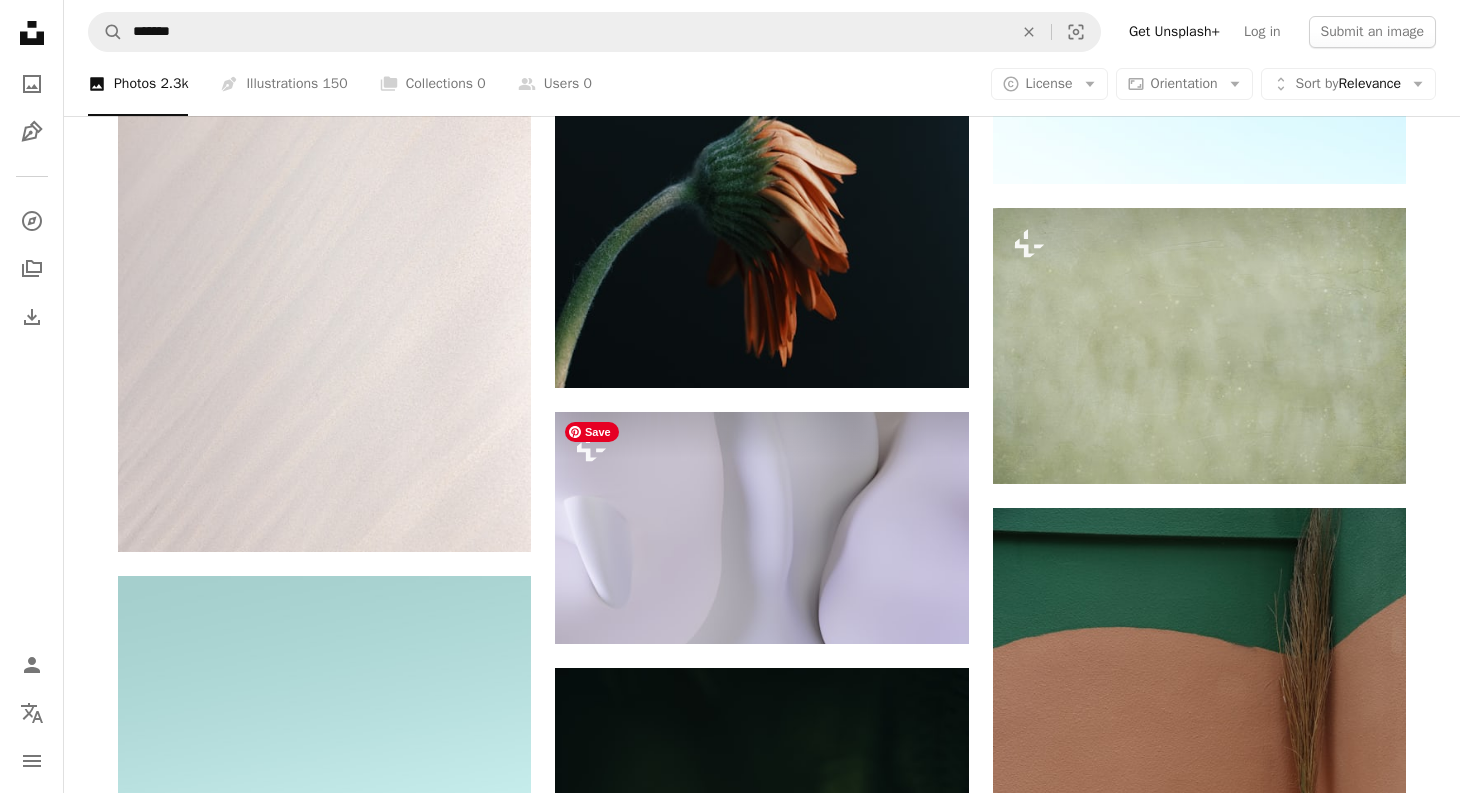 scroll, scrollTop: 2201, scrollLeft: 0, axis: vertical 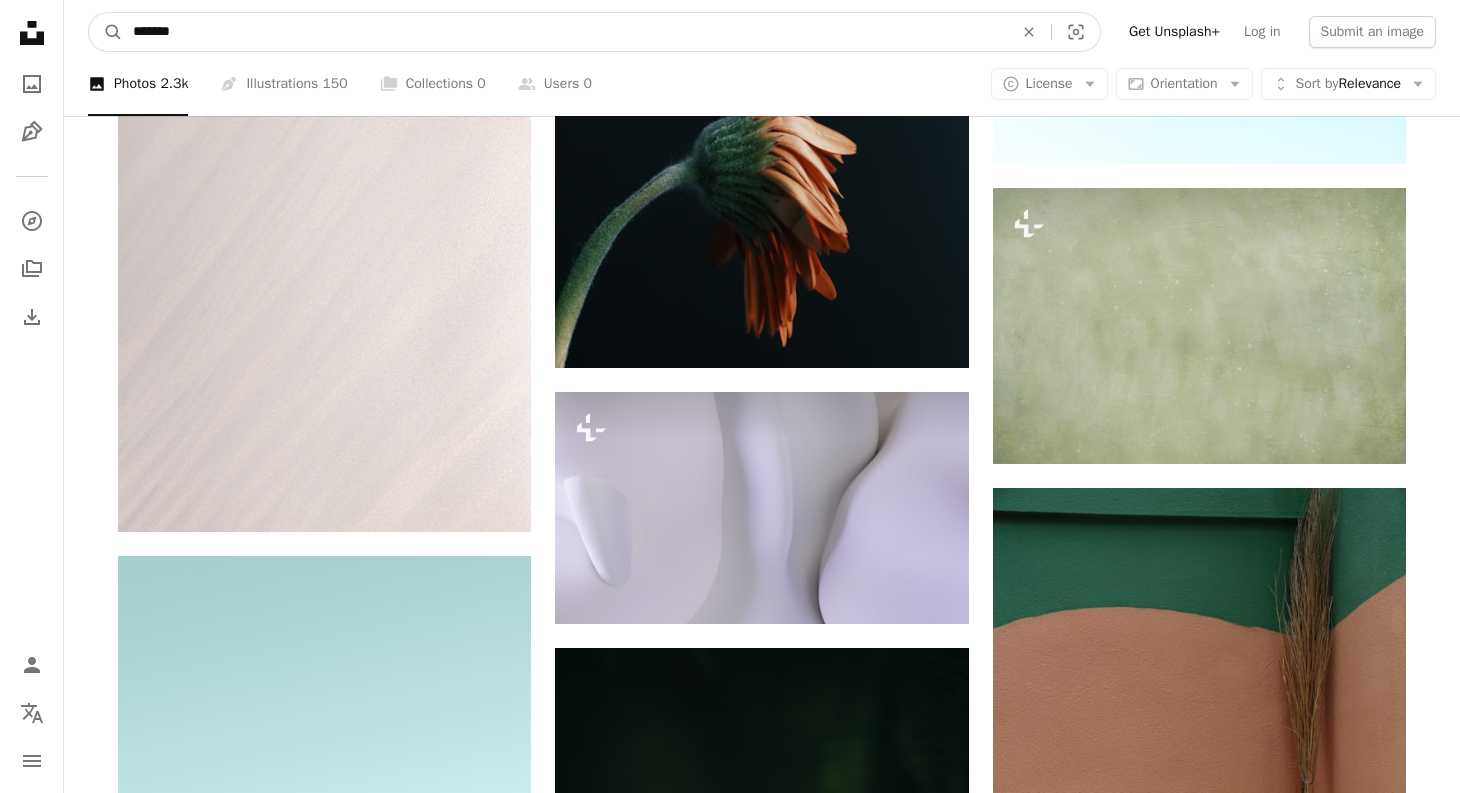drag, startPoint x: 199, startPoint y: 34, endPoint x: 134, endPoint y: 24, distance: 65.76473 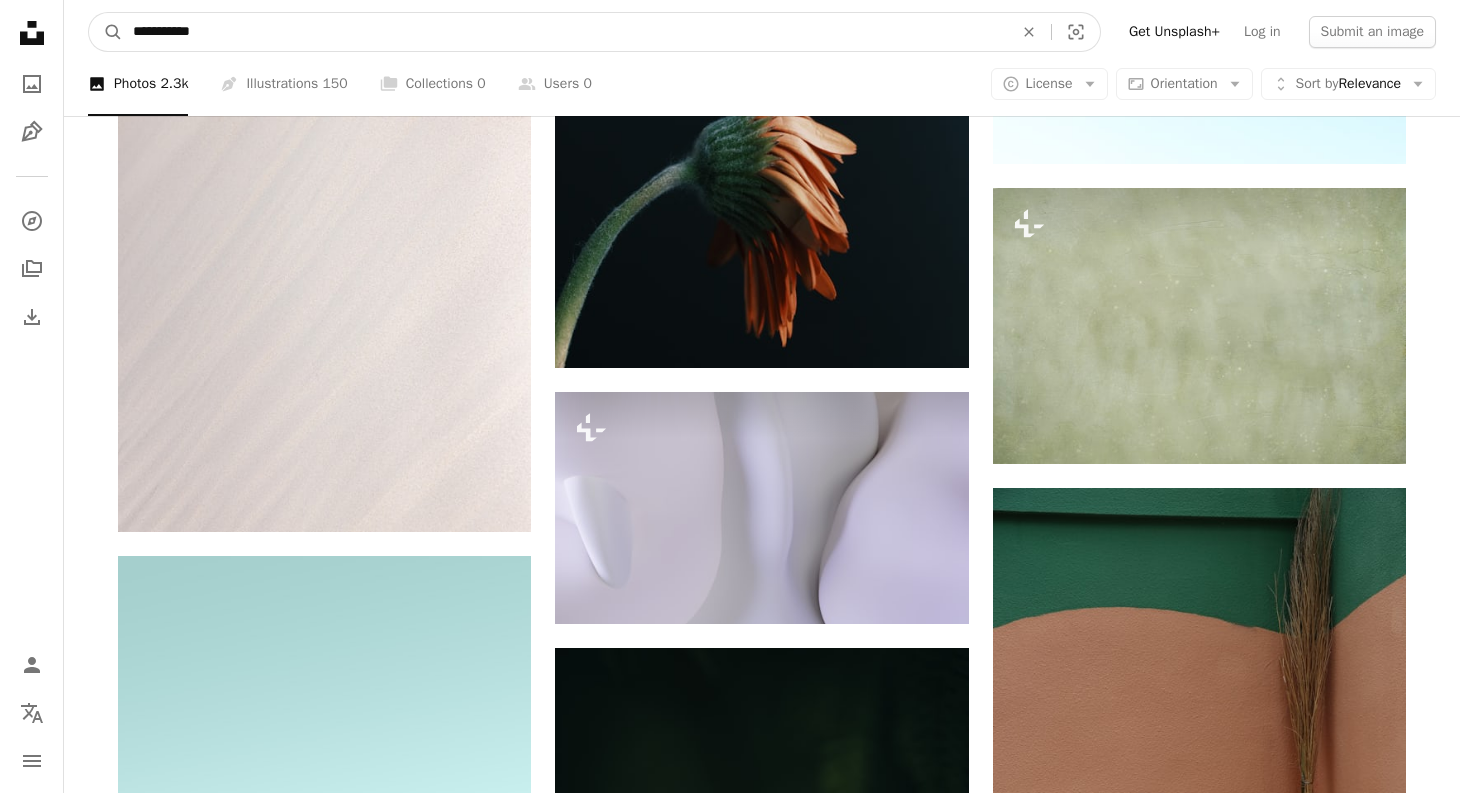 type on "**********" 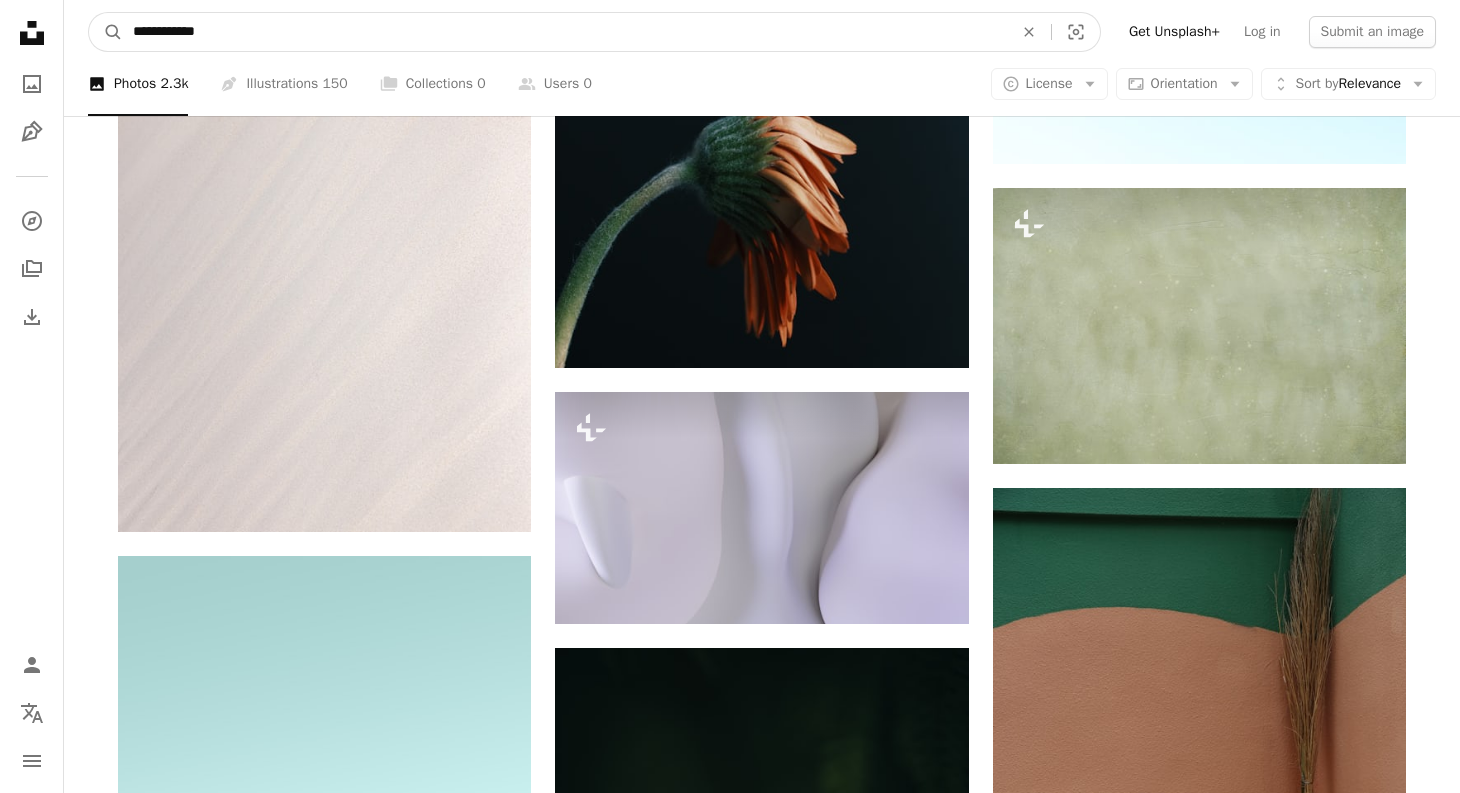 click on "A magnifying glass" at bounding box center [106, 32] 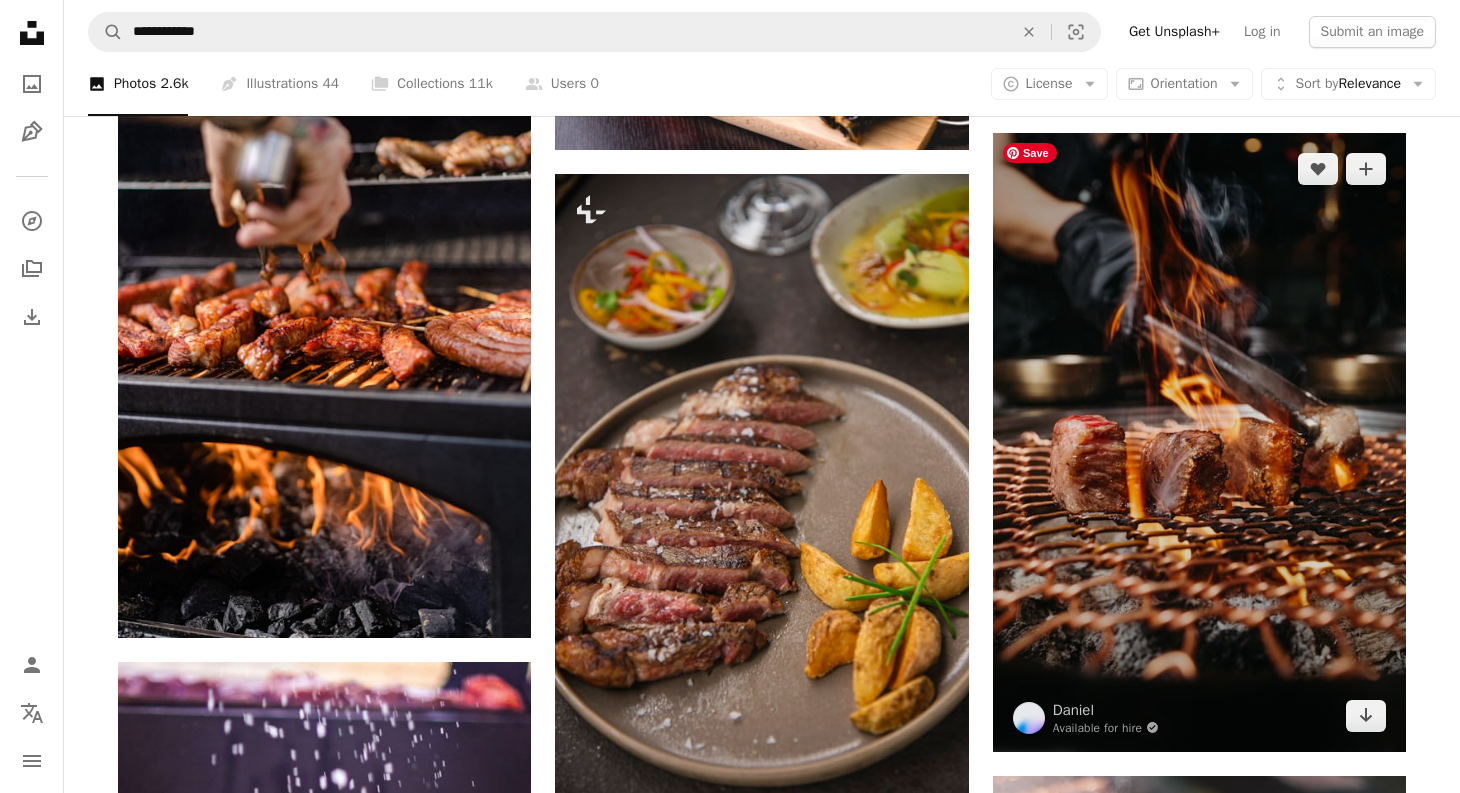 scroll, scrollTop: 1865, scrollLeft: 0, axis: vertical 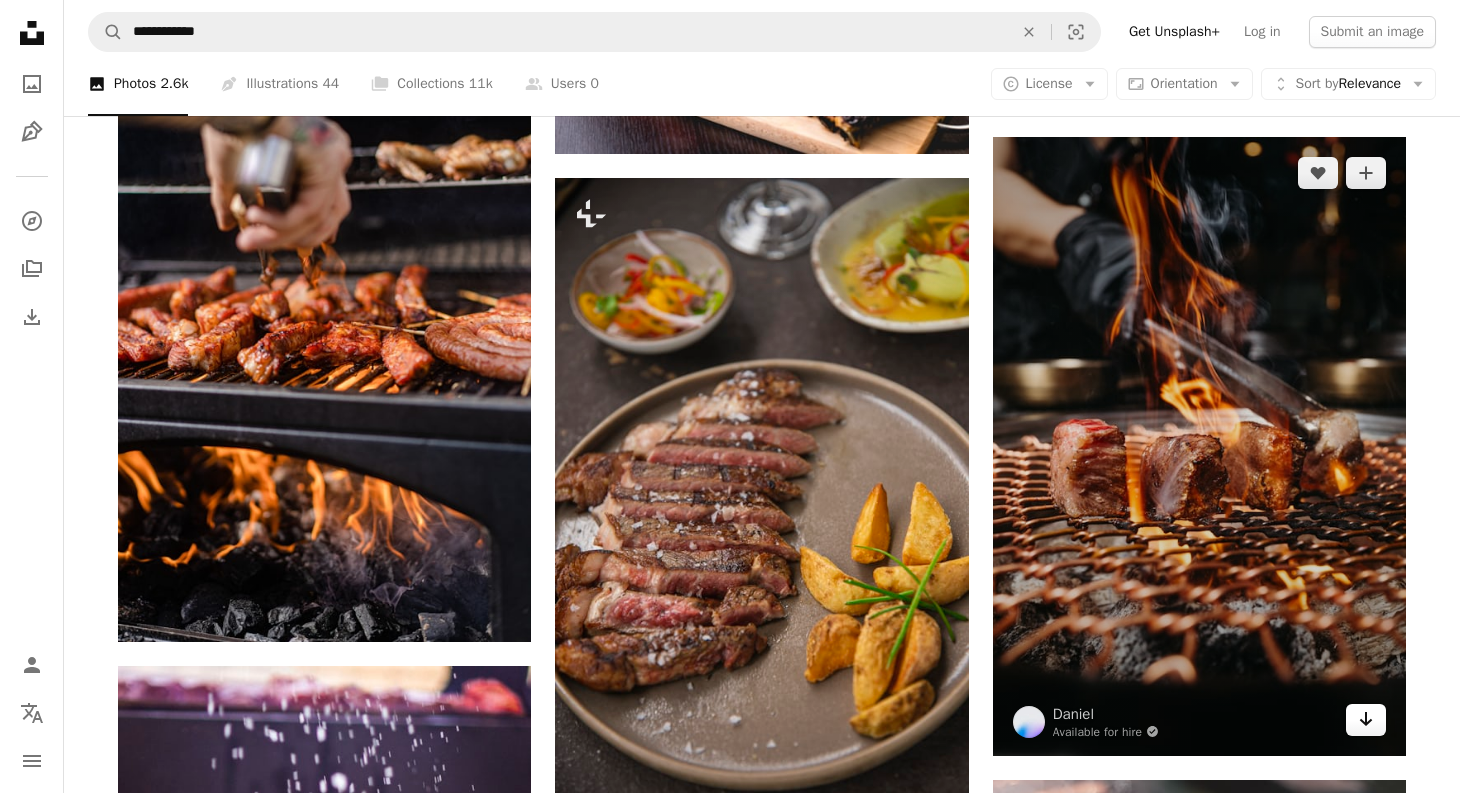 click 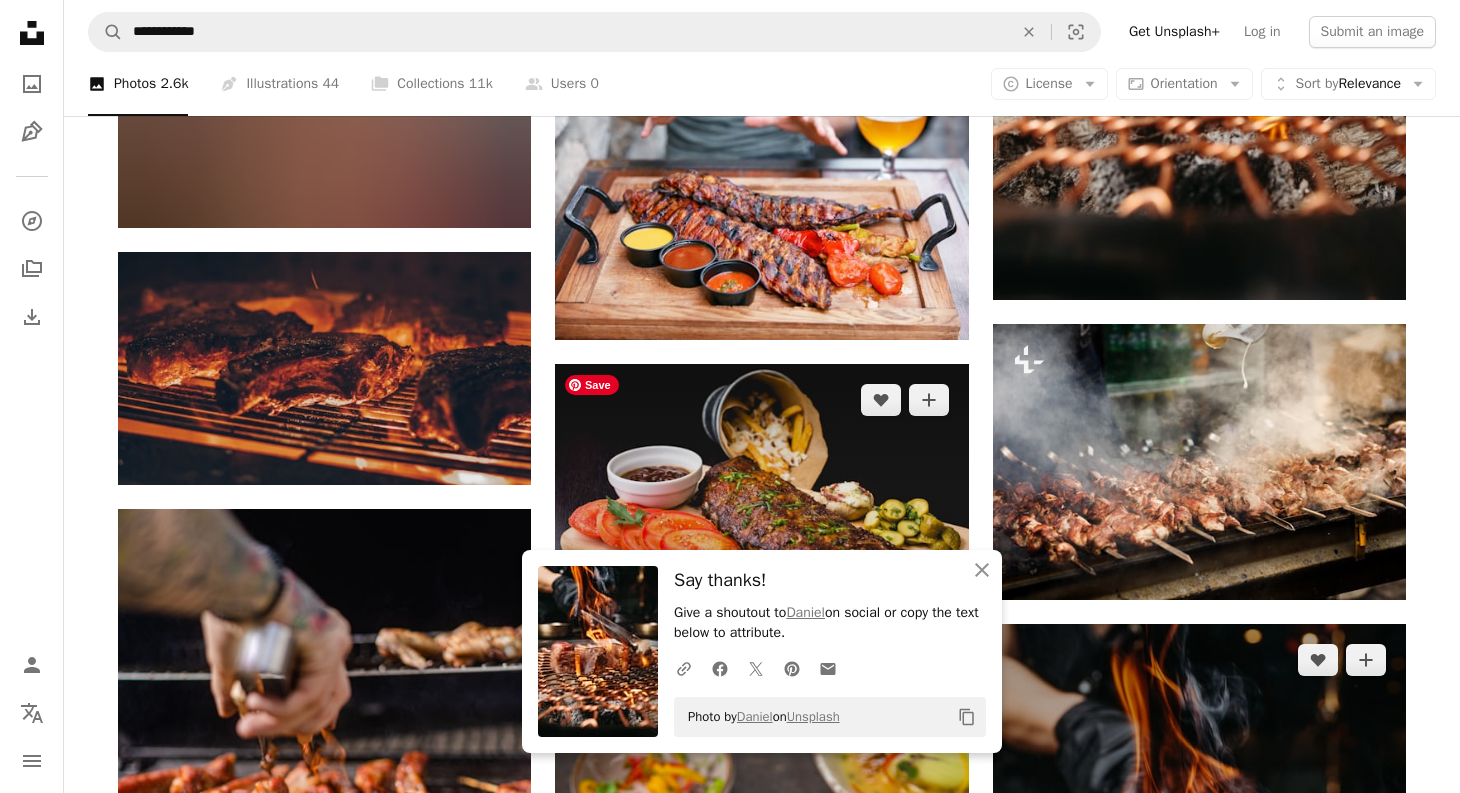 scroll, scrollTop: 1543, scrollLeft: 0, axis: vertical 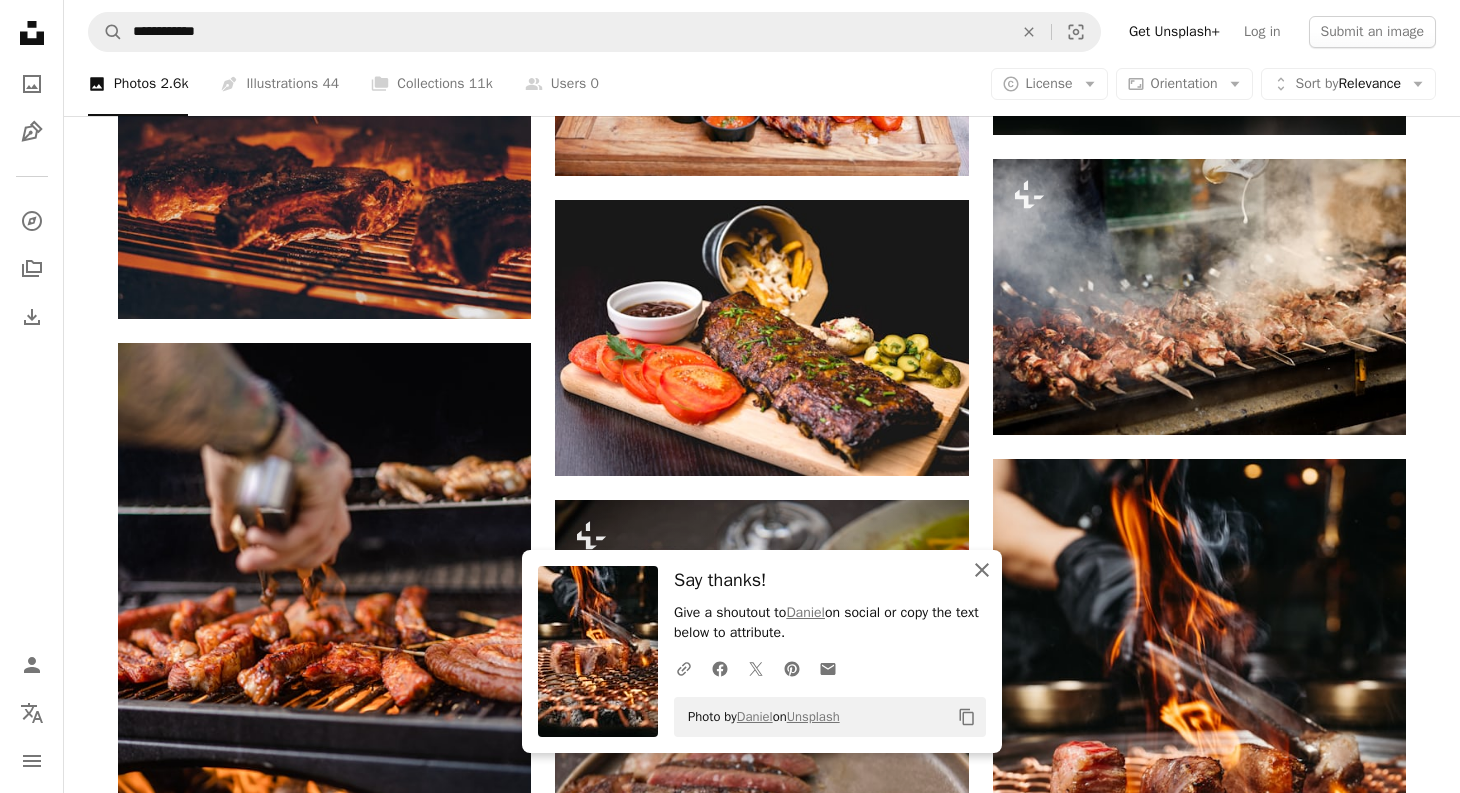 click on "An X shape" 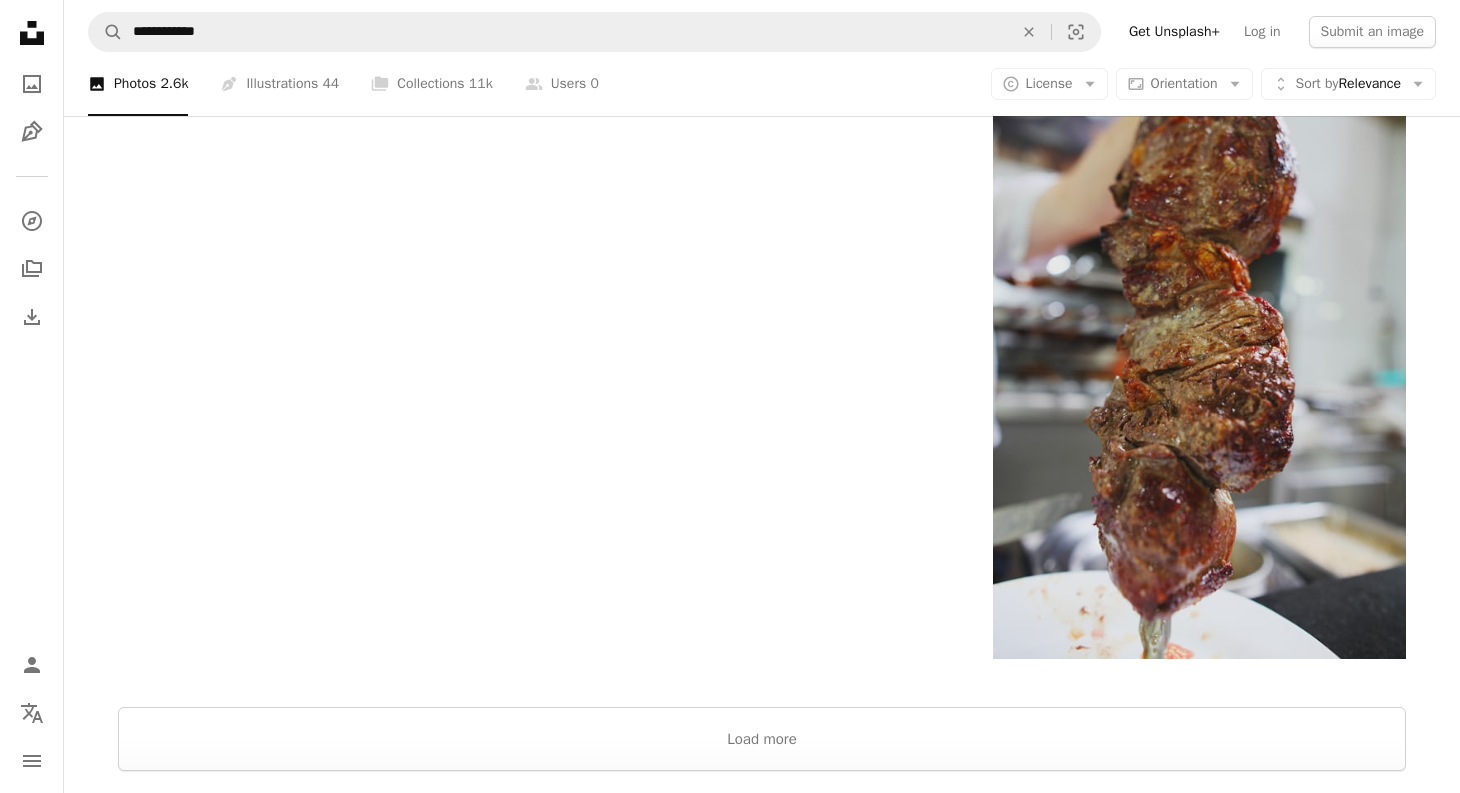 scroll, scrollTop: 4108, scrollLeft: 0, axis: vertical 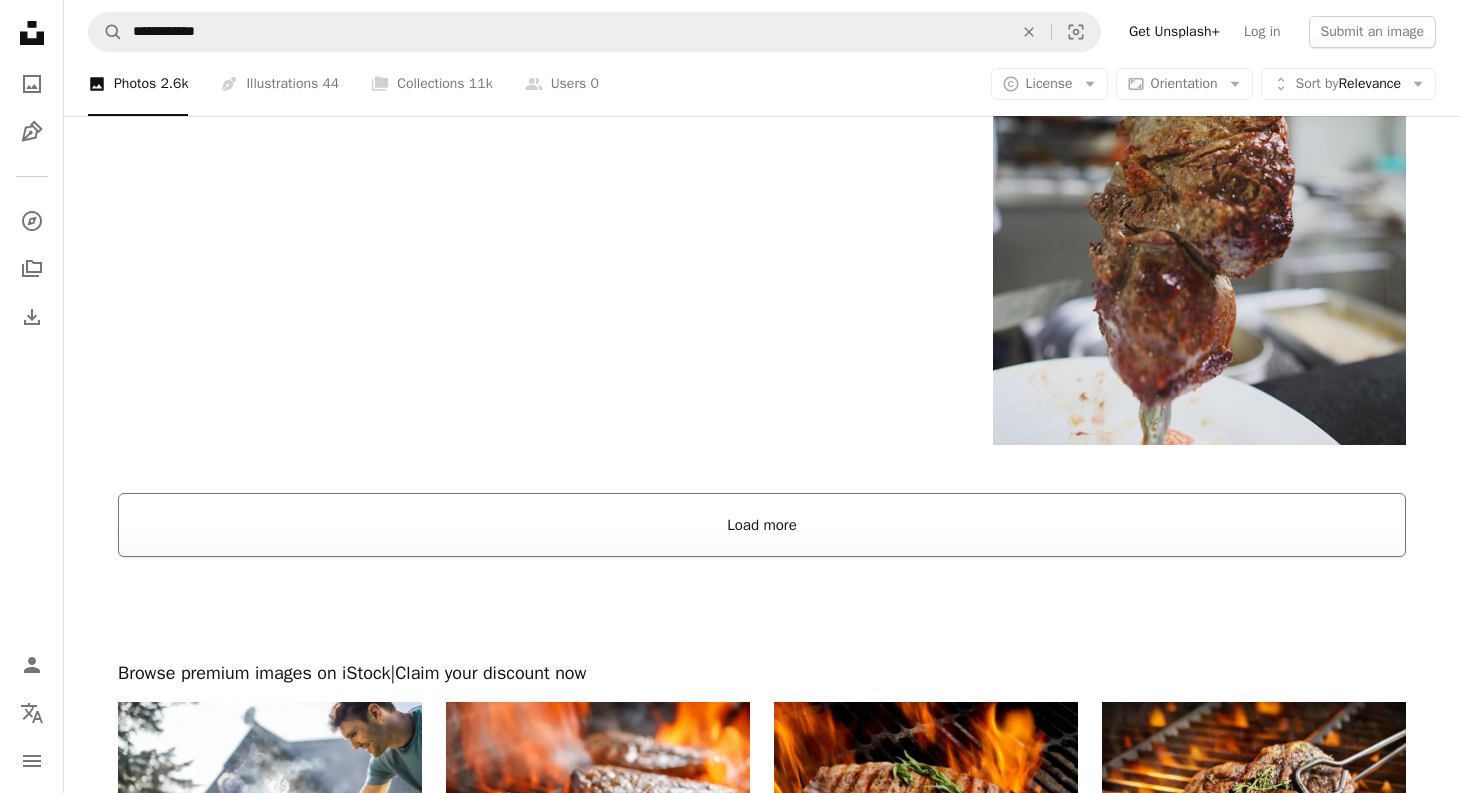click on "Load more" at bounding box center [762, 525] 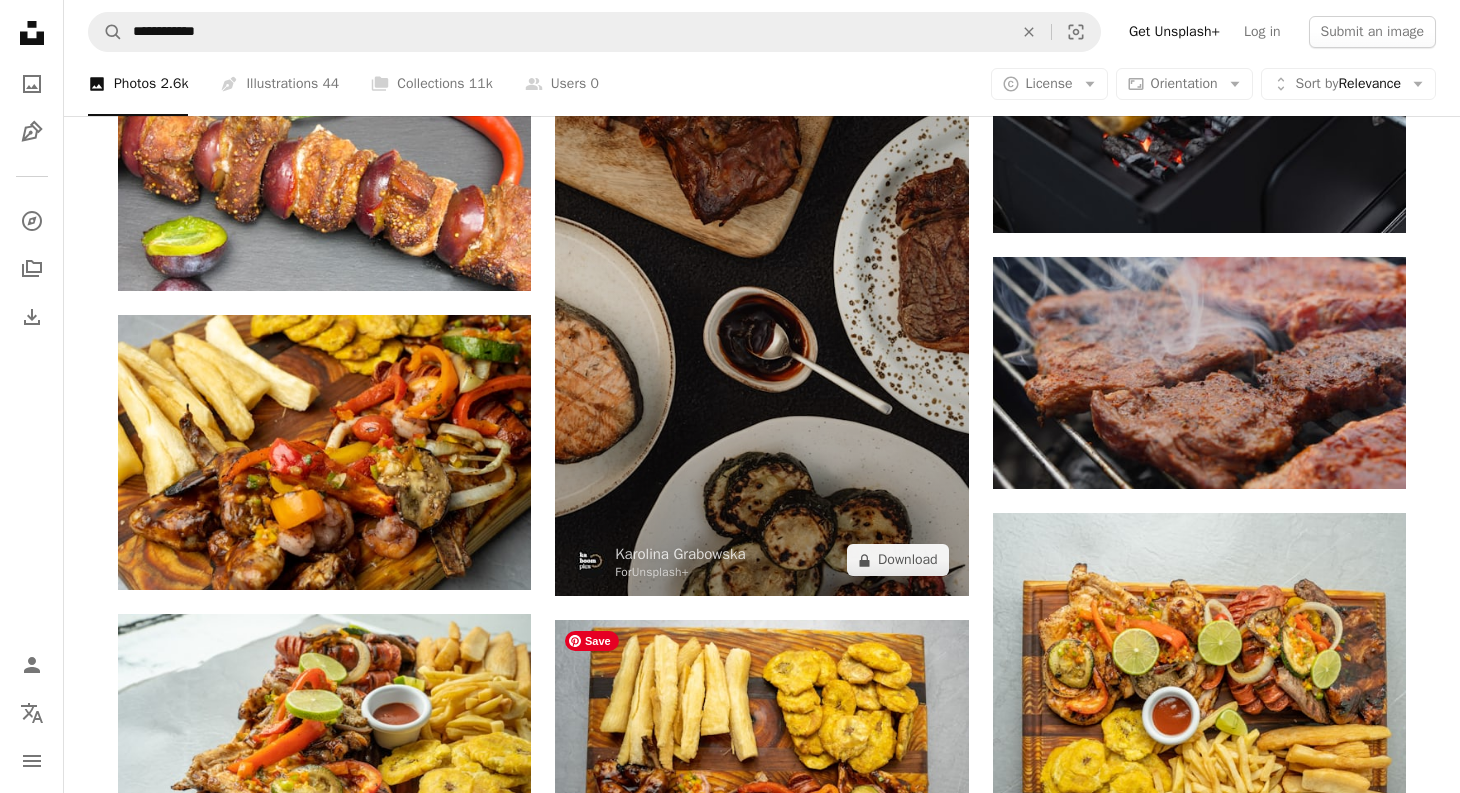 scroll, scrollTop: 6284, scrollLeft: 0, axis: vertical 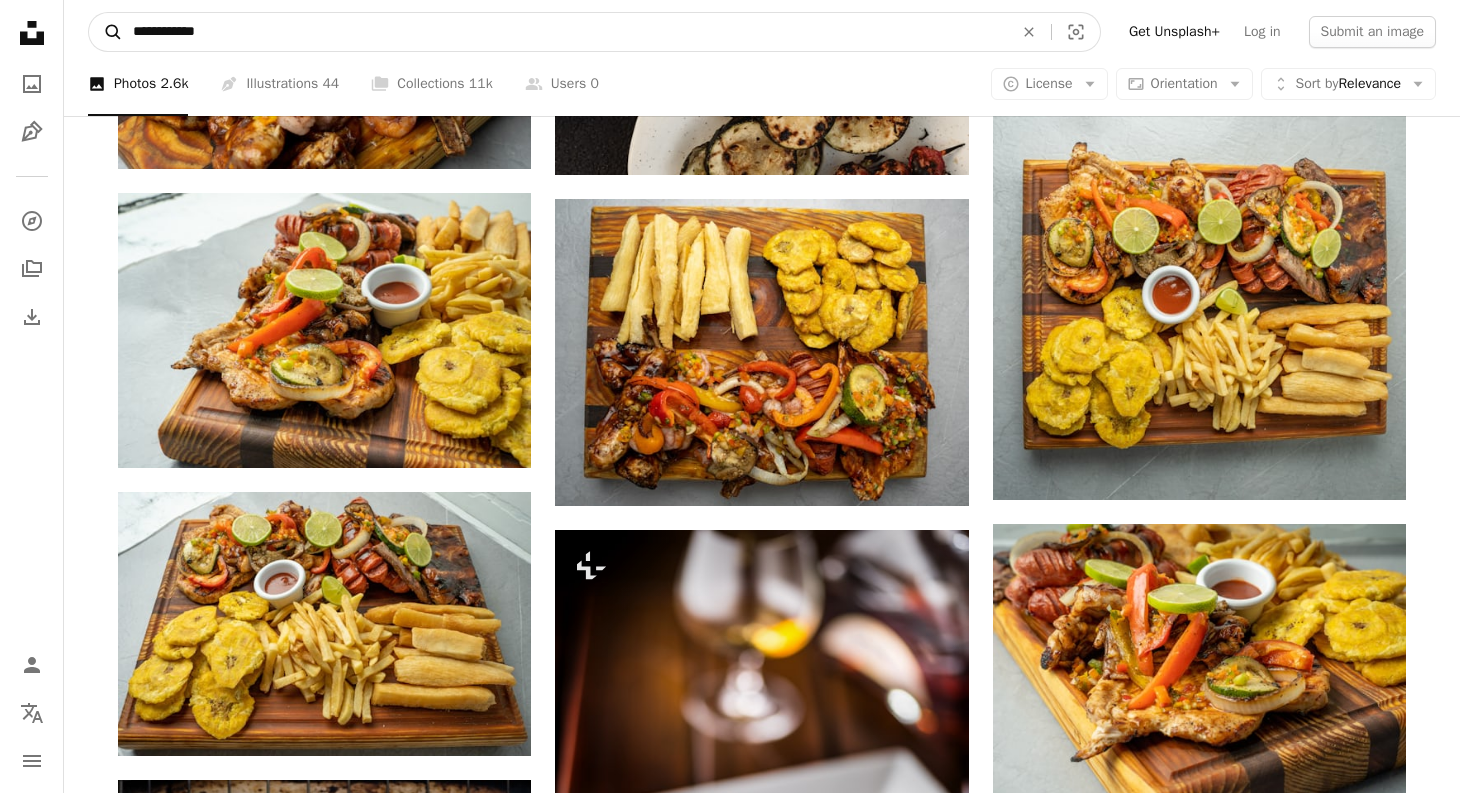 drag, startPoint x: 213, startPoint y: 33, endPoint x: 121, endPoint y: 24, distance: 92.43917 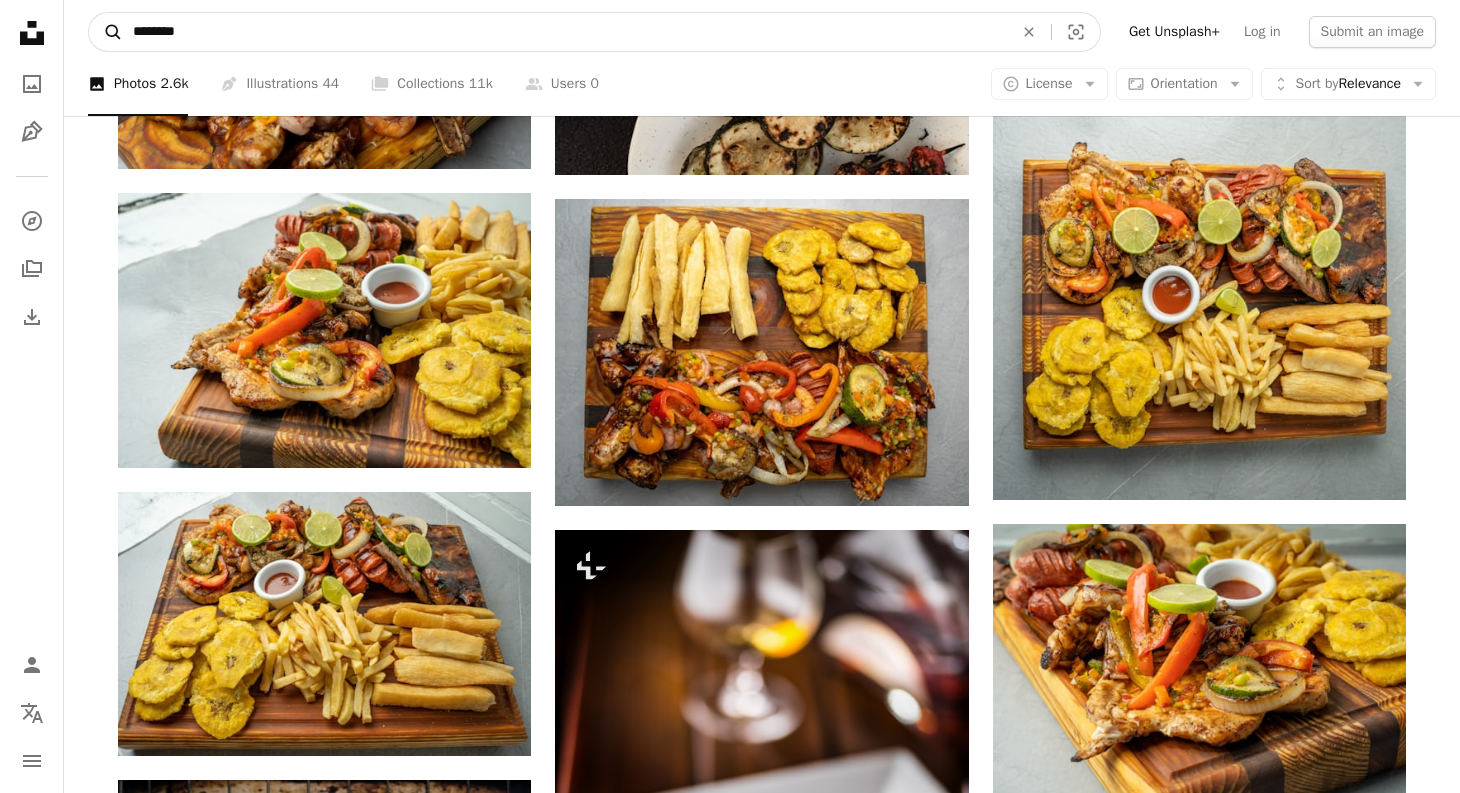 type on "*********" 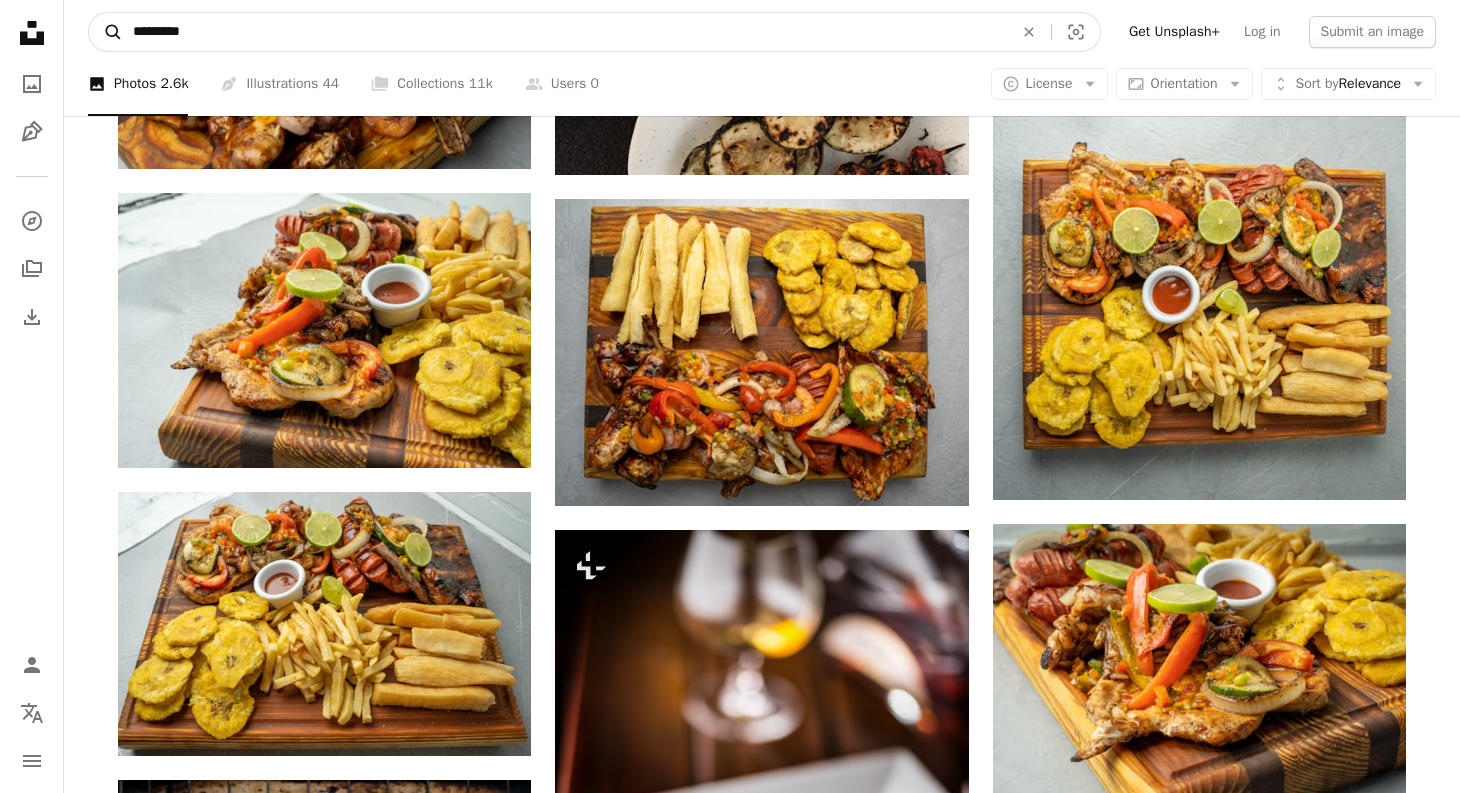 click on "A magnifying glass" at bounding box center (106, 32) 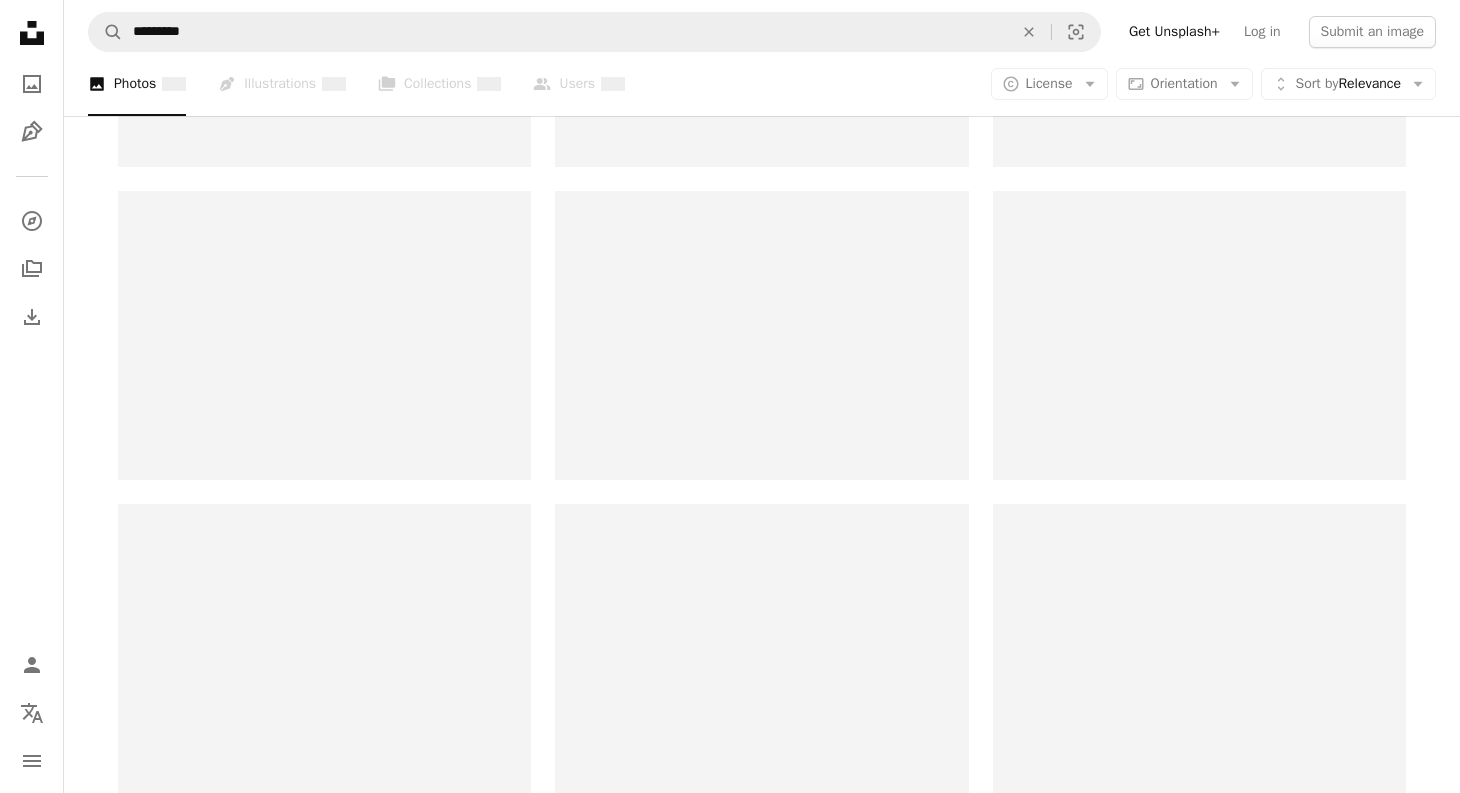 scroll, scrollTop: 0, scrollLeft: 0, axis: both 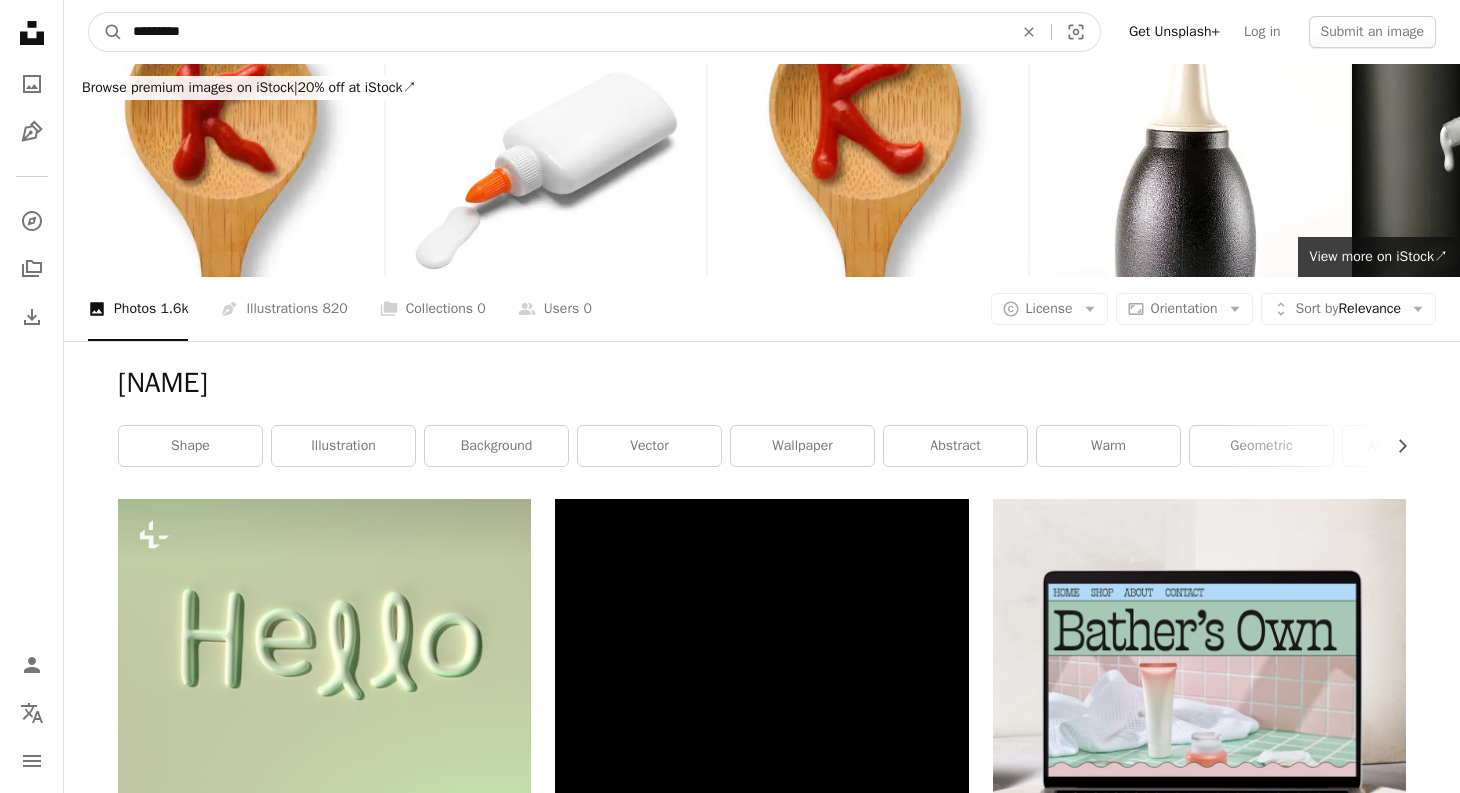 drag, startPoint x: 206, startPoint y: 33, endPoint x: 170, endPoint y: 31, distance: 36.05551 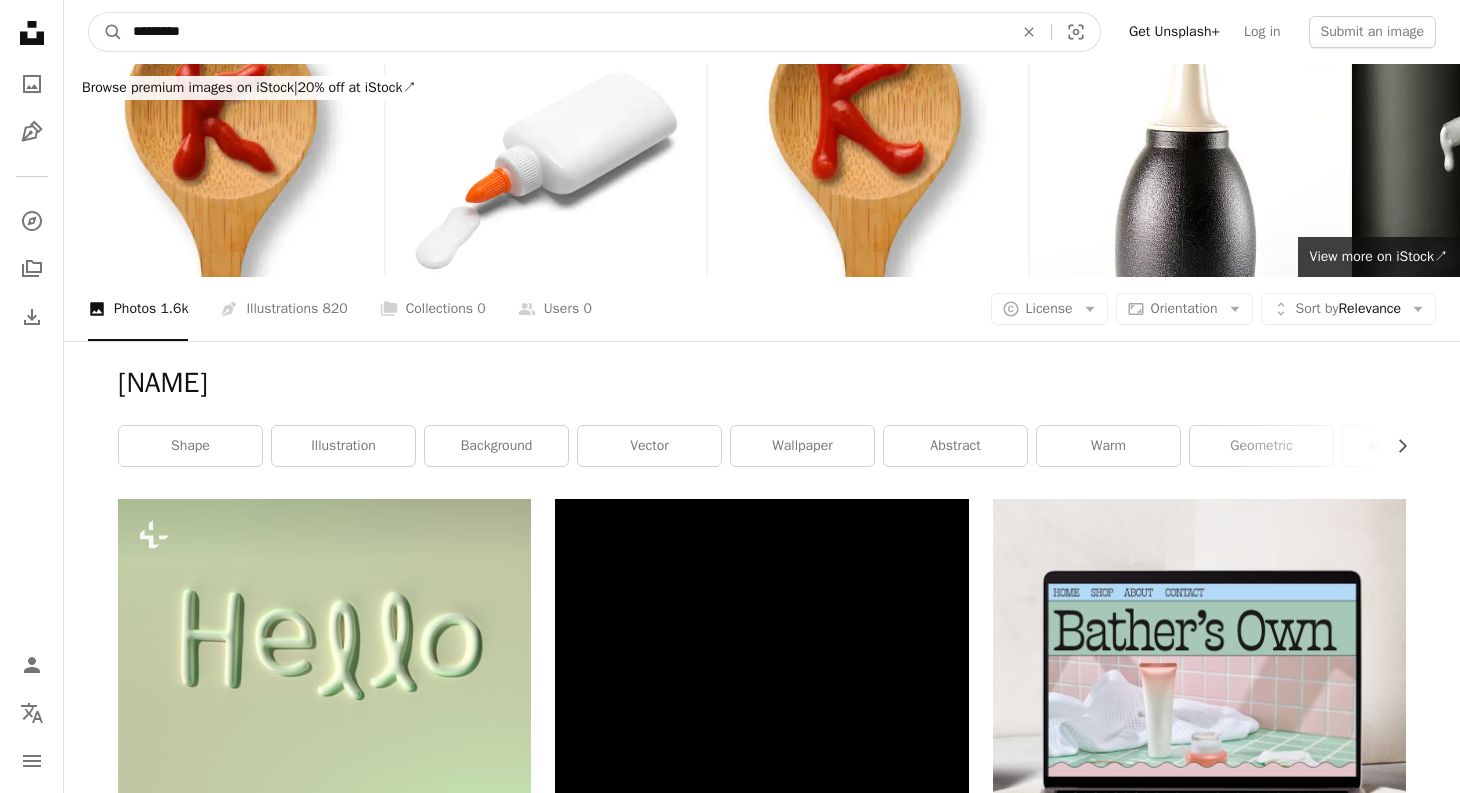 click on "*********" at bounding box center (565, 32) 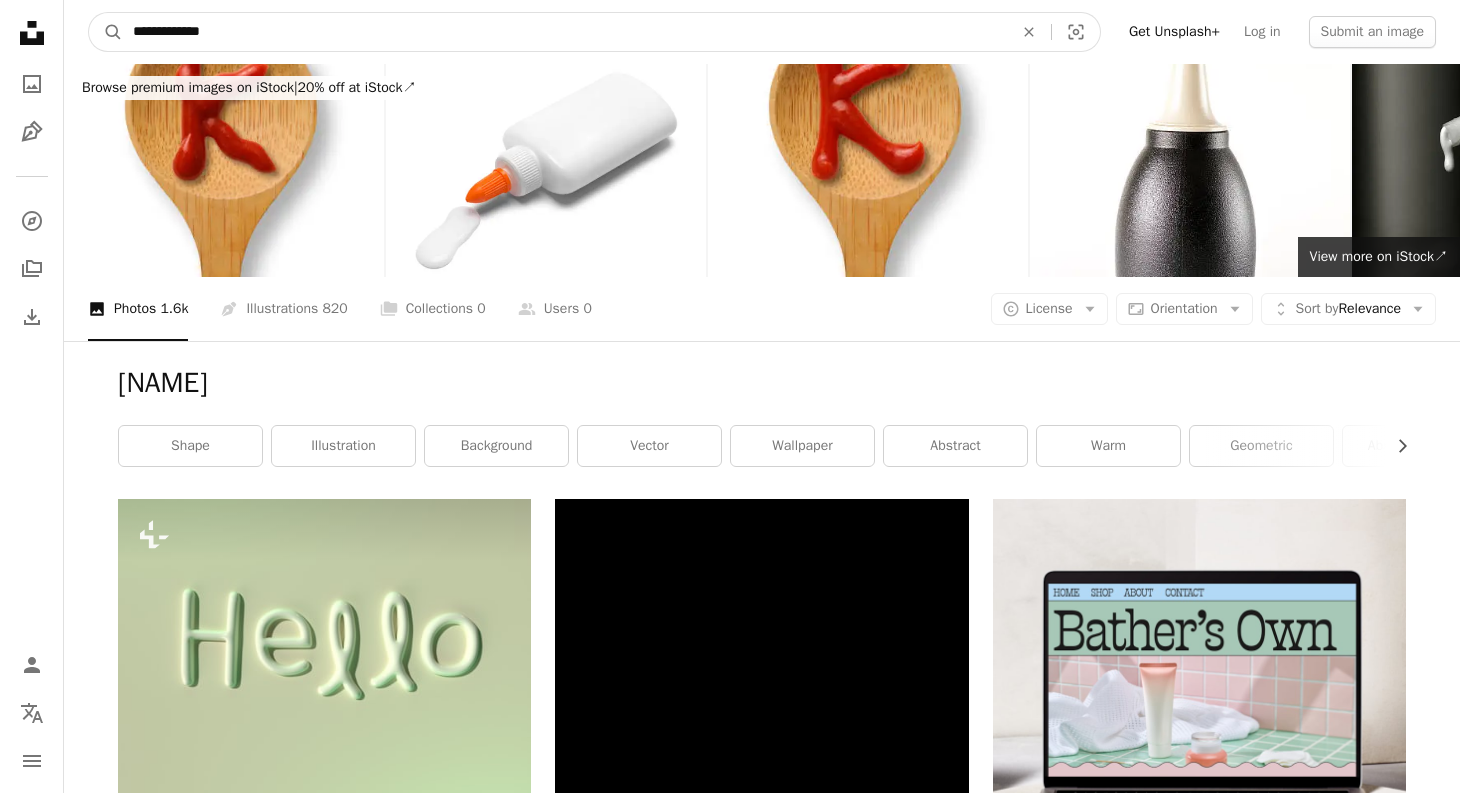 type on "**********" 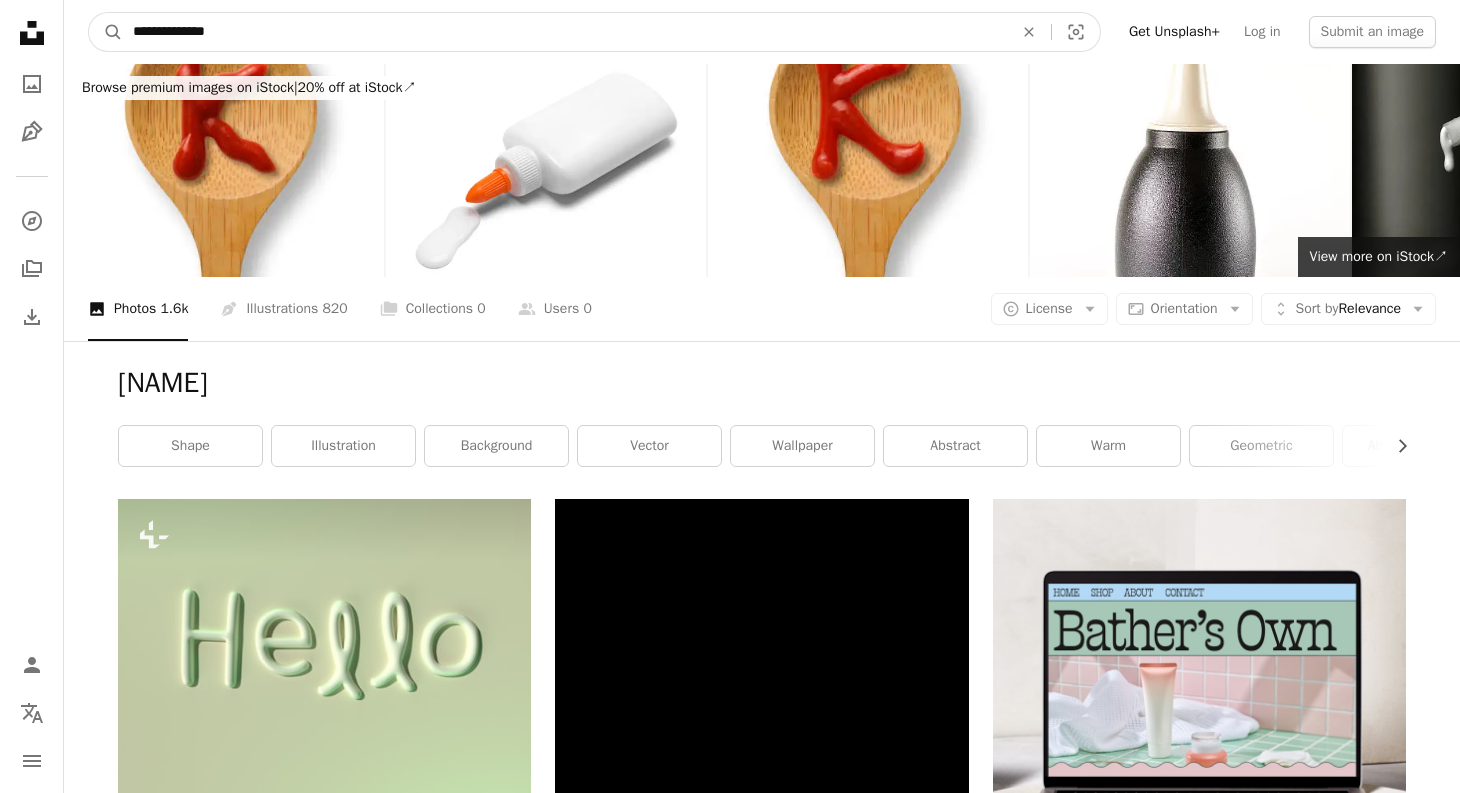 click on "A magnifying glass" at bounding box center (106, 32) 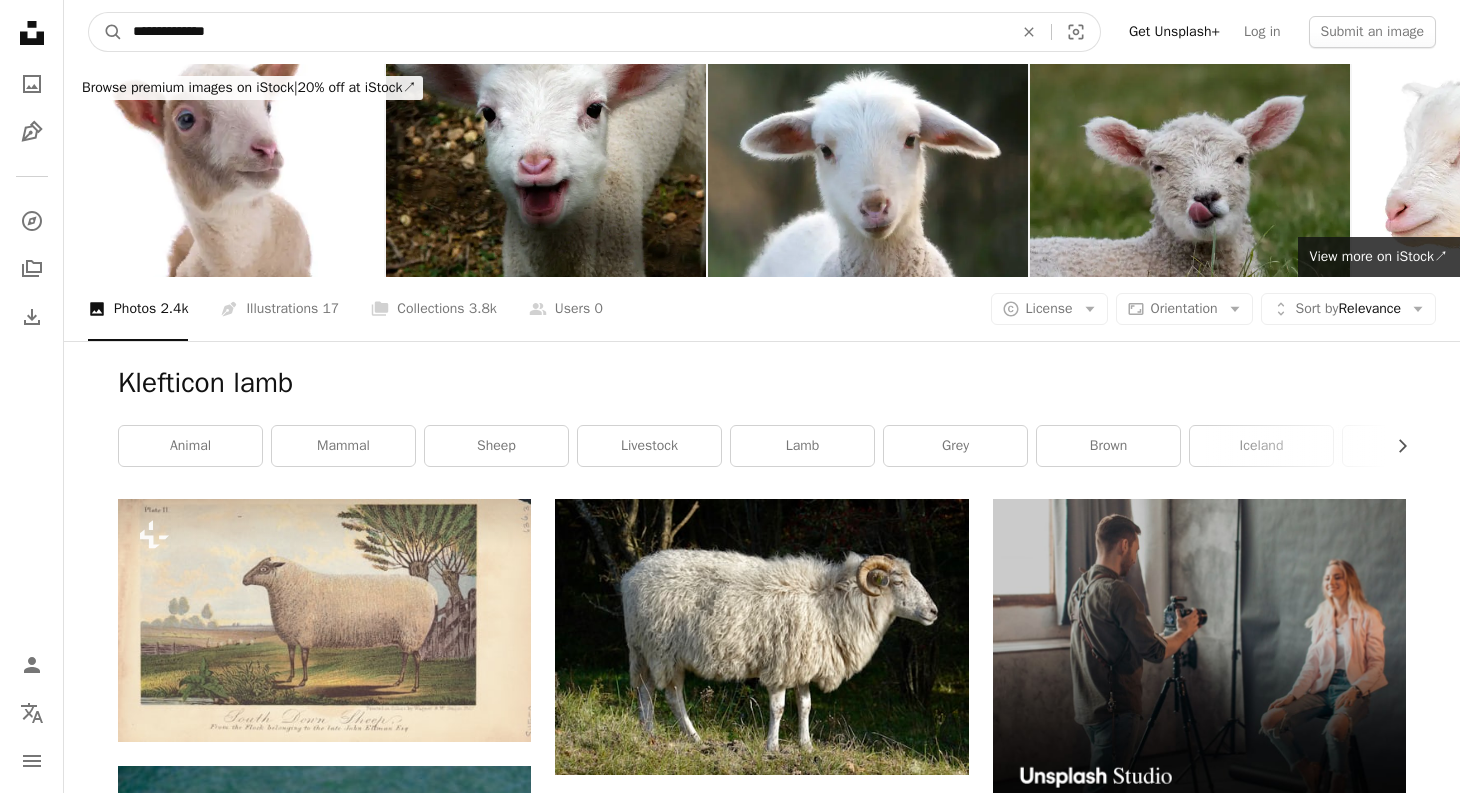 drag, startPoint x: 210, startPoint y: 27, endPoint x: 193, endPoint y: 30, distance: 17.262676 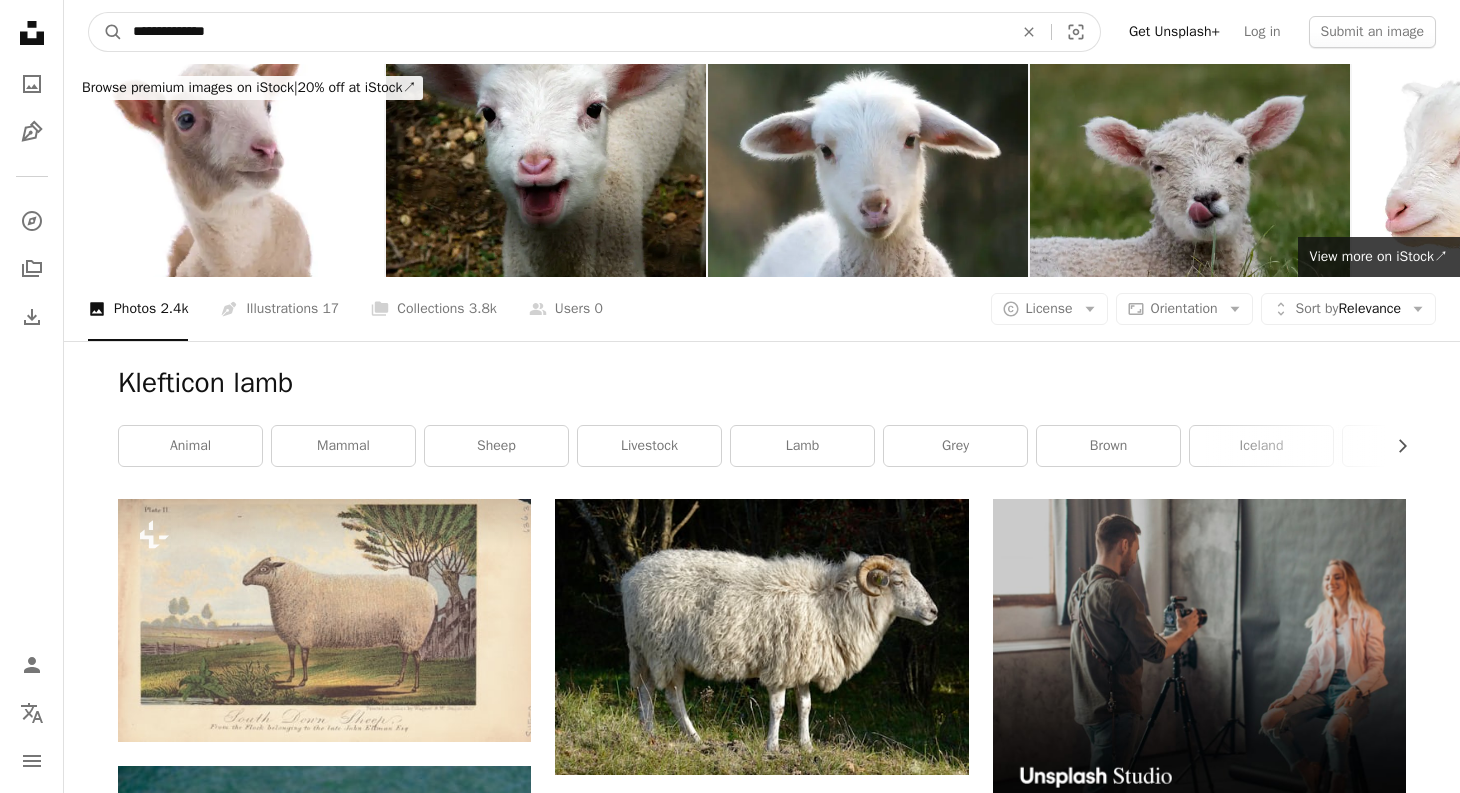 click on "**********" at bounding box center [565, 32] 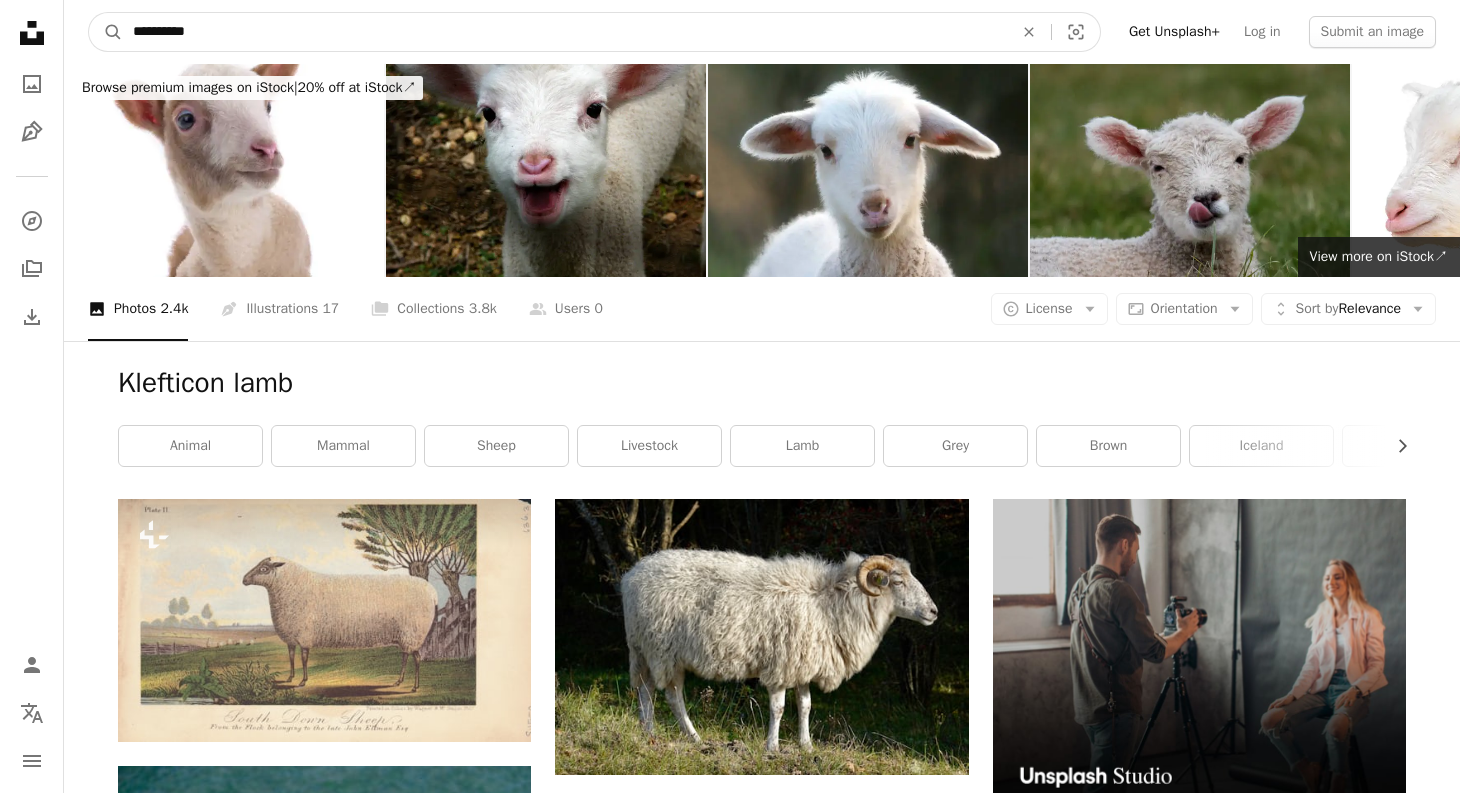 type on "*********" 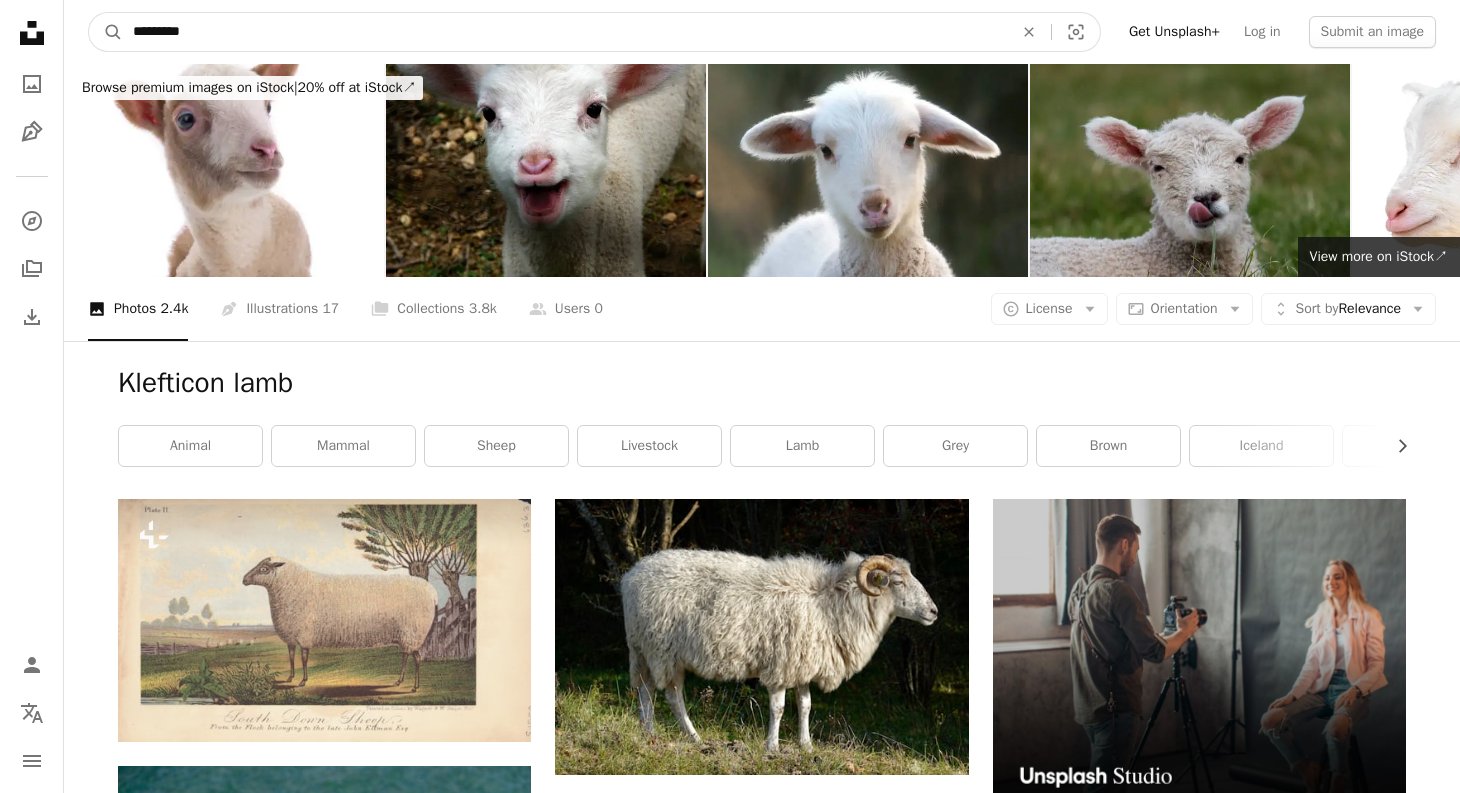 click on "A magnifying glass" at bounding box center [106, 32] 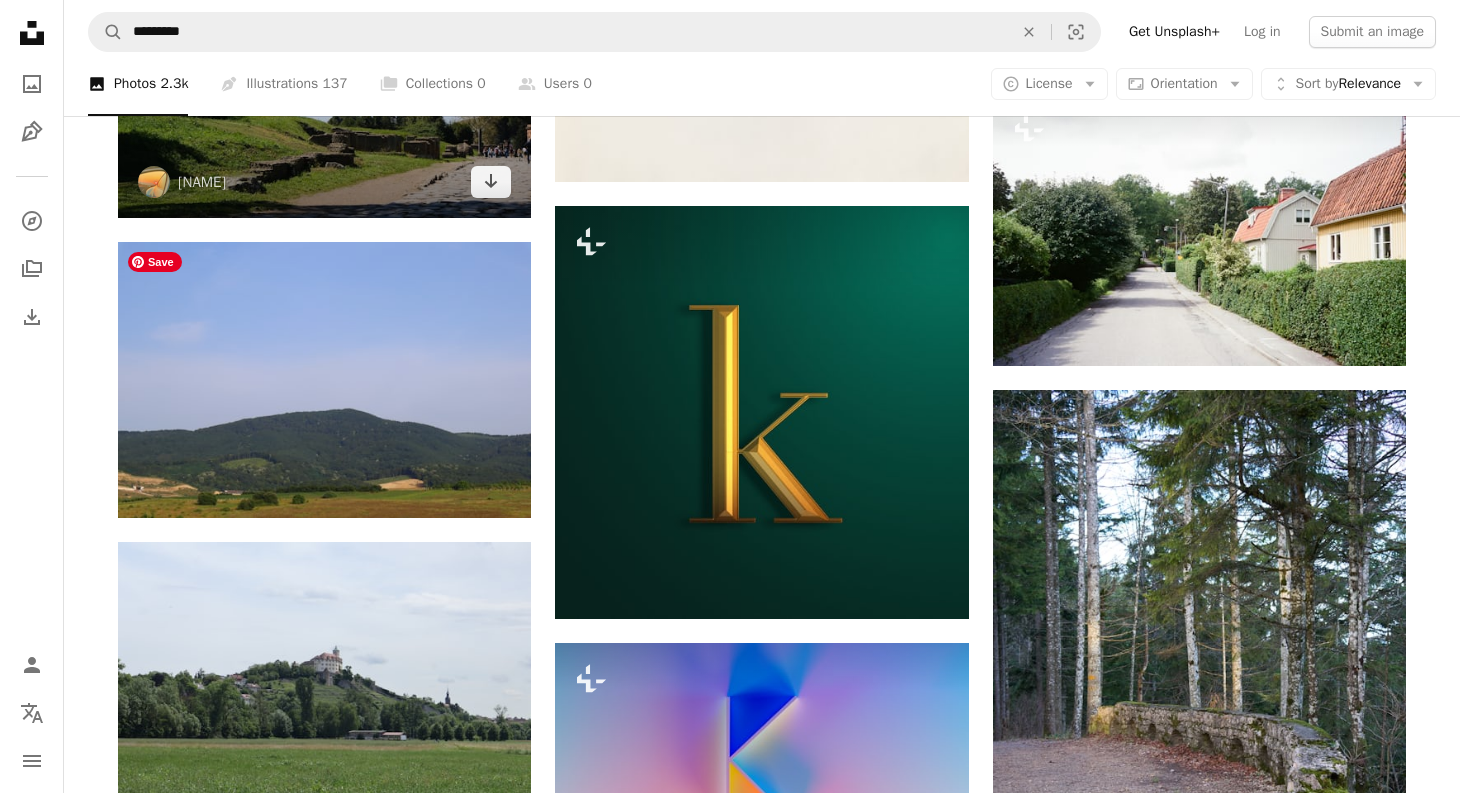 scroll, scrollTop: 1469, scrollLeft: 0, axis: vertical 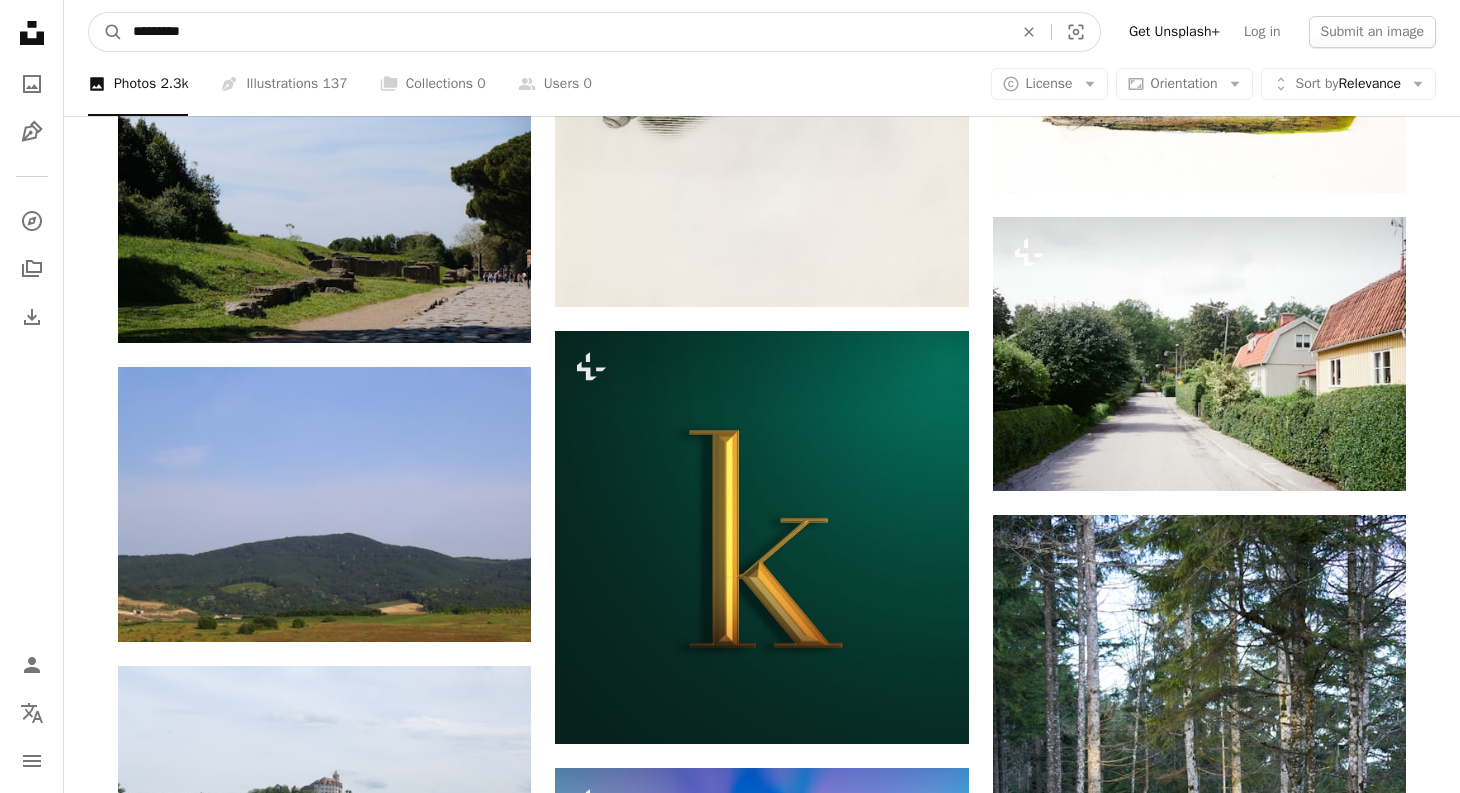 drag, startPoint x: 193, startPoint y: 30, endPoint x: 127, endPoint y: 31, distance: 66.007576 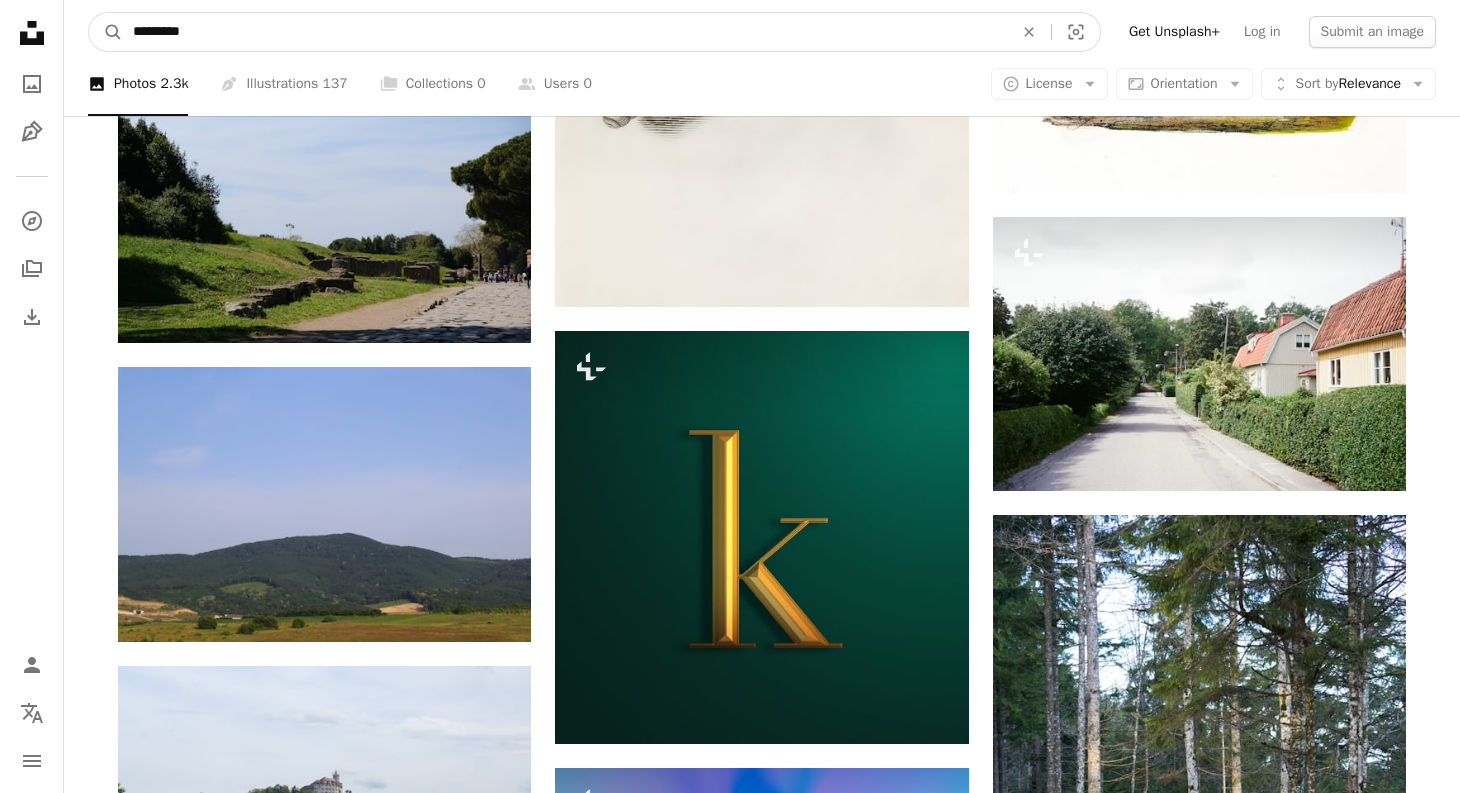 click on "*********" at bounding box center (565, 32) 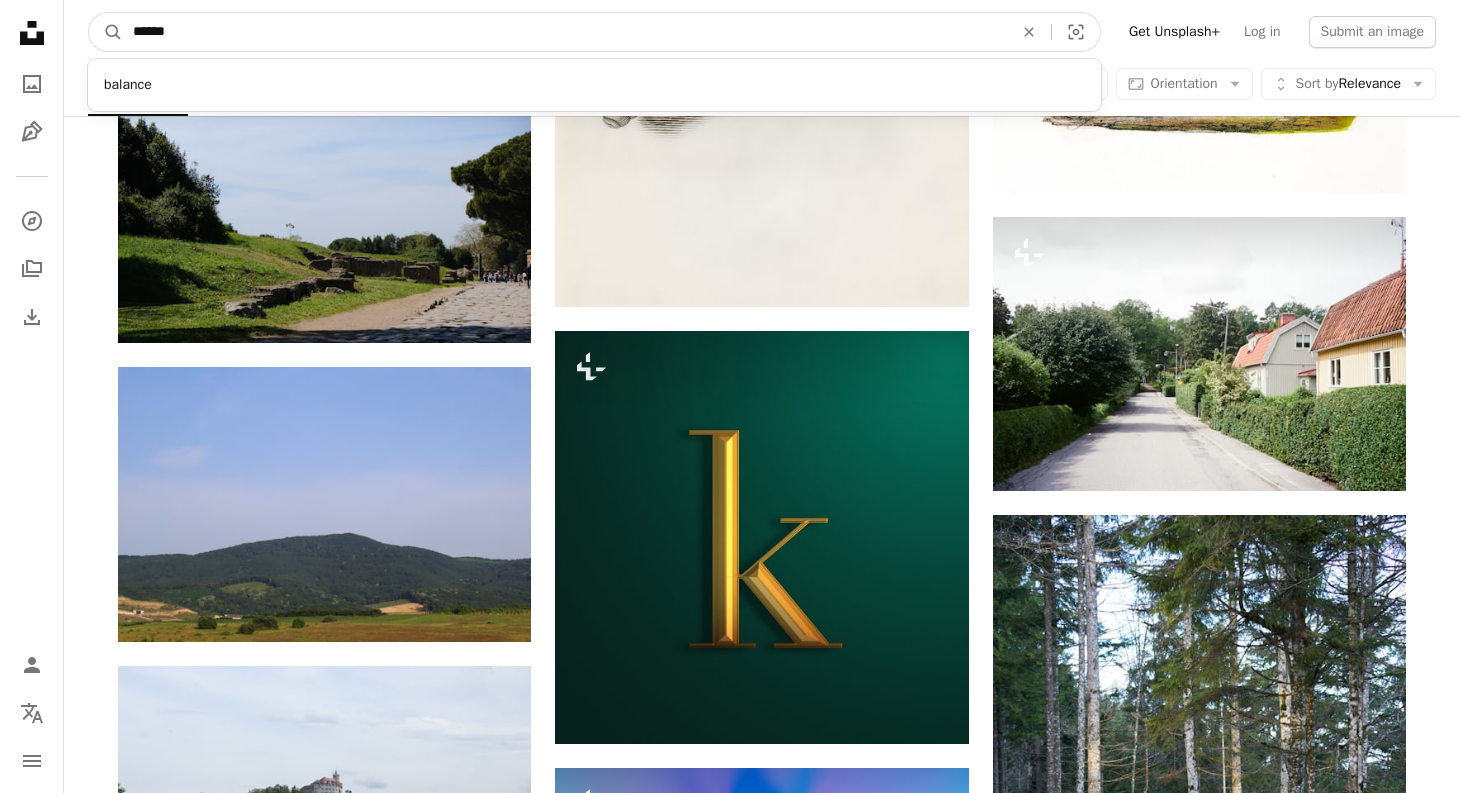 type on "*******" 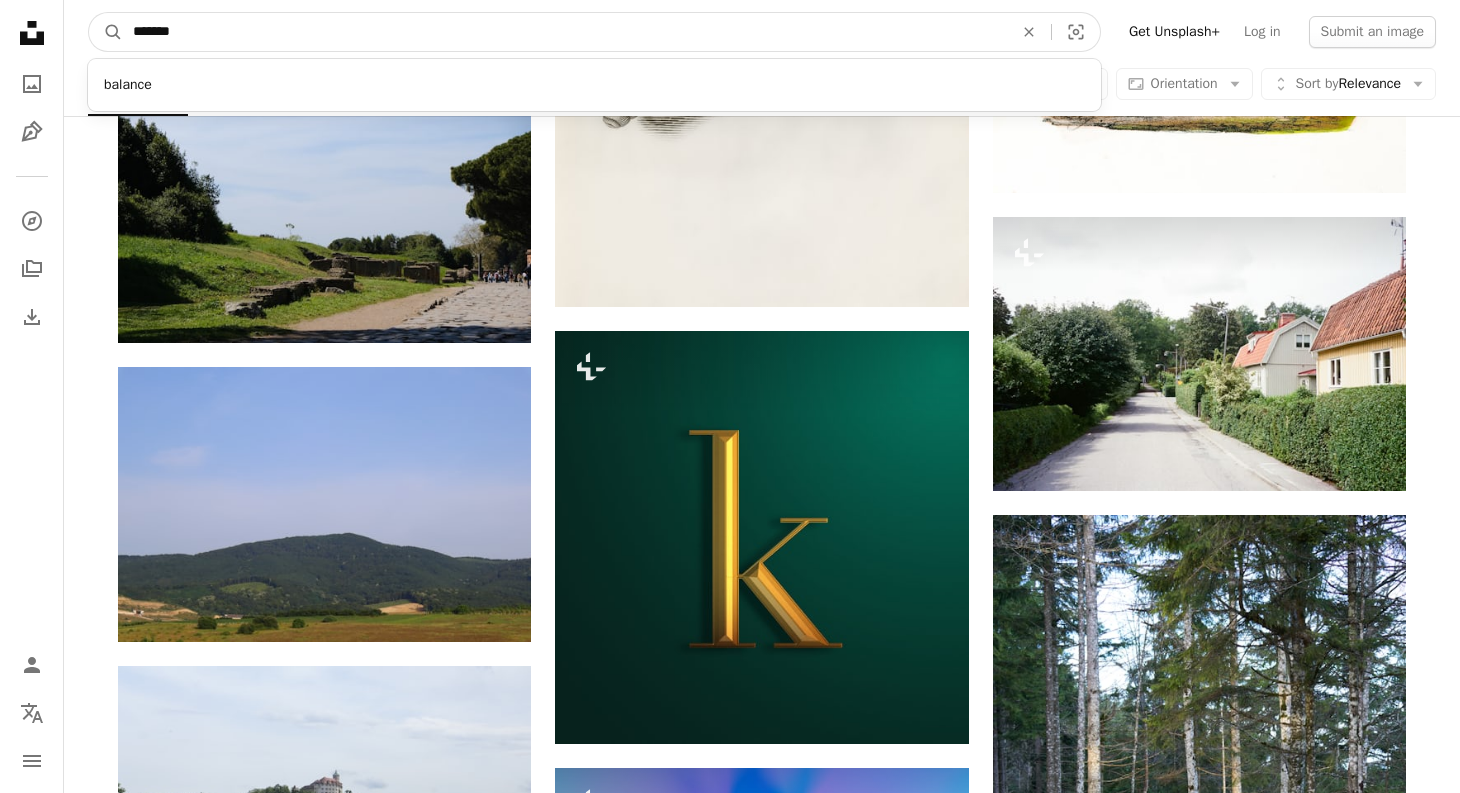 click on "A magnifying glass" at bounding box center (106, 32) 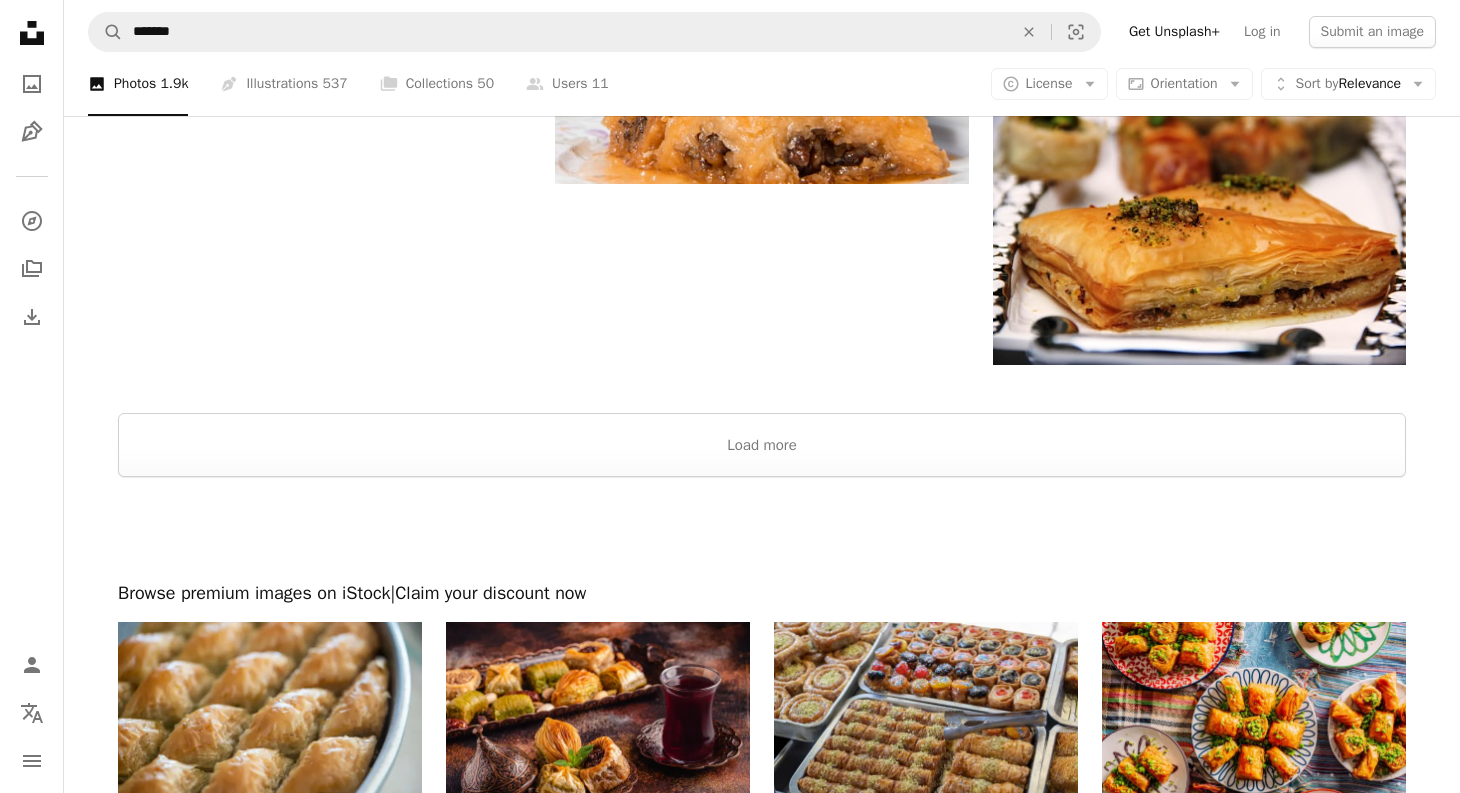 scroll, scrollTop: 3452, scrollLeft: 0, axis: vertical 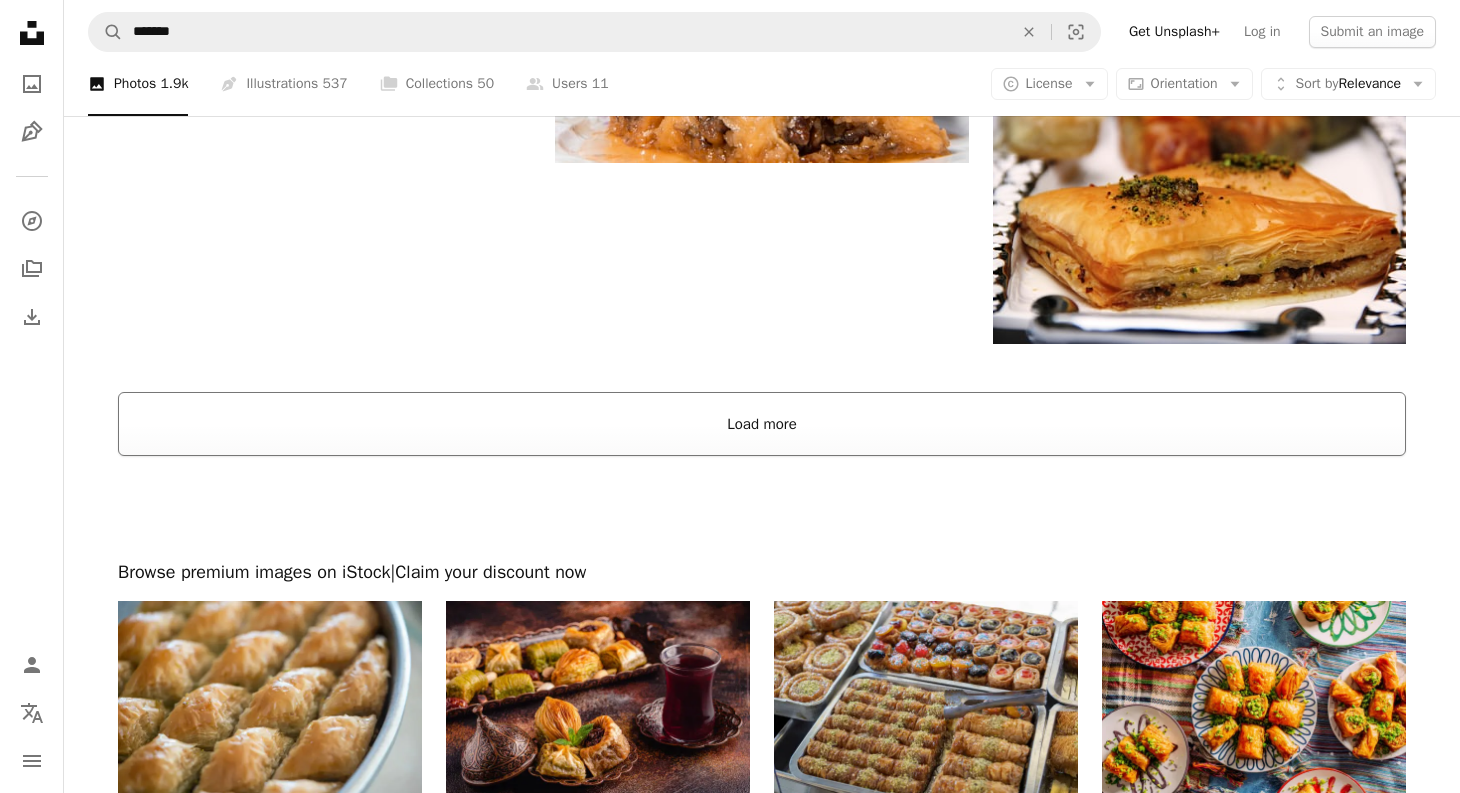 click on "Load more" at bounding box center (762, 424) 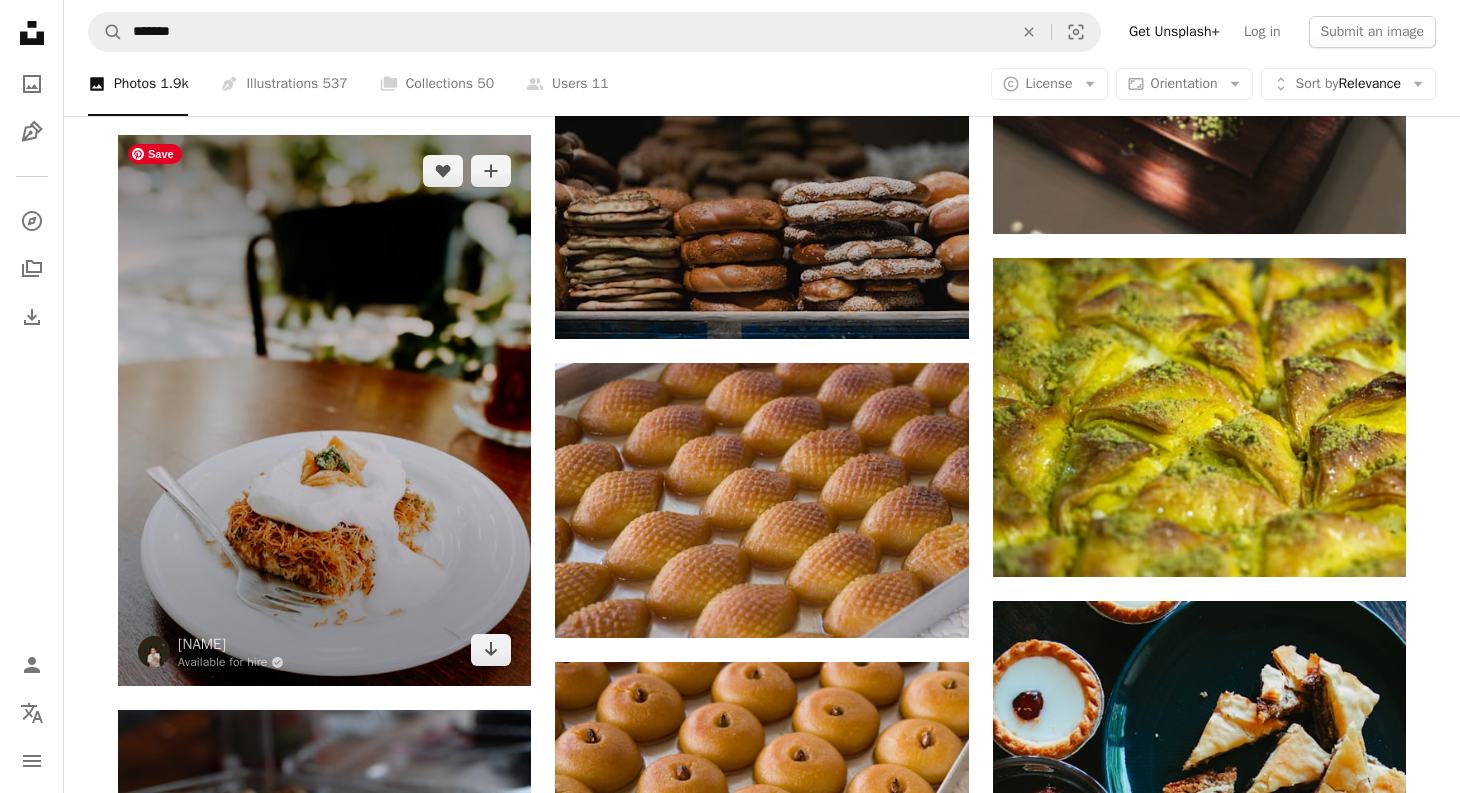 scroll, scrollTop: 5353, scrollLeft: 0, axis: vertical 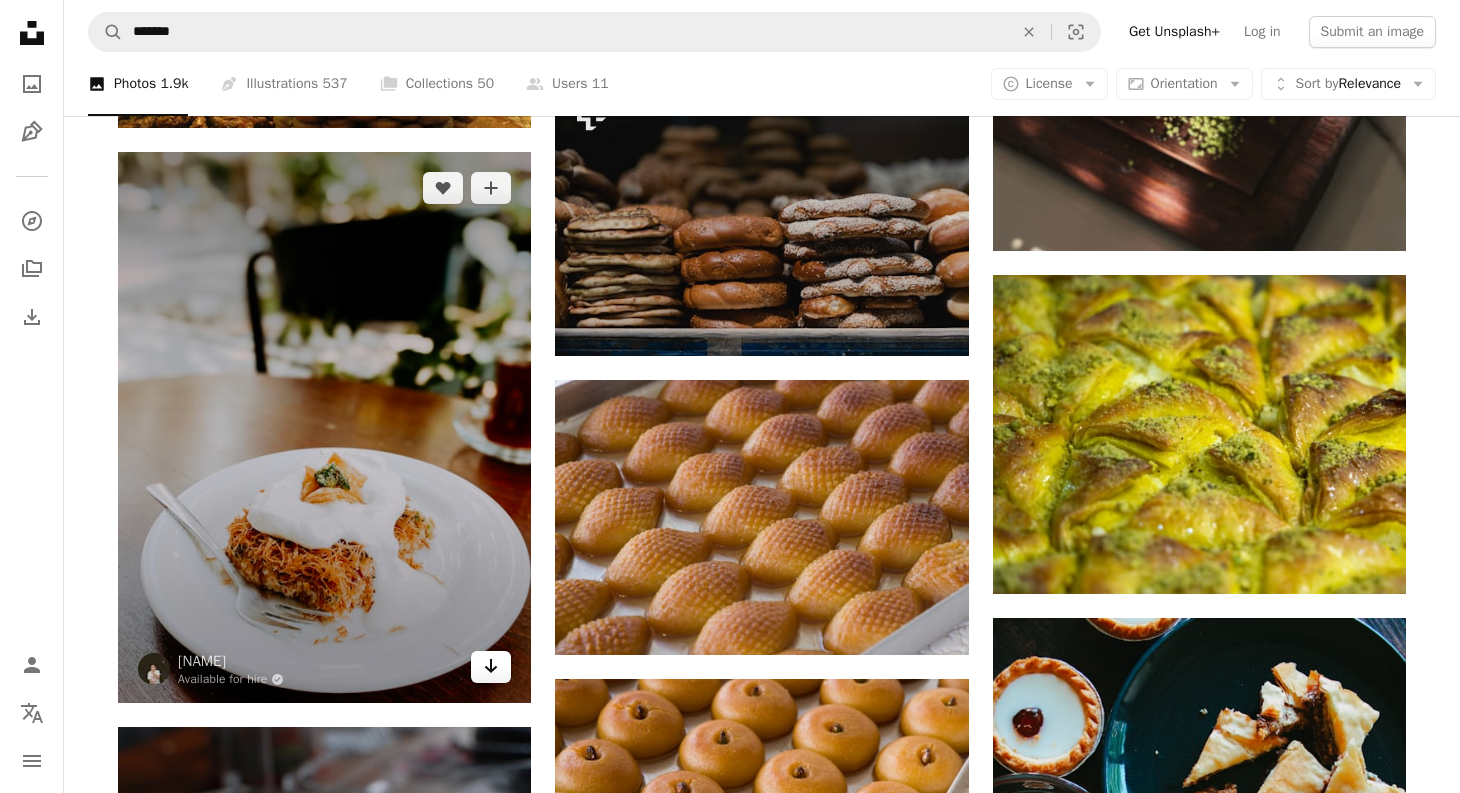 click on "Arrow pointing down" 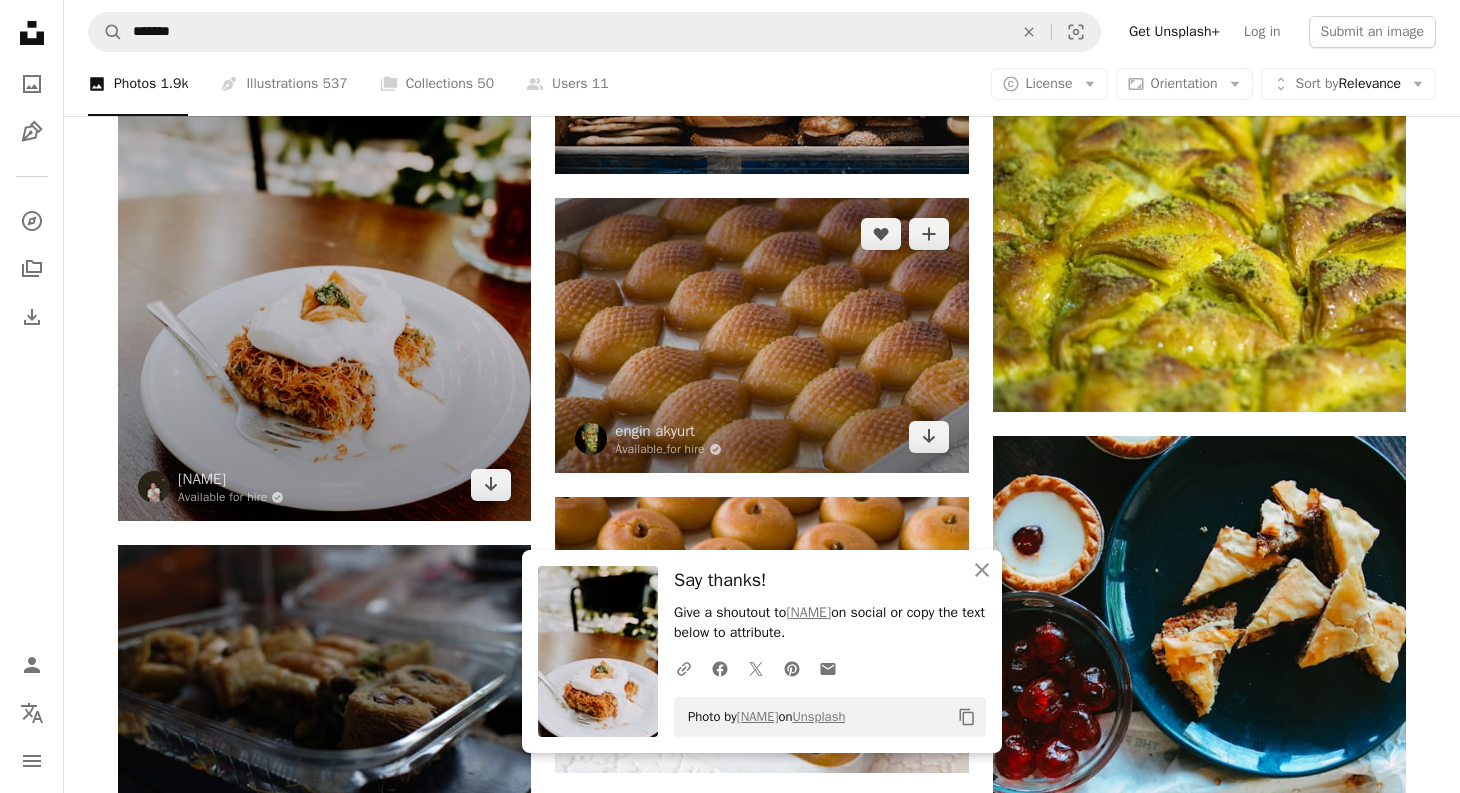 scroll, scrollTop: 5539, scrollLeft: 0, axis: vertical 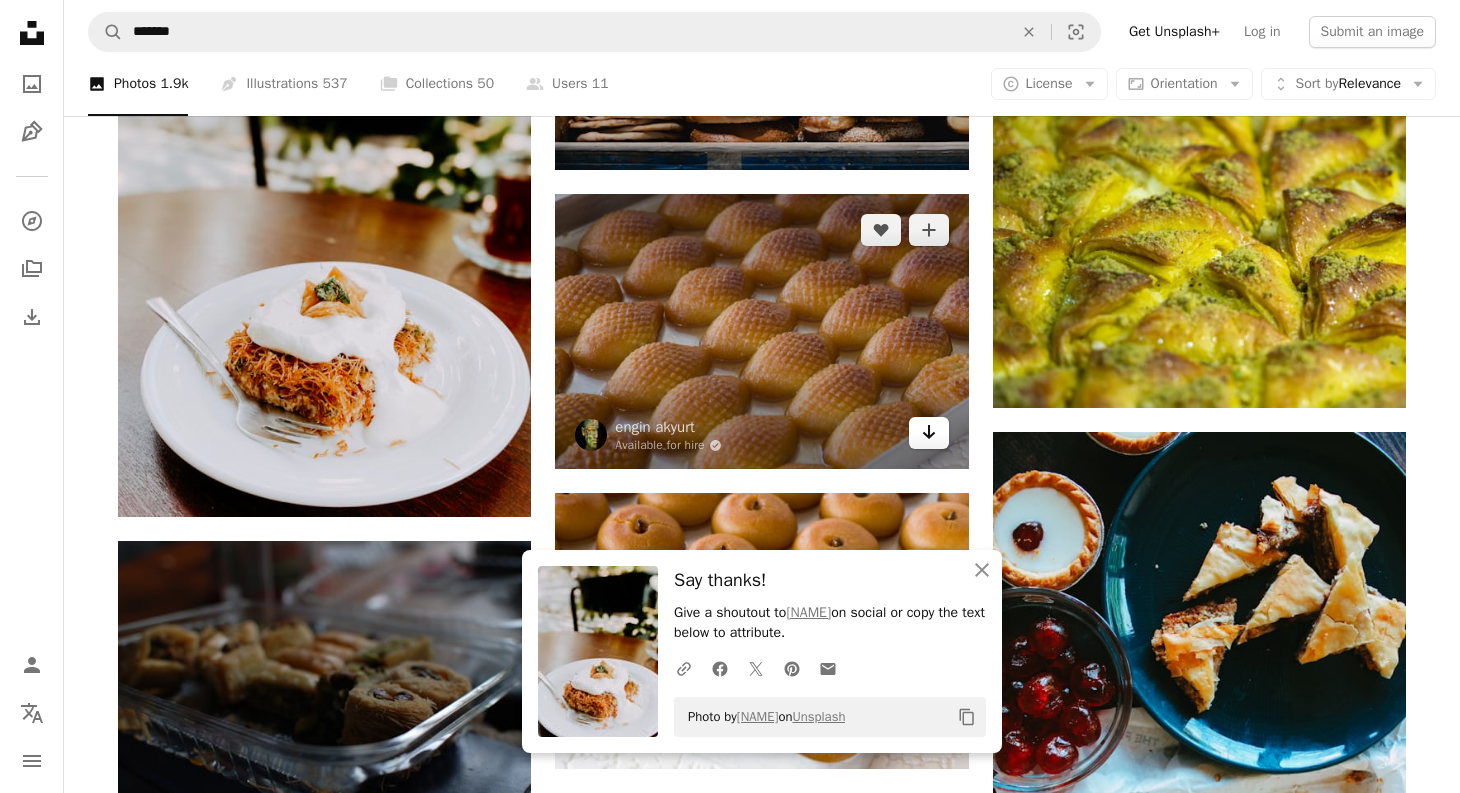 click on "Arrow pointing down" 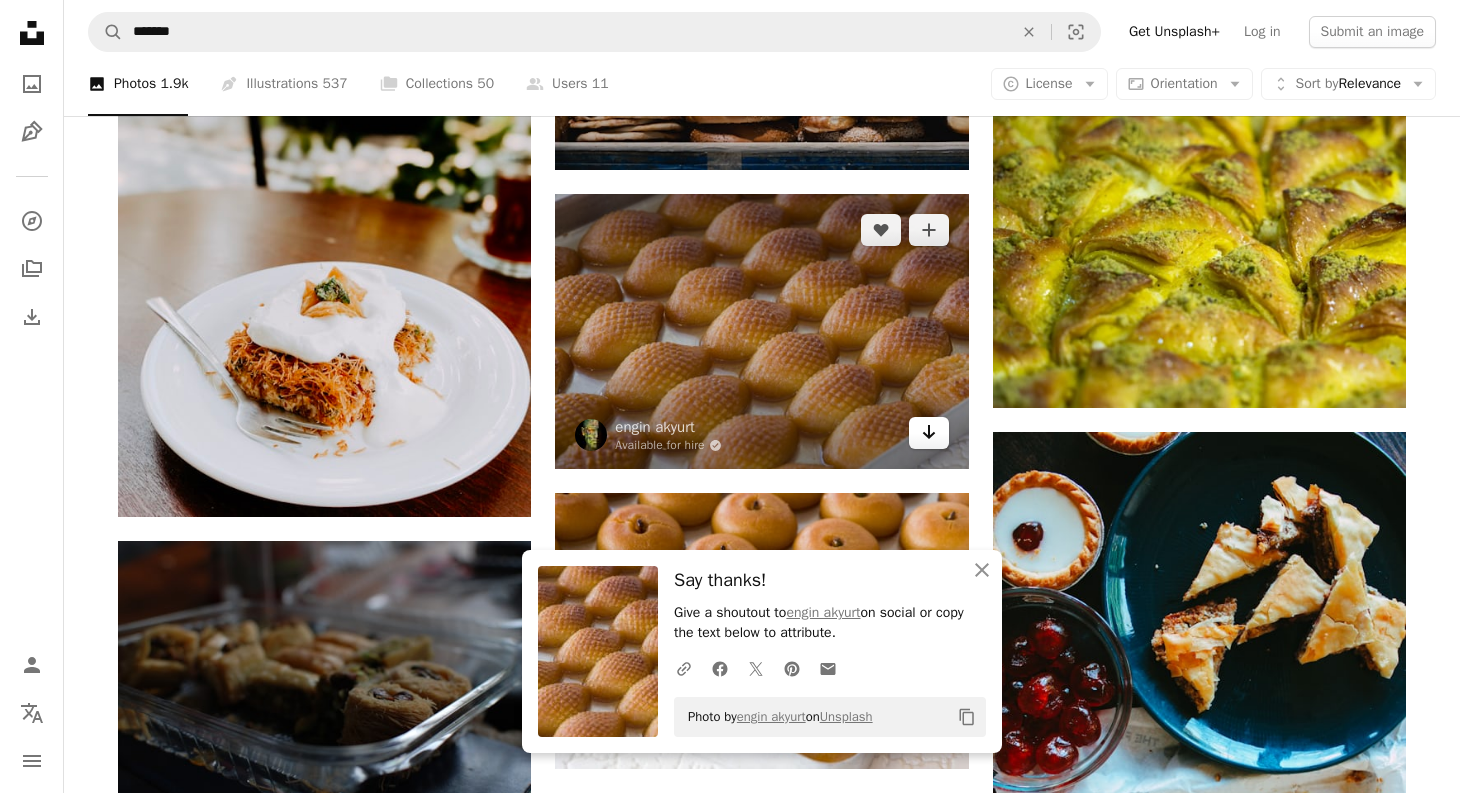 click on "Arrow pointing down" 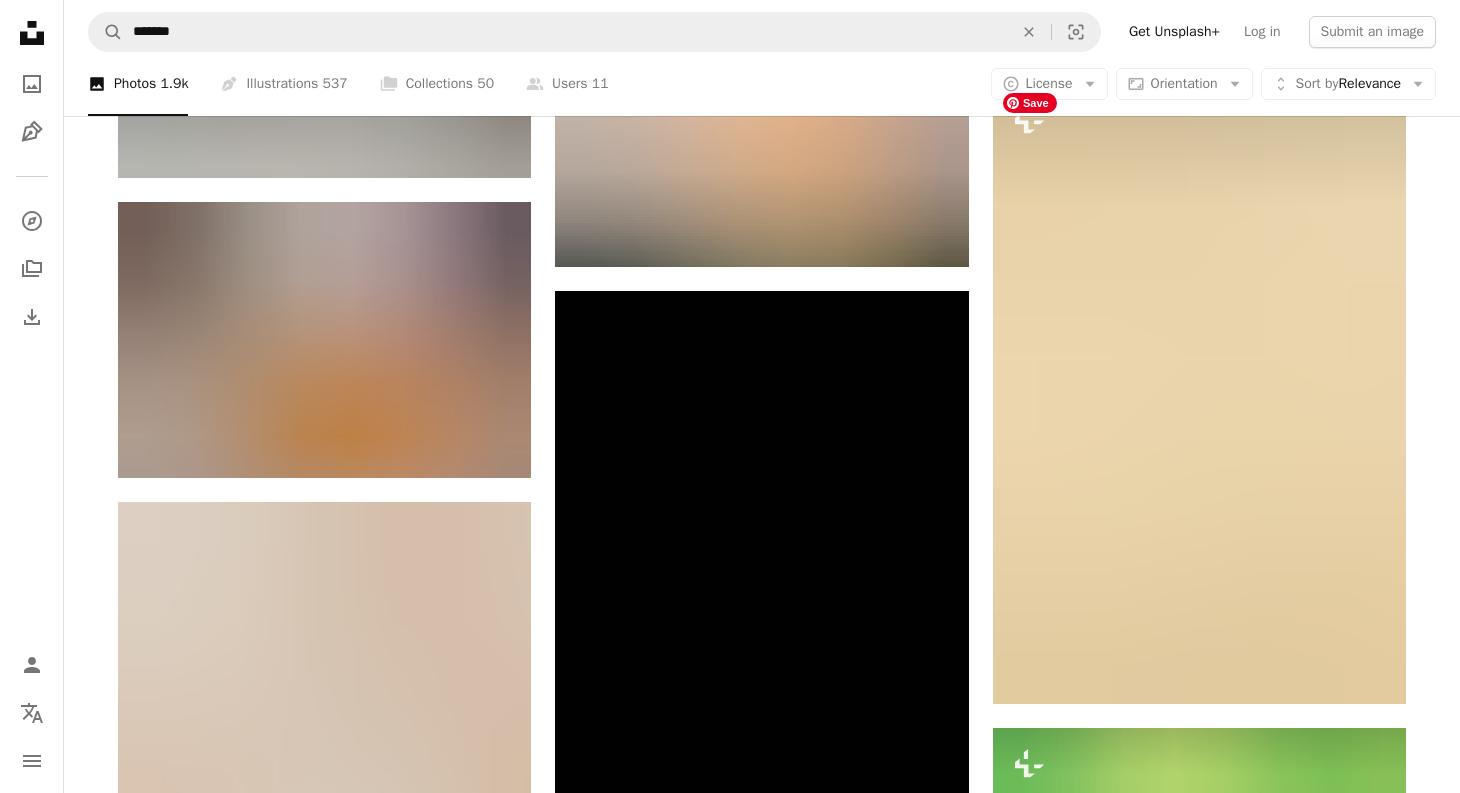 scroll, scrollTop: 7795, scrollLeft: 0, axis: vertical 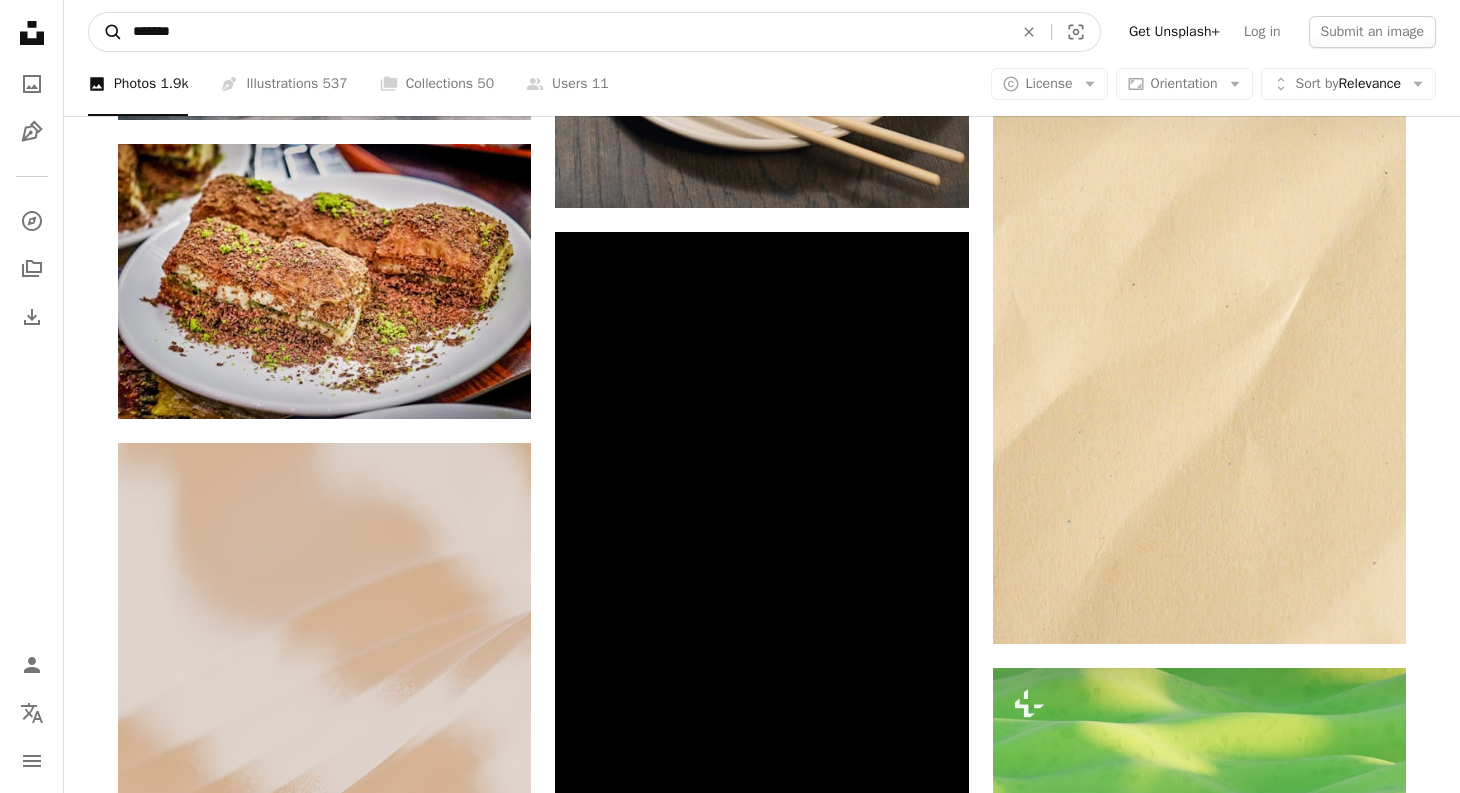 drag, startPoint x: 181, startPoint y: 37, endPoint x: 102, endPoint y: 31, distance: 79.22752 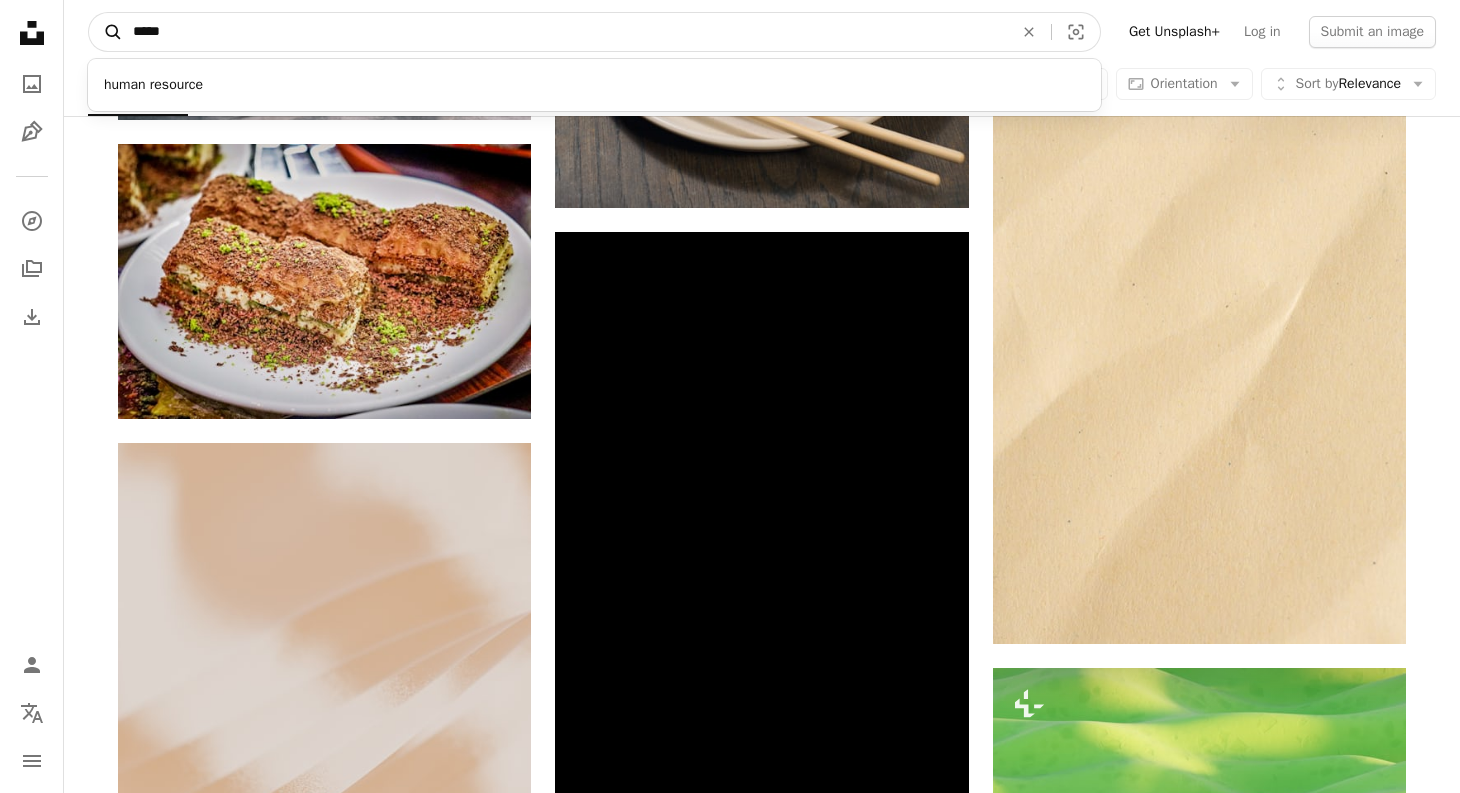 type on "******" 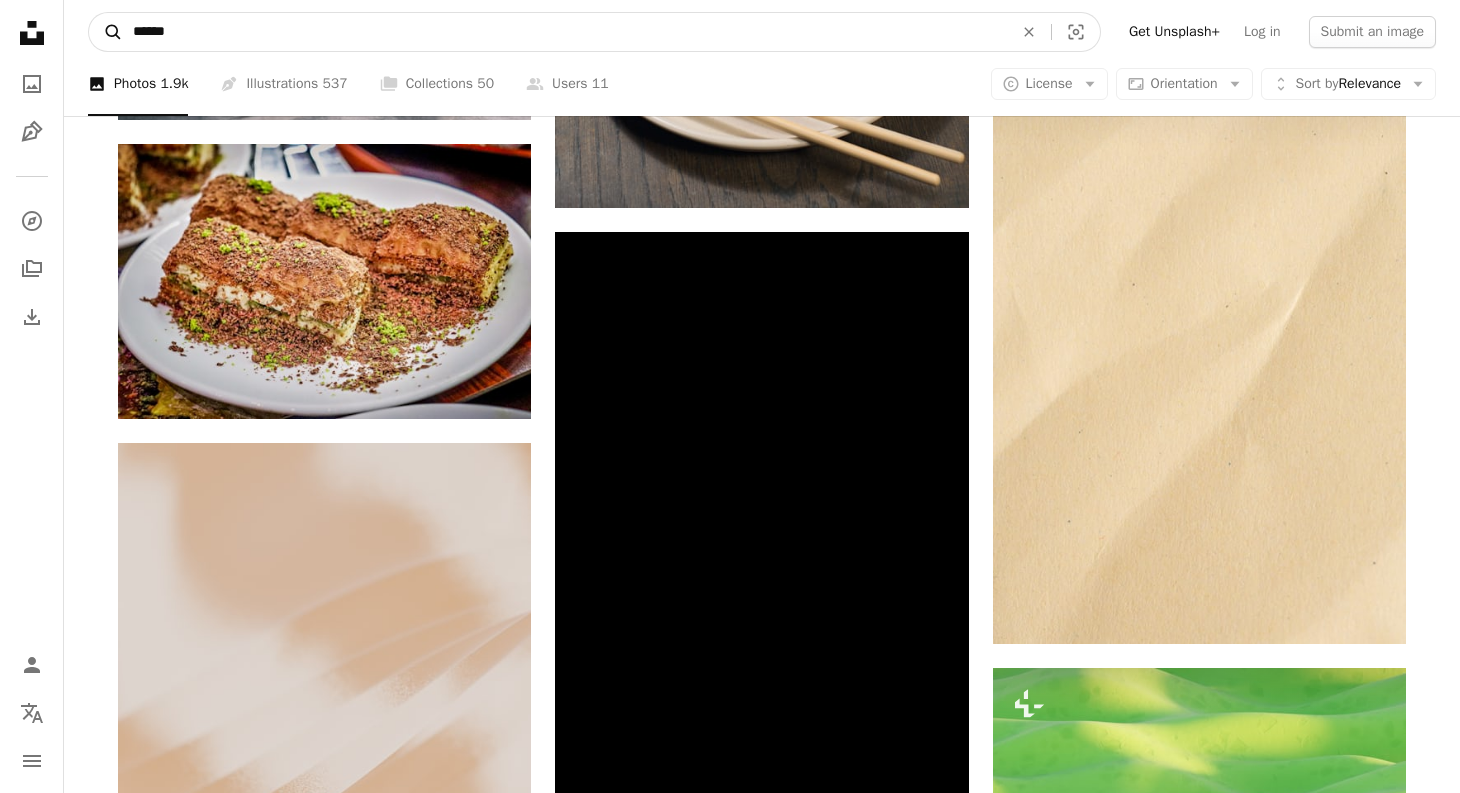 click on "A magnifying glass" at bounding box center (106, 32) 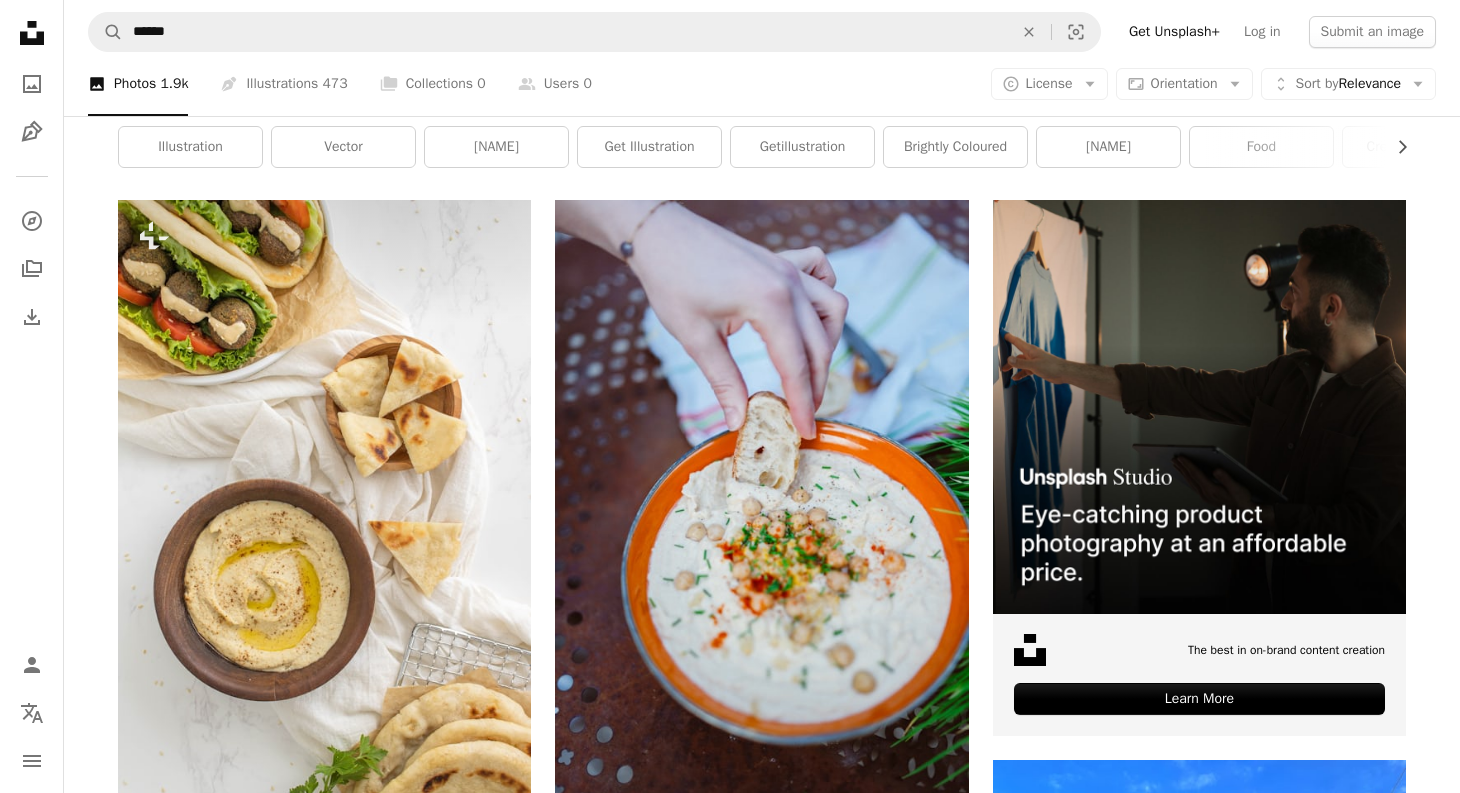 scroll, scrollTop: 0, scrollLeft: 0, axis: both 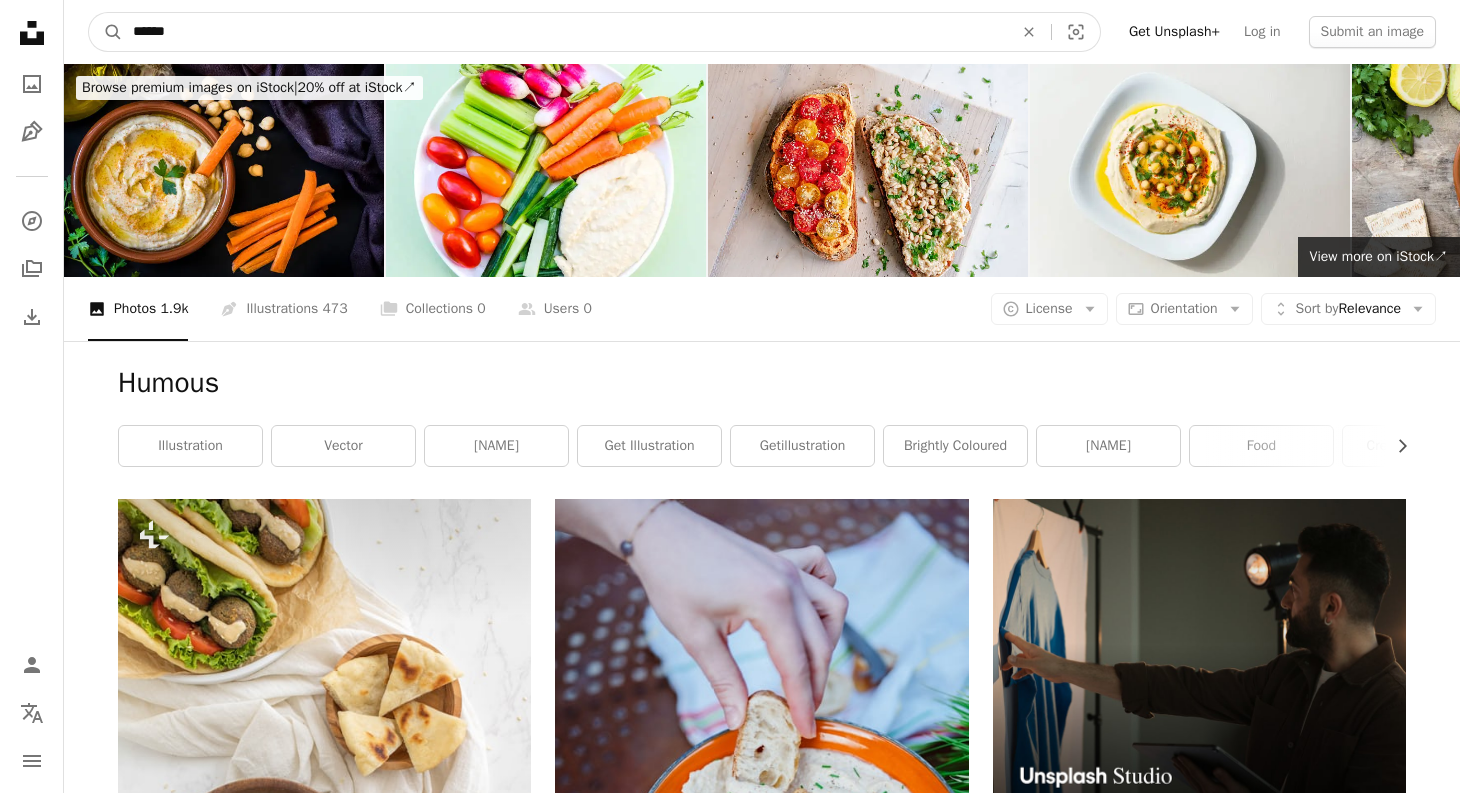 drag, startPoint x: 190, startPoint y: 31, endPoint x: 161, endPoint y: 30, distance: 29.017237 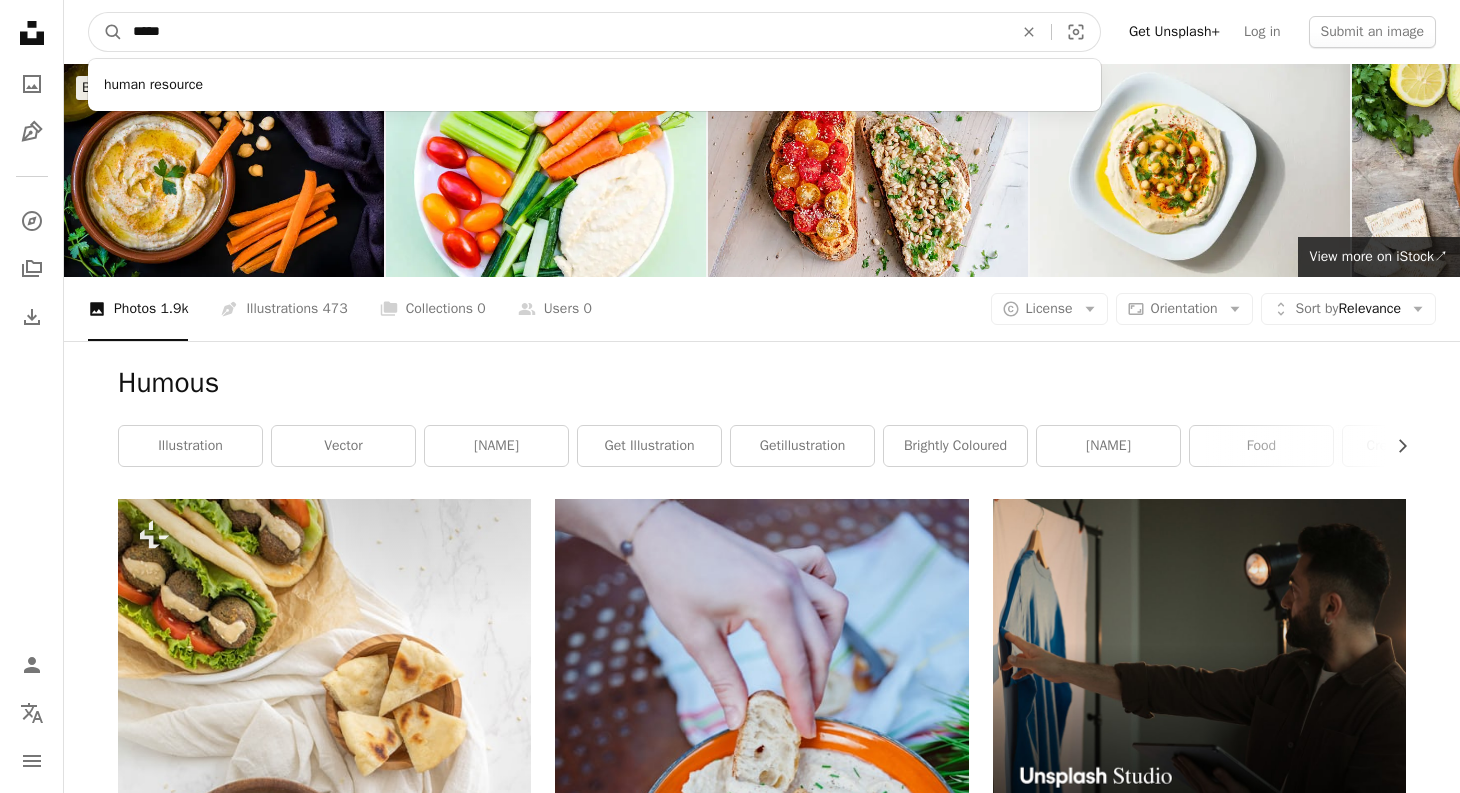 type on "******" 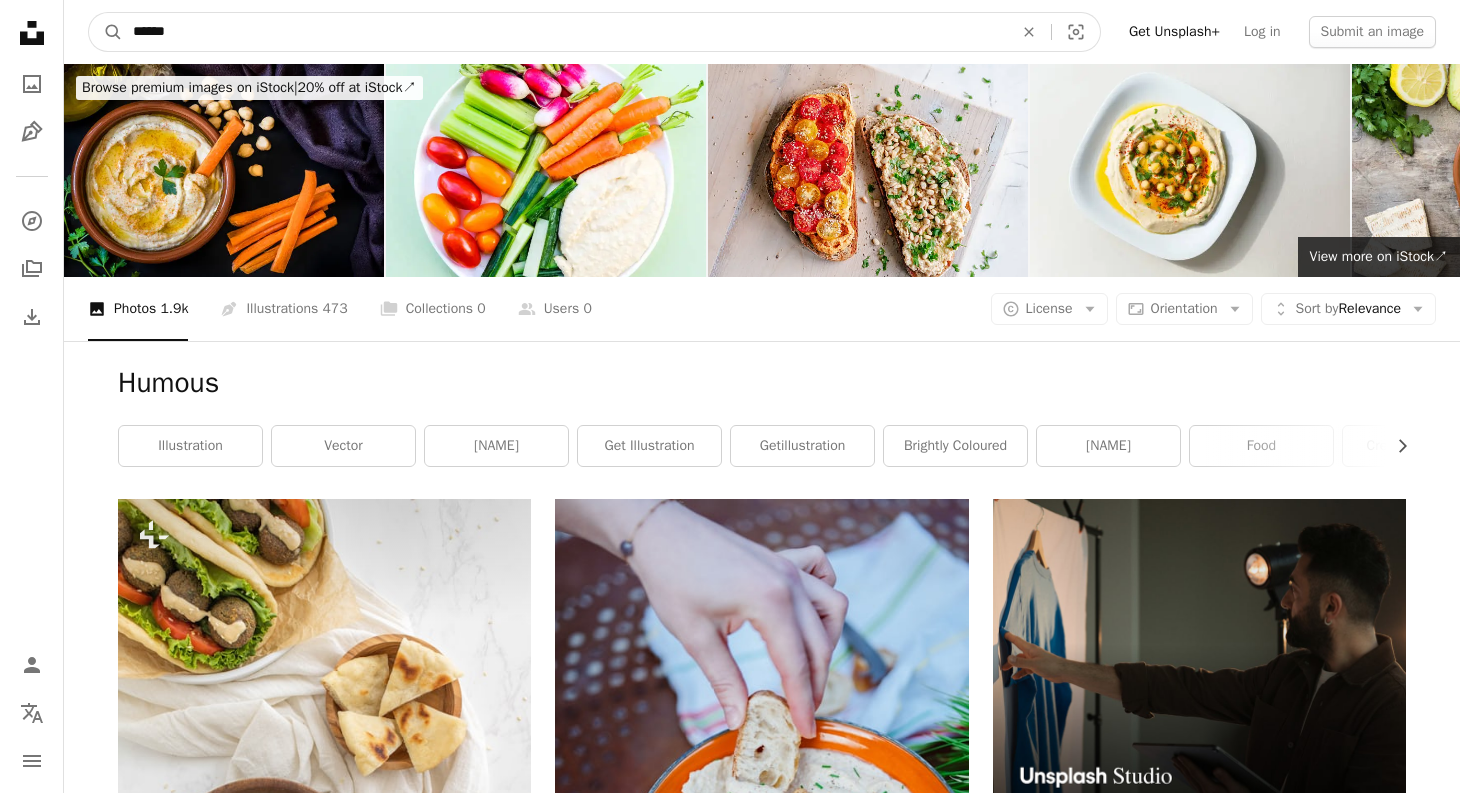 click on "A magnifying glass" at bounding box center [106, 32] 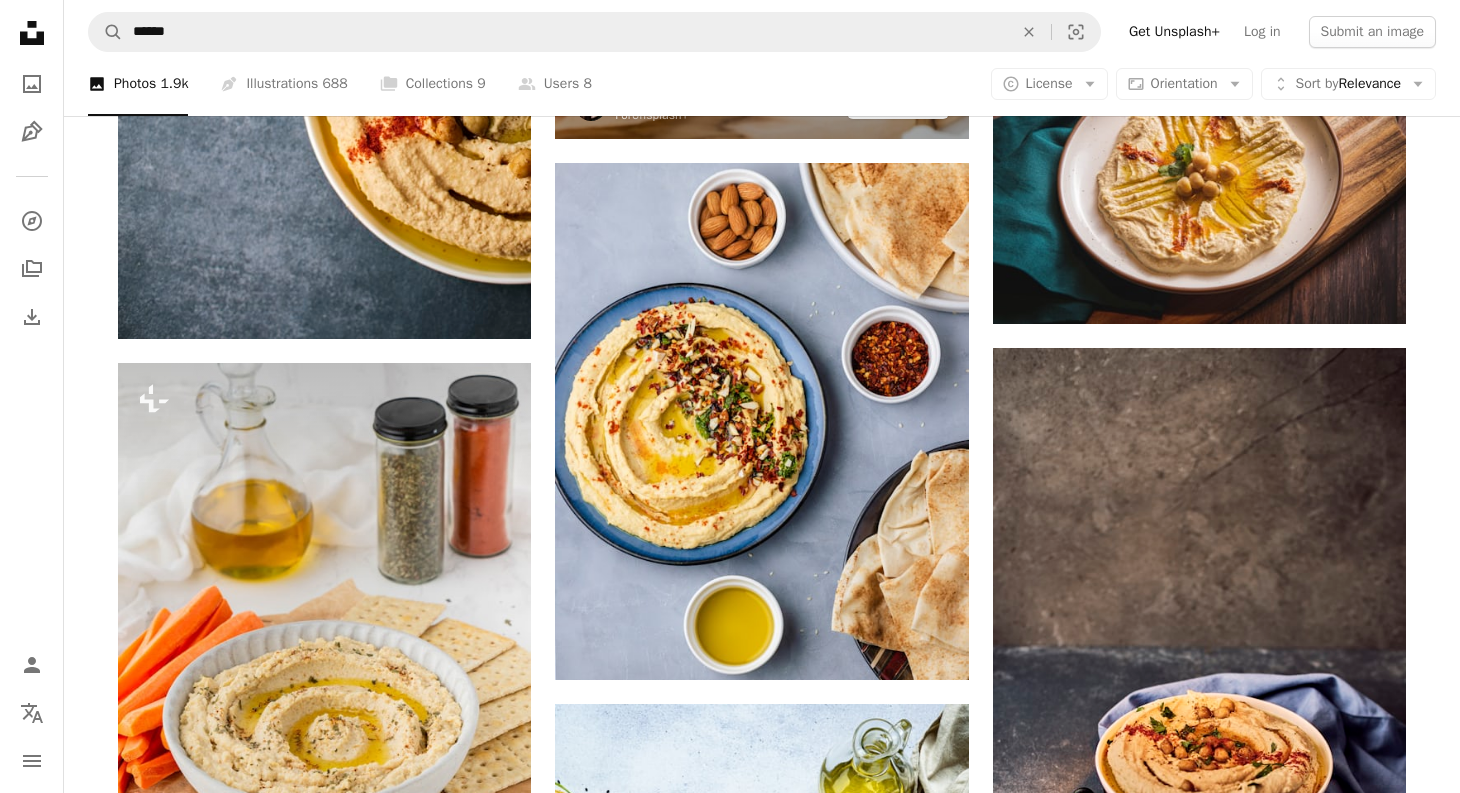 scroll, scrollTop: 942, scrollLeft: 0, axis: vertical 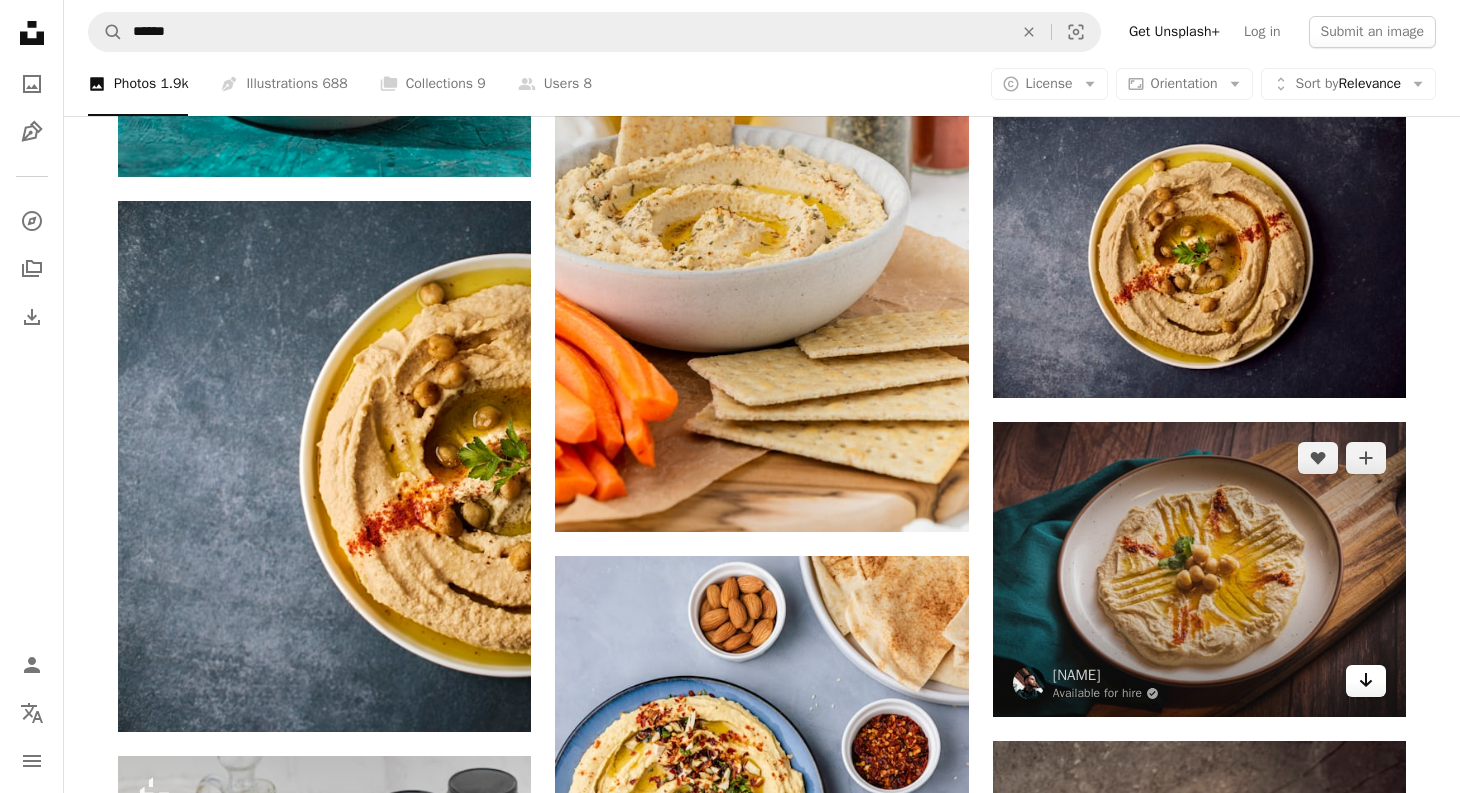 click 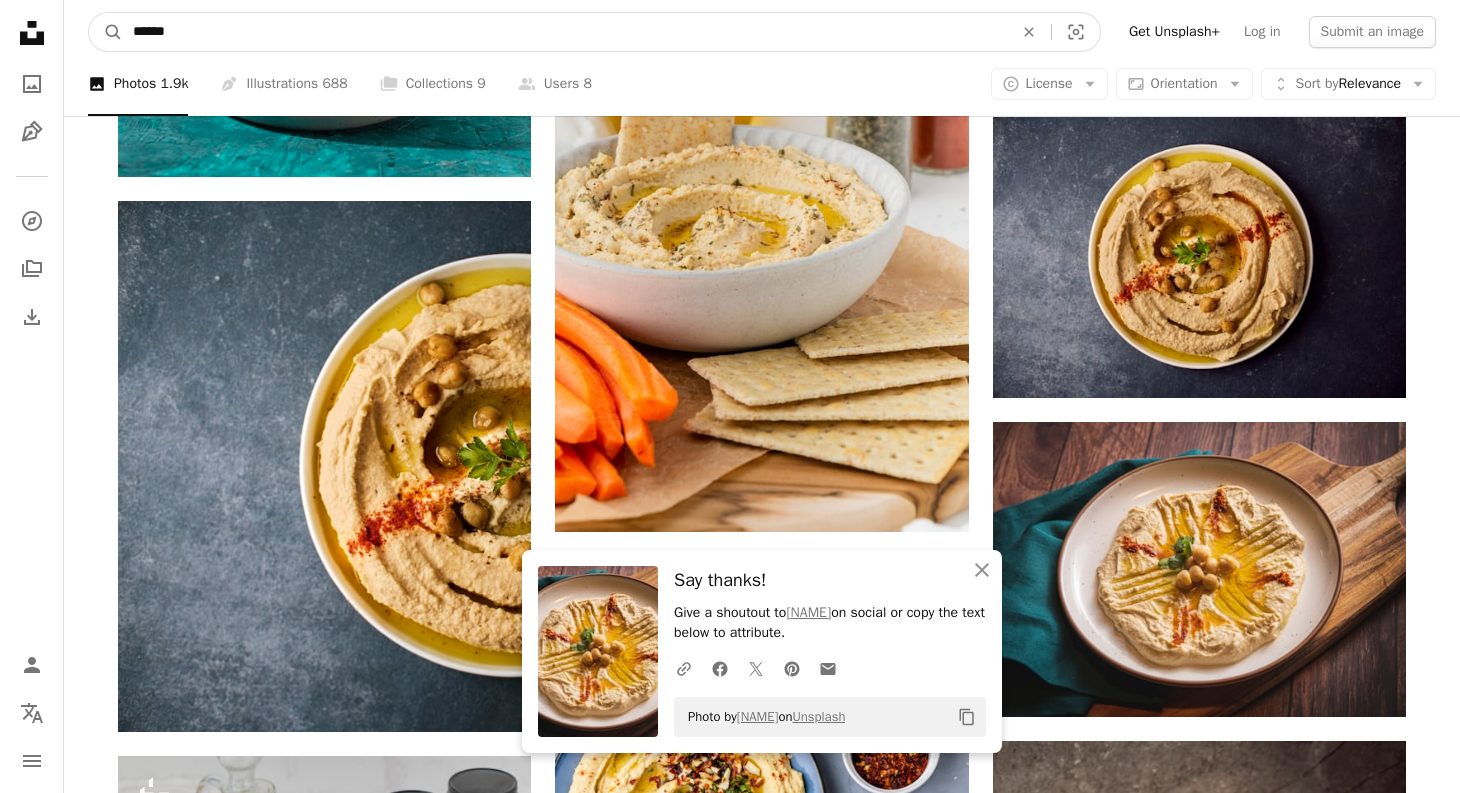 drag, startPoint x: 196, startPoint y: 28, endPoint x: 130, endPoint y: 39, distance: 66.910385 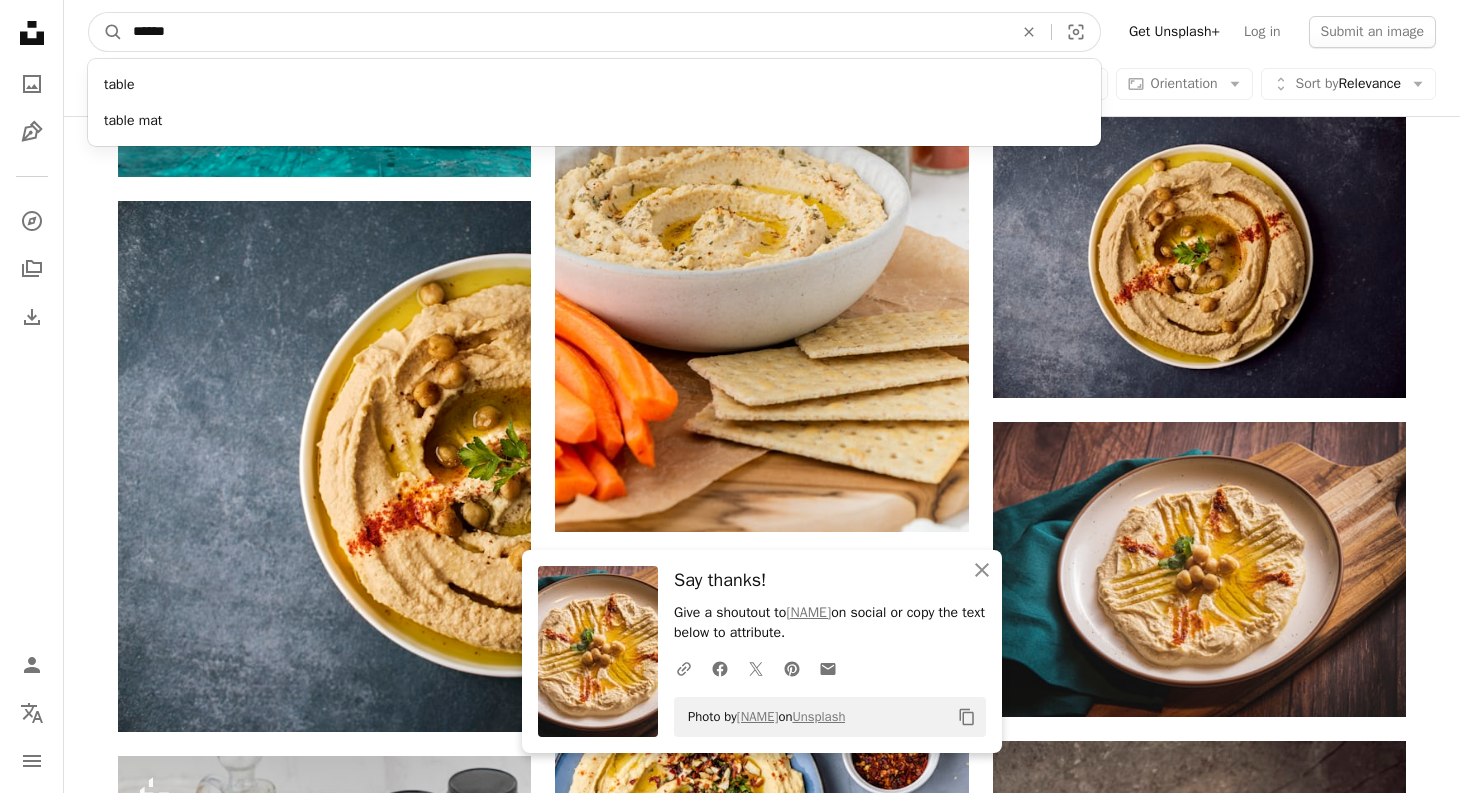 click on "******" at bounding box center (565, 32) 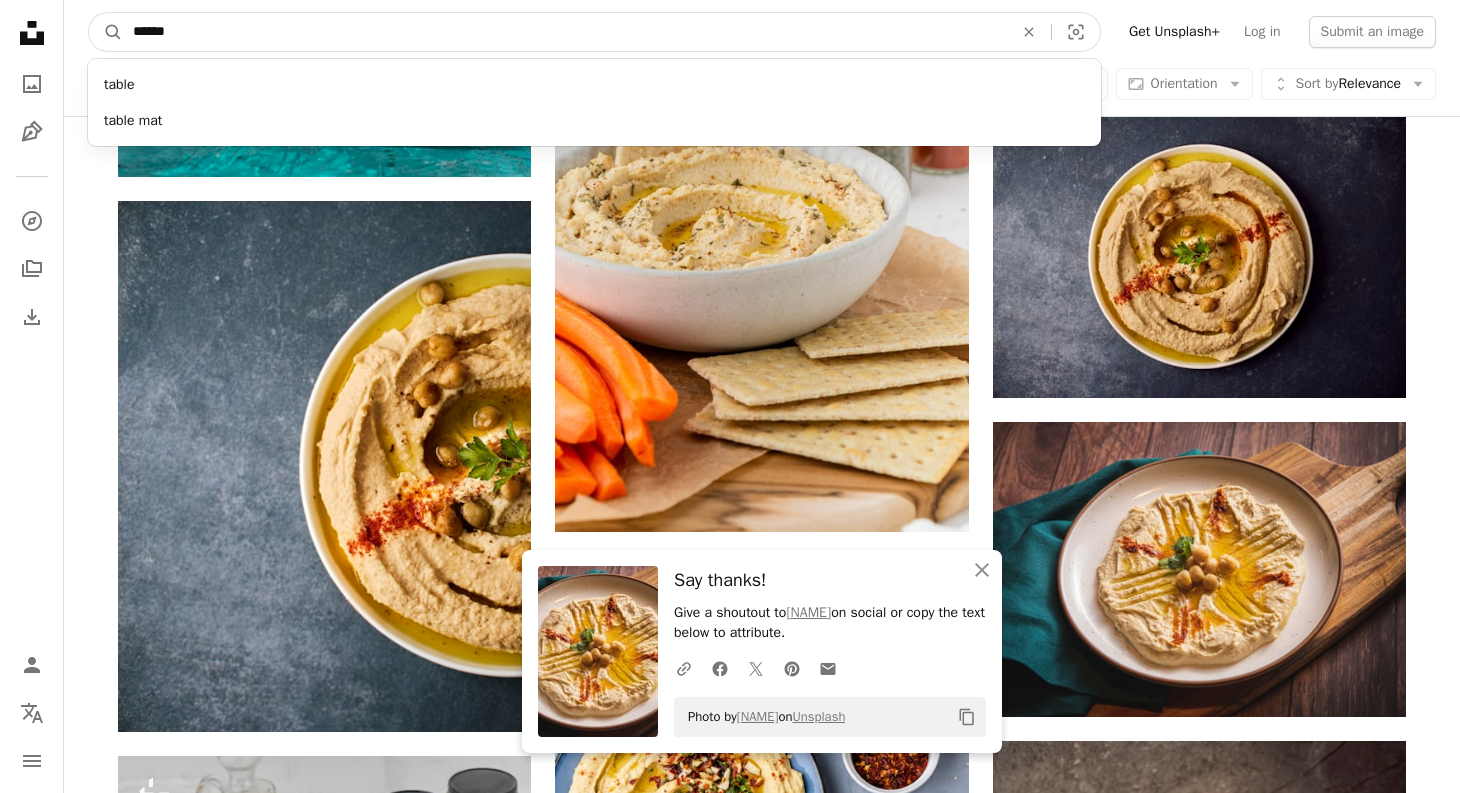 type on "*******" 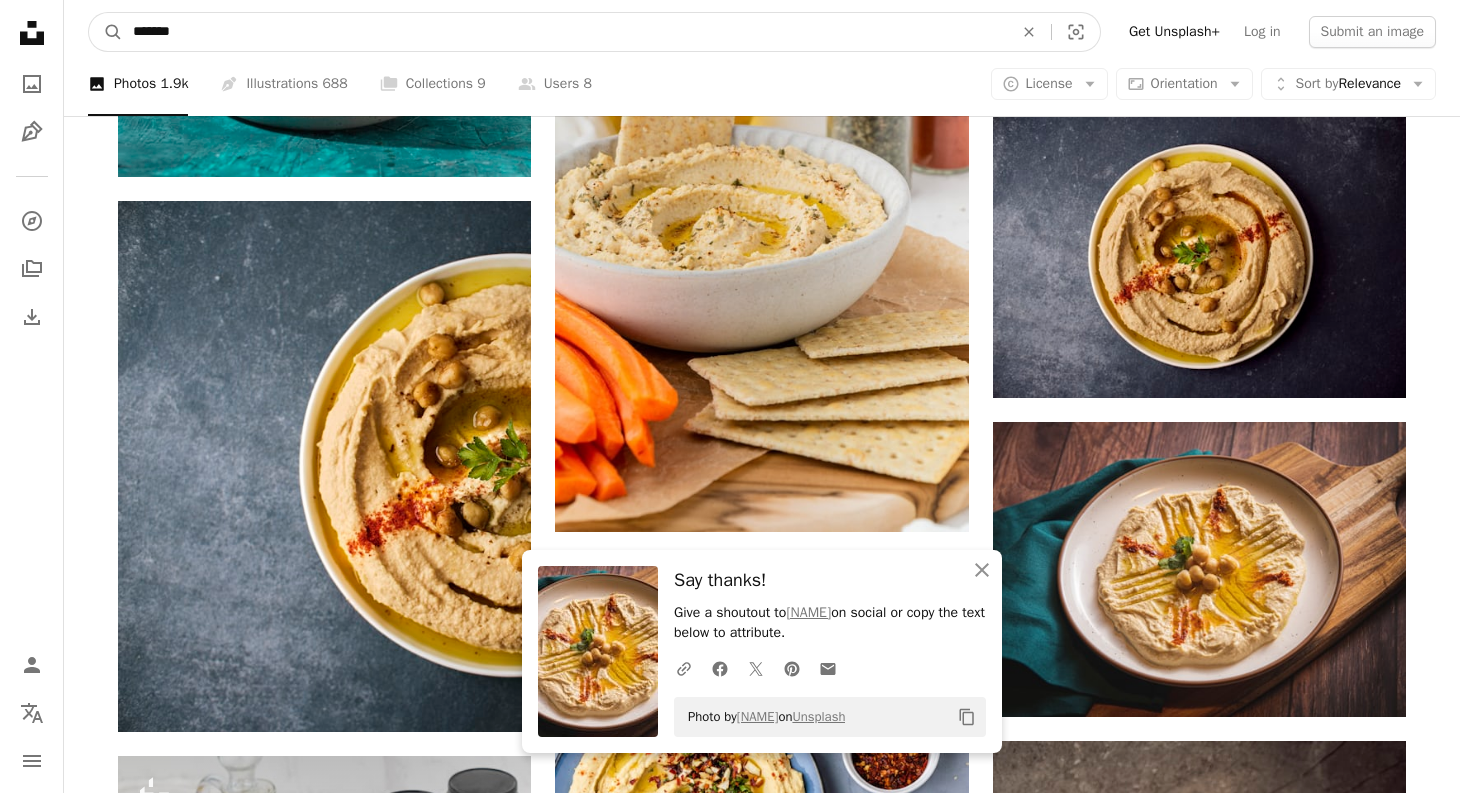 click on "A magnifying glass" at bounding box center [106, 32] 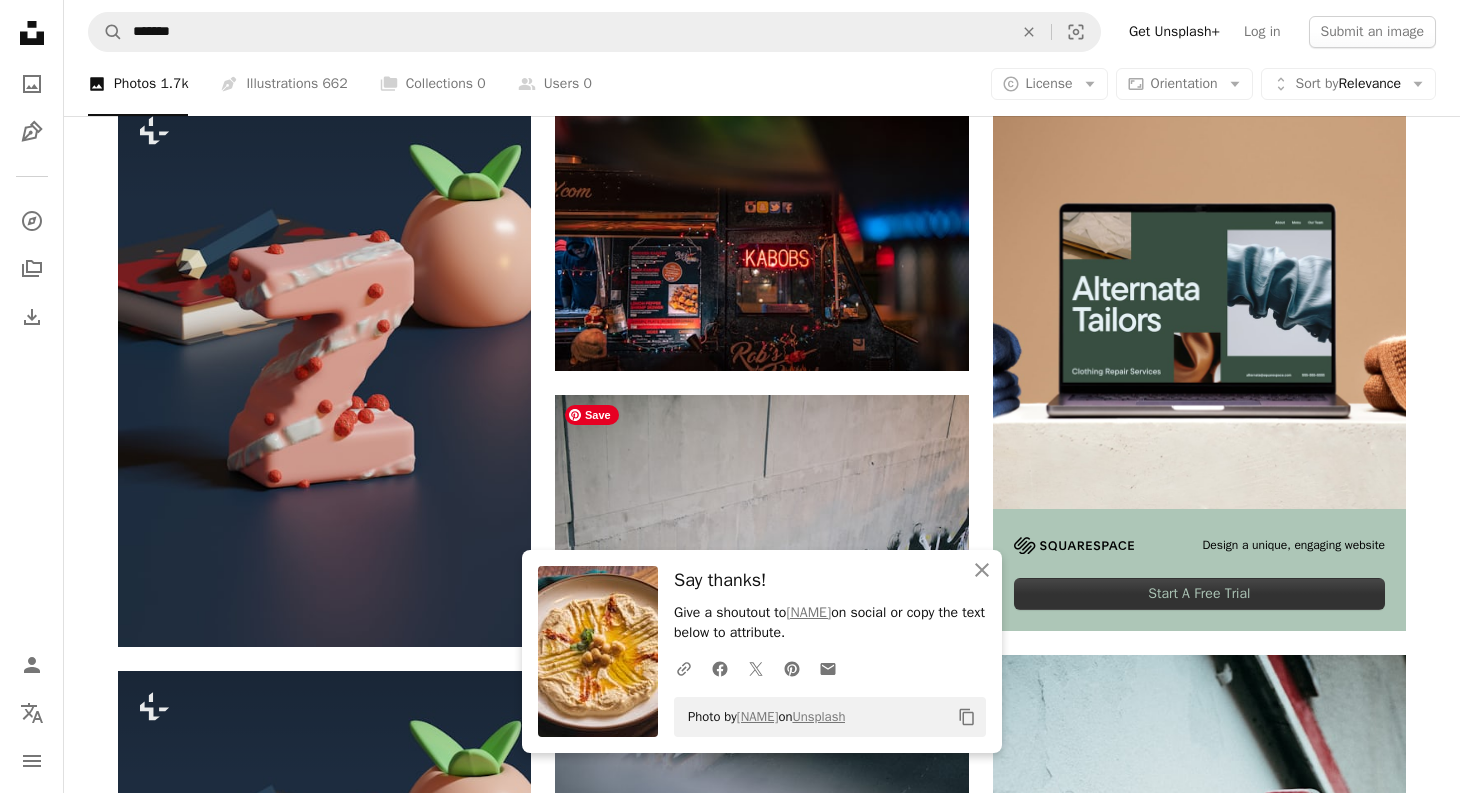 scroll, scrollTop: 0, scrollLeft: 0, axis: both 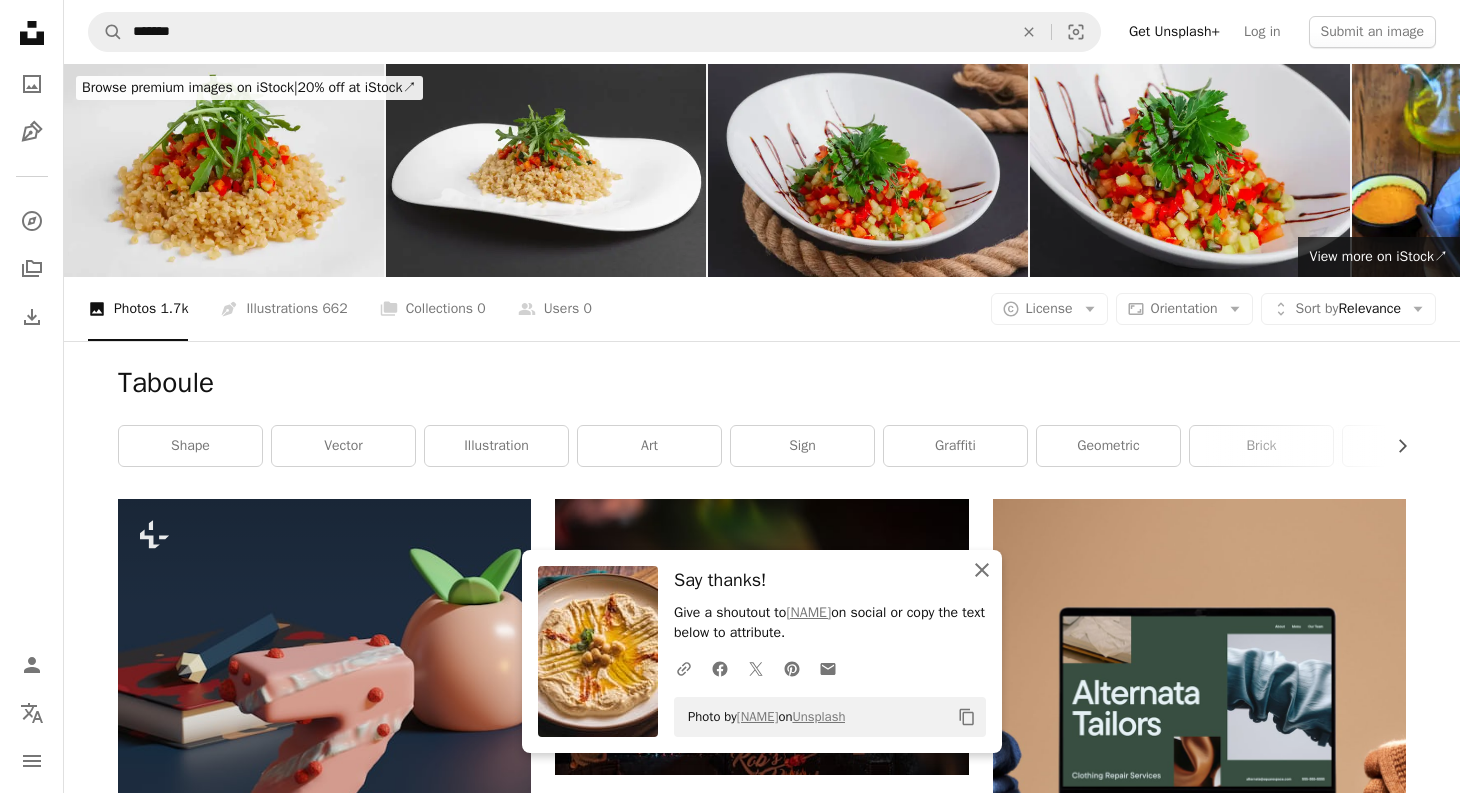 click 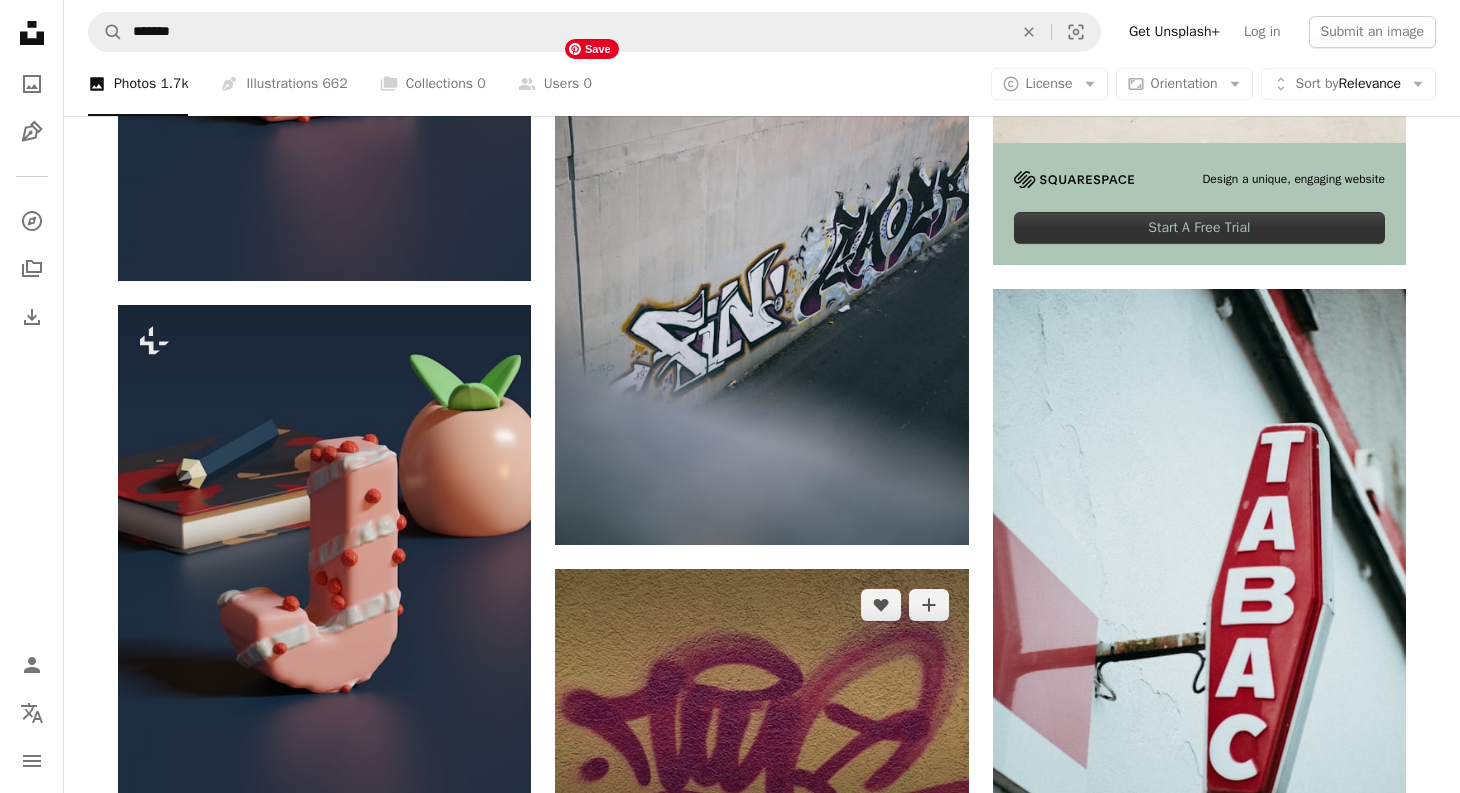 scroll, scrollTop: 0, scrollLeft: 0, axis: both 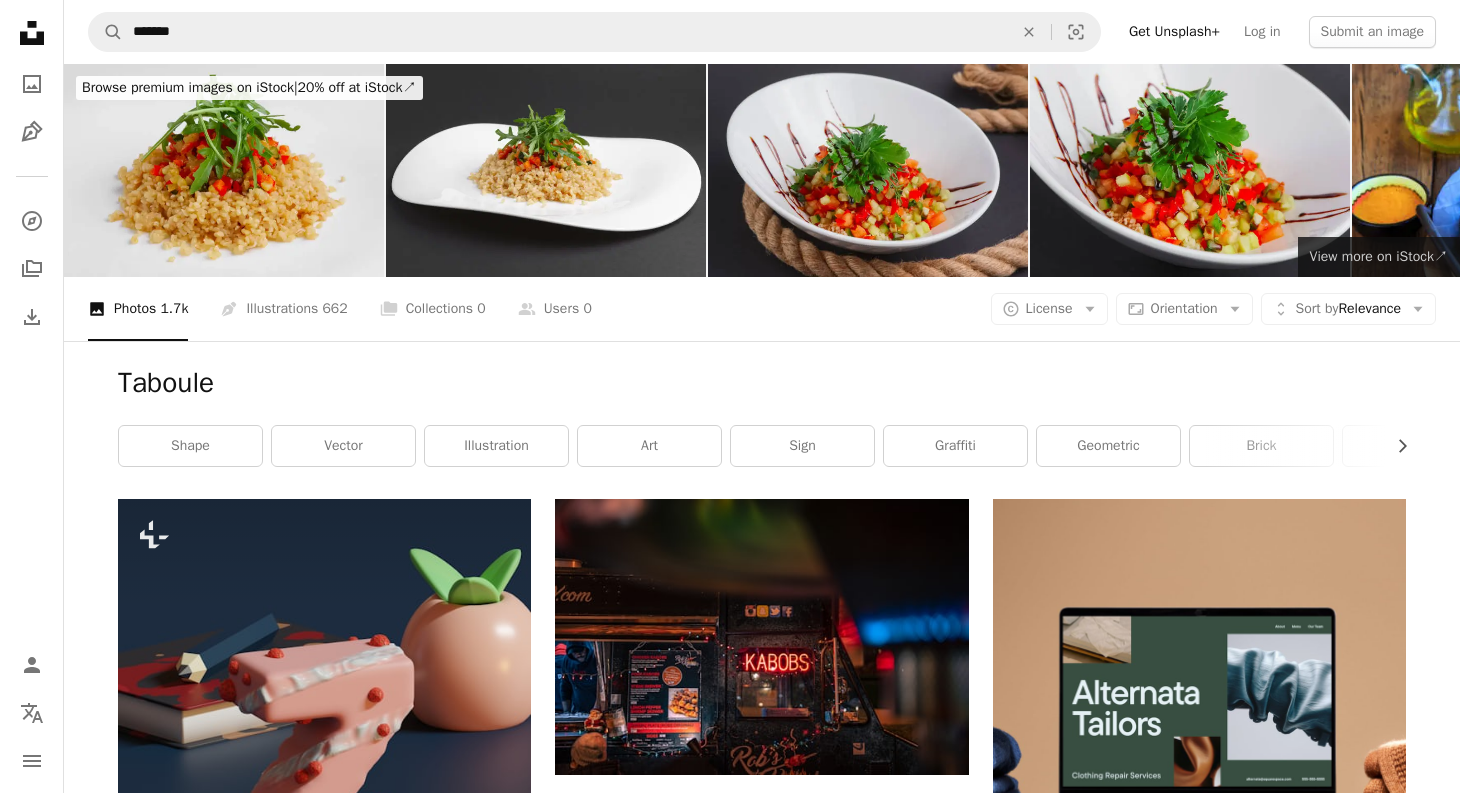 click on "View more on iStock  ↗" at bounding box center [1379, 256] 